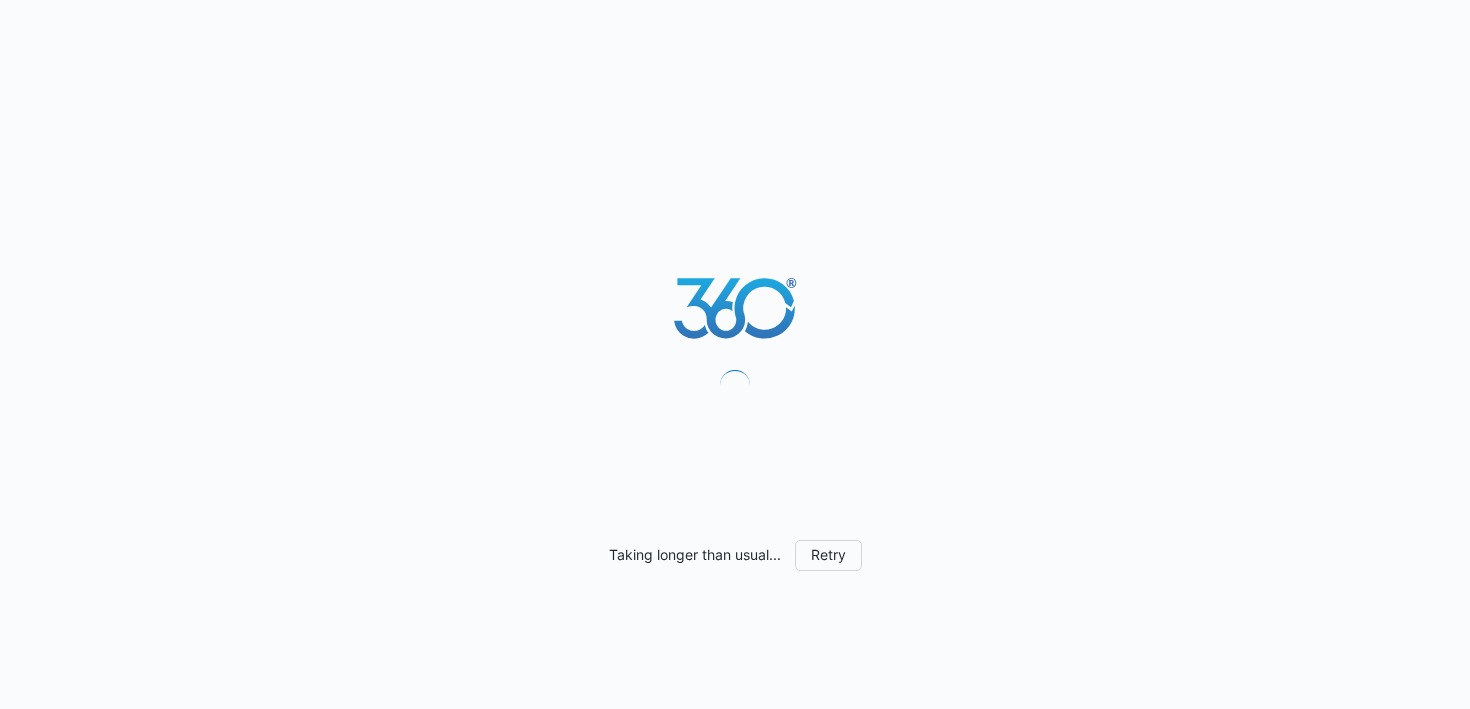 scroll, scrollTop: 0, scrollLeft: 0, axis: both 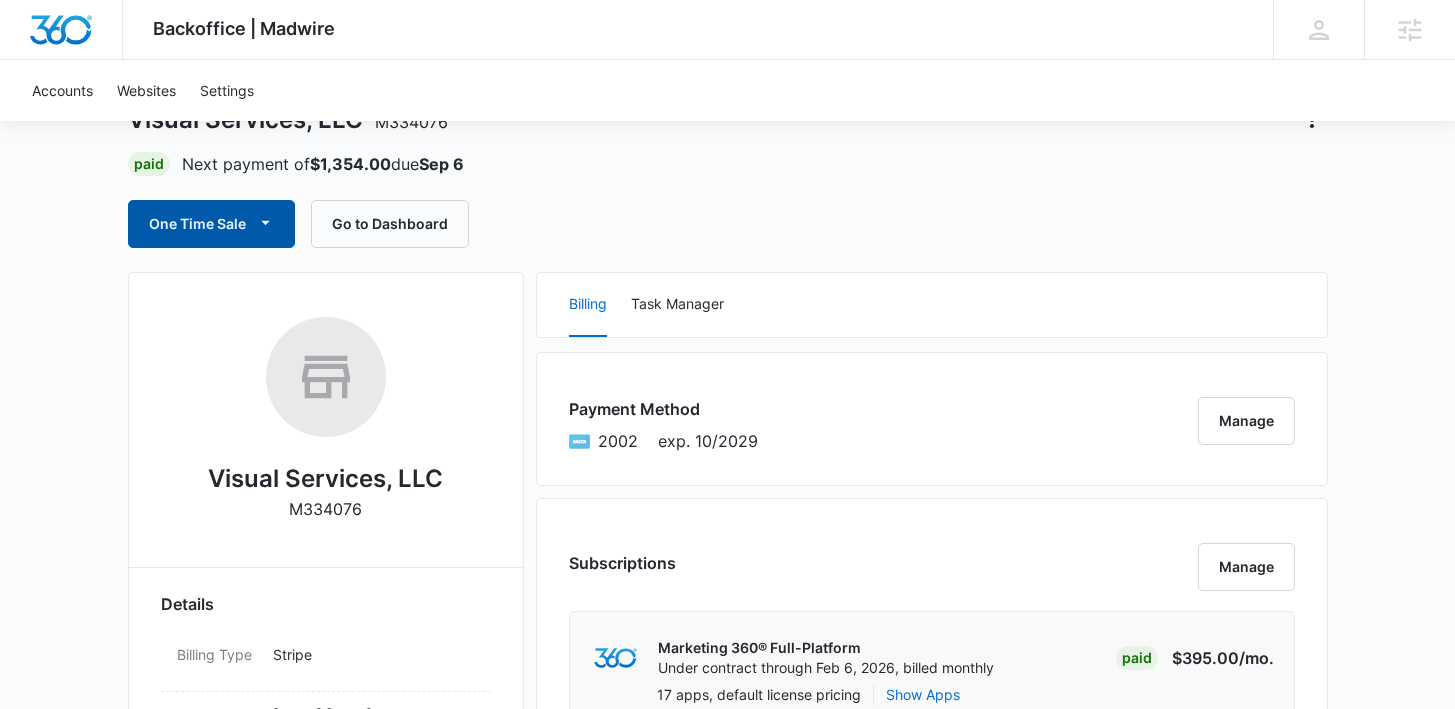 click on "One Time Sale" at bounding box center [211, 224] 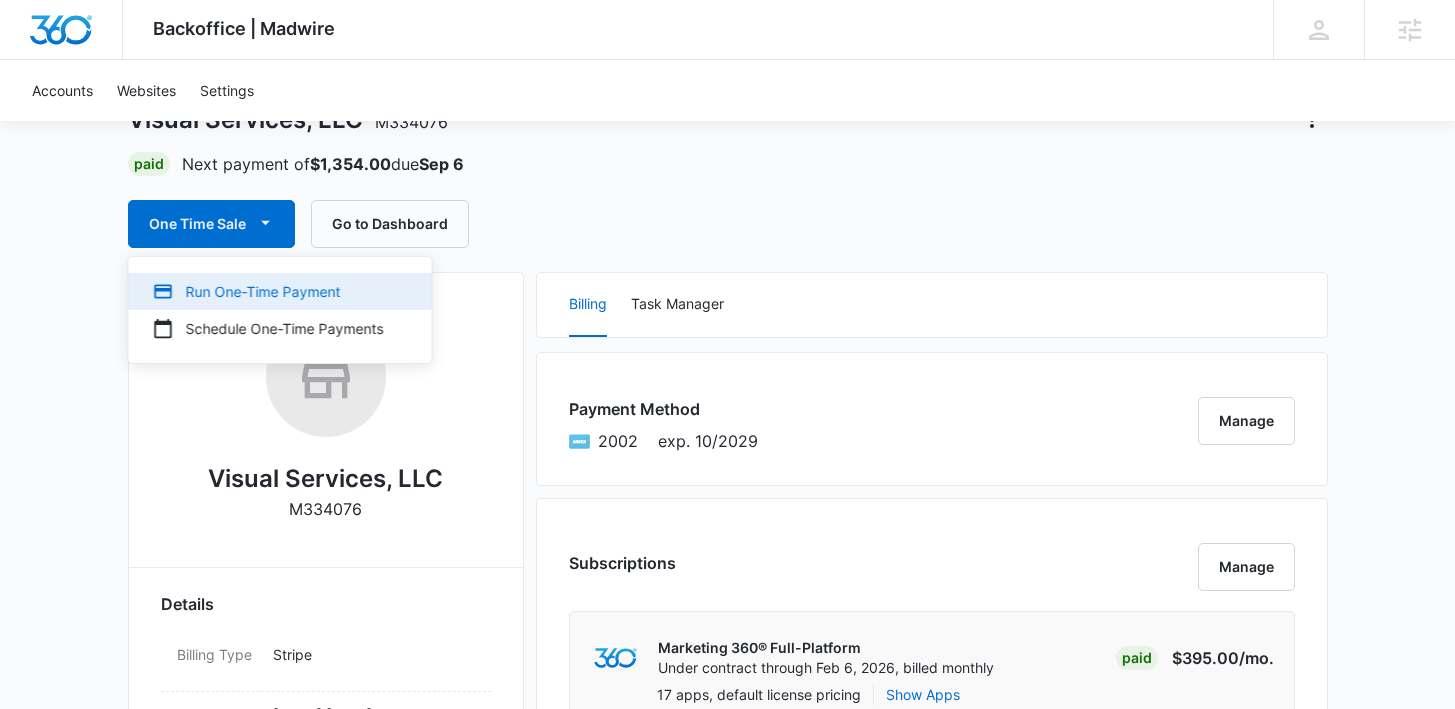 click on "Run One-Time Payment" at bounding box center (268, 291) 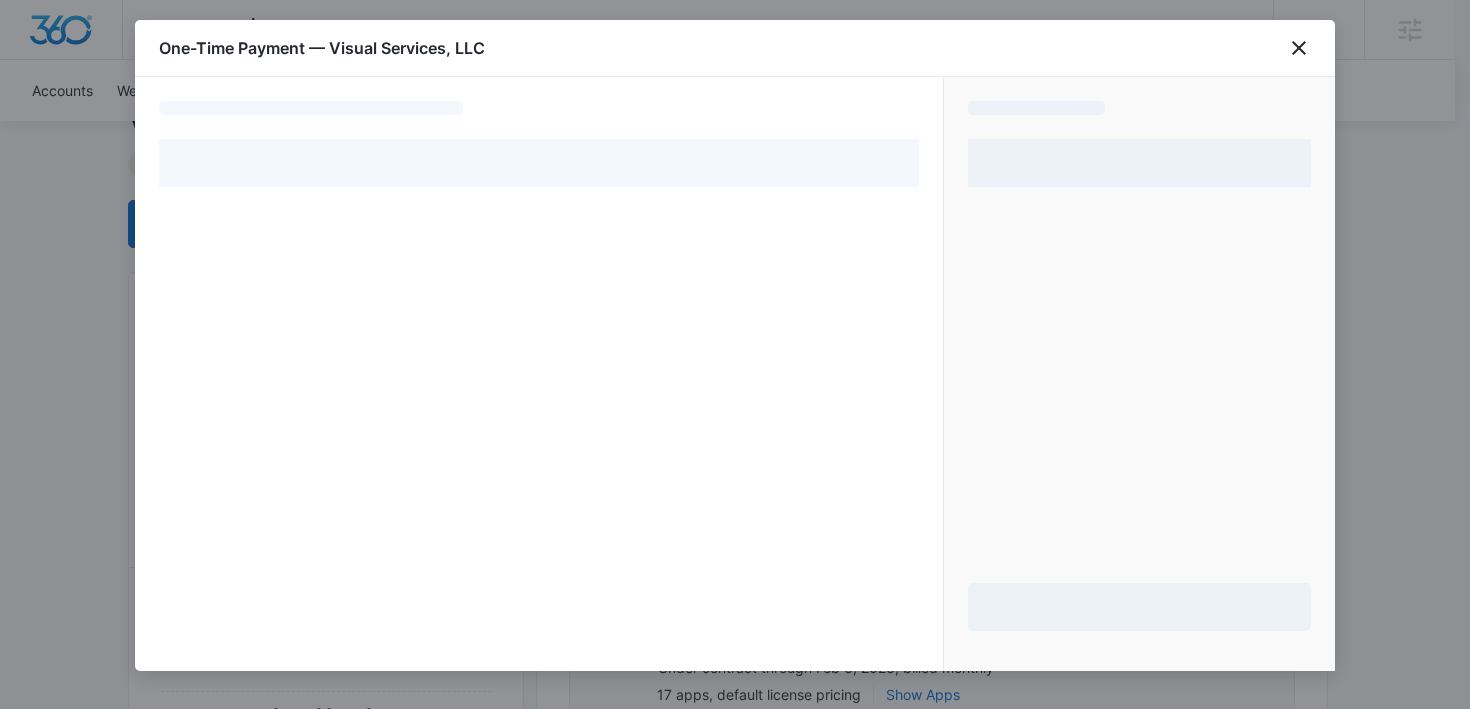 select on "pm_1RtDvzA4n8RTgNjUWIlE7s3o" 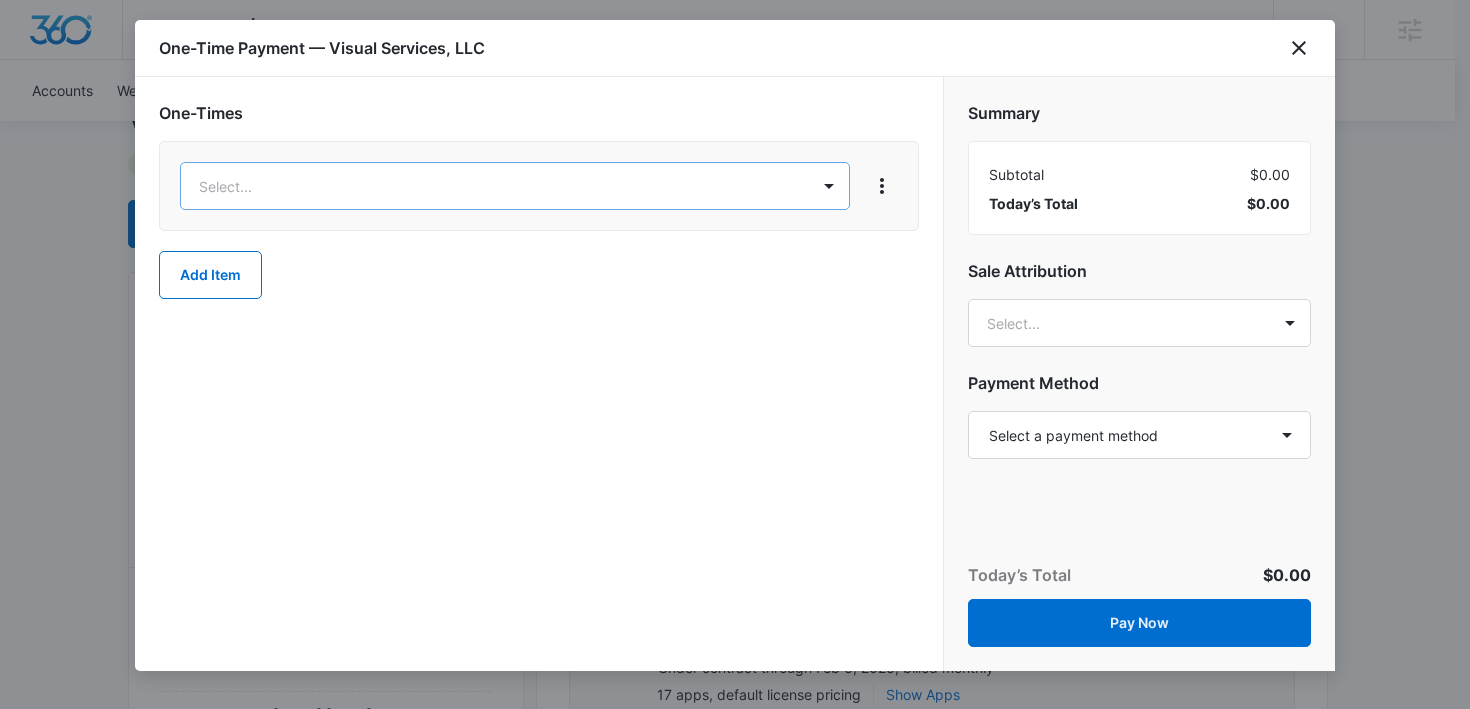 click on "Backoffice | Madwire Apps Settings DB Danielle Billington danielle.billington@madwire.com My Profile Notifications Support Logout Terms & Conditions   •   Privacy Policy Agencies Accounts Websites Settings Visual Services, LLC M334076 Paid Next payment of  $1,354.00  due  Sep 6 One Time Sale Go to Dashboard Visual Services, LLC M334076 Details Billing Type Stripe Billing Contact TUVIA DAVIS visualpaint4u@gmail.com 12486222296 Billing Address 17050 Hilton Street Southfield ,  MI   48075 US Local Time 02:38pm   ( America/New_York ) Industry Painting Contractor Lifetime Jul 7  ( 30 days ) Last Active - Lead Source - Partner - Stripe ID cus_SdbxdDFvdUYwbK Collection Method Charge Automatically Team Members Eryn Anderson Onboarding Consultant Eryn.Anderson@madwire.com Rebecca Eisele Marketing Consultant Rebecca.Eisele@marketing360.com Danielle Billington Success Manager danielle.billington@madwire.com Nicole White Marketing Consultant nicole.white@madwire.com Billing Task Manager Payment Method 2002 Manage" at bounding box center (735, 1472) 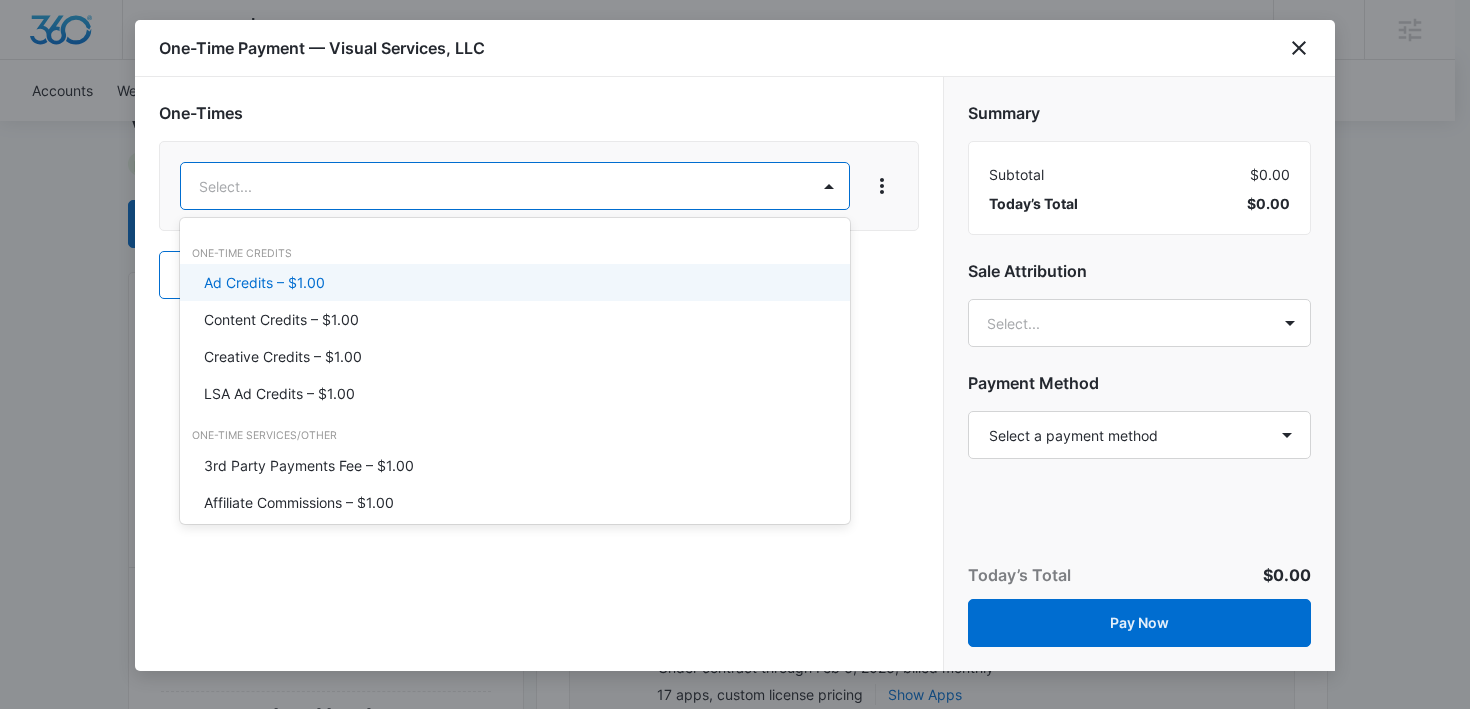 click at bounding box center [735, 354] 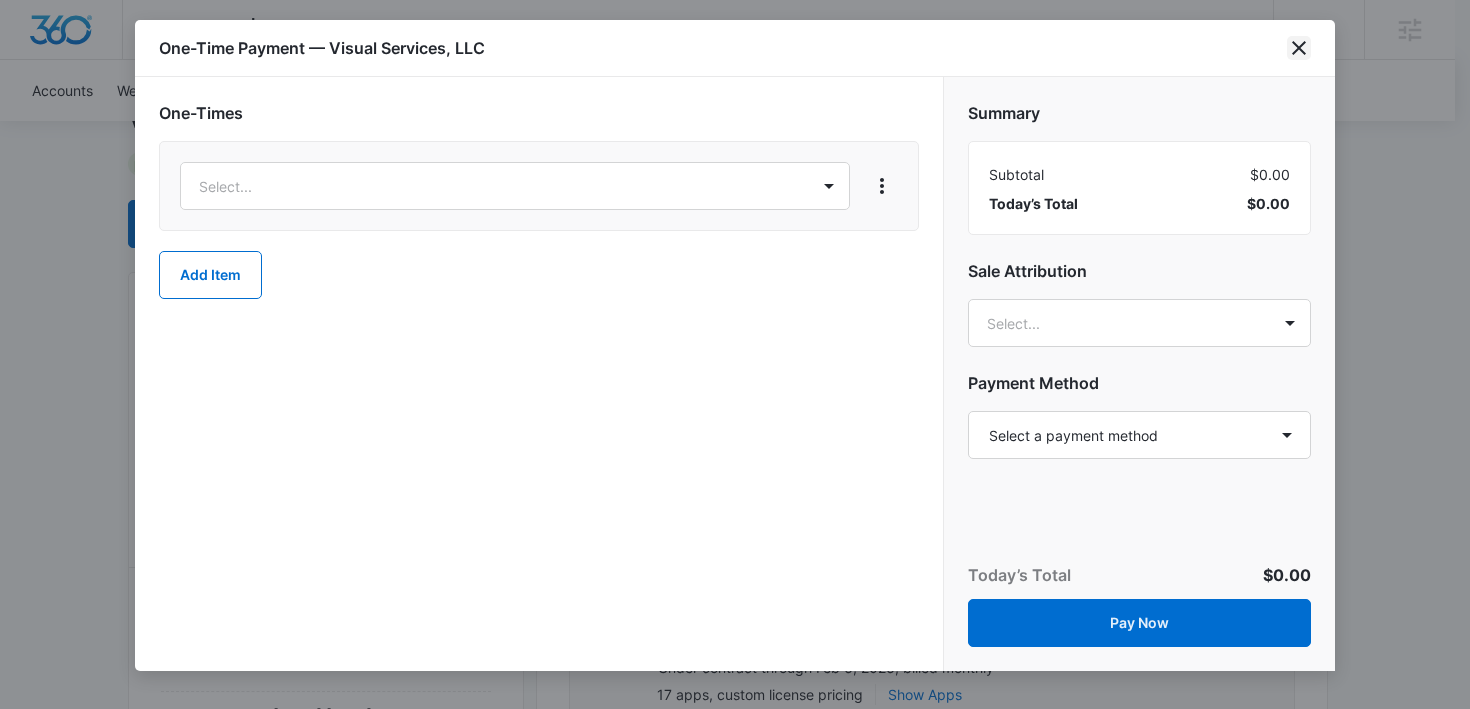 click 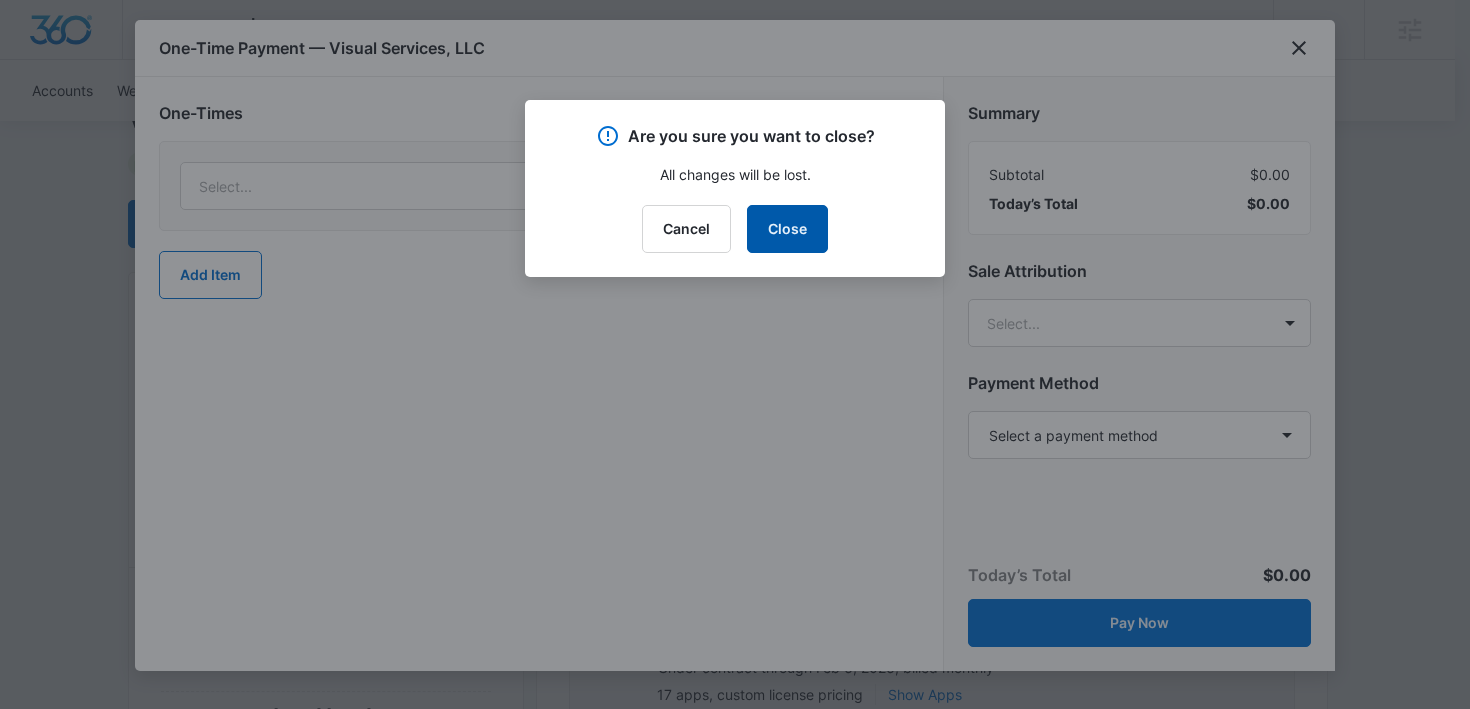 click on "Close" at bounding box center (787, 229) 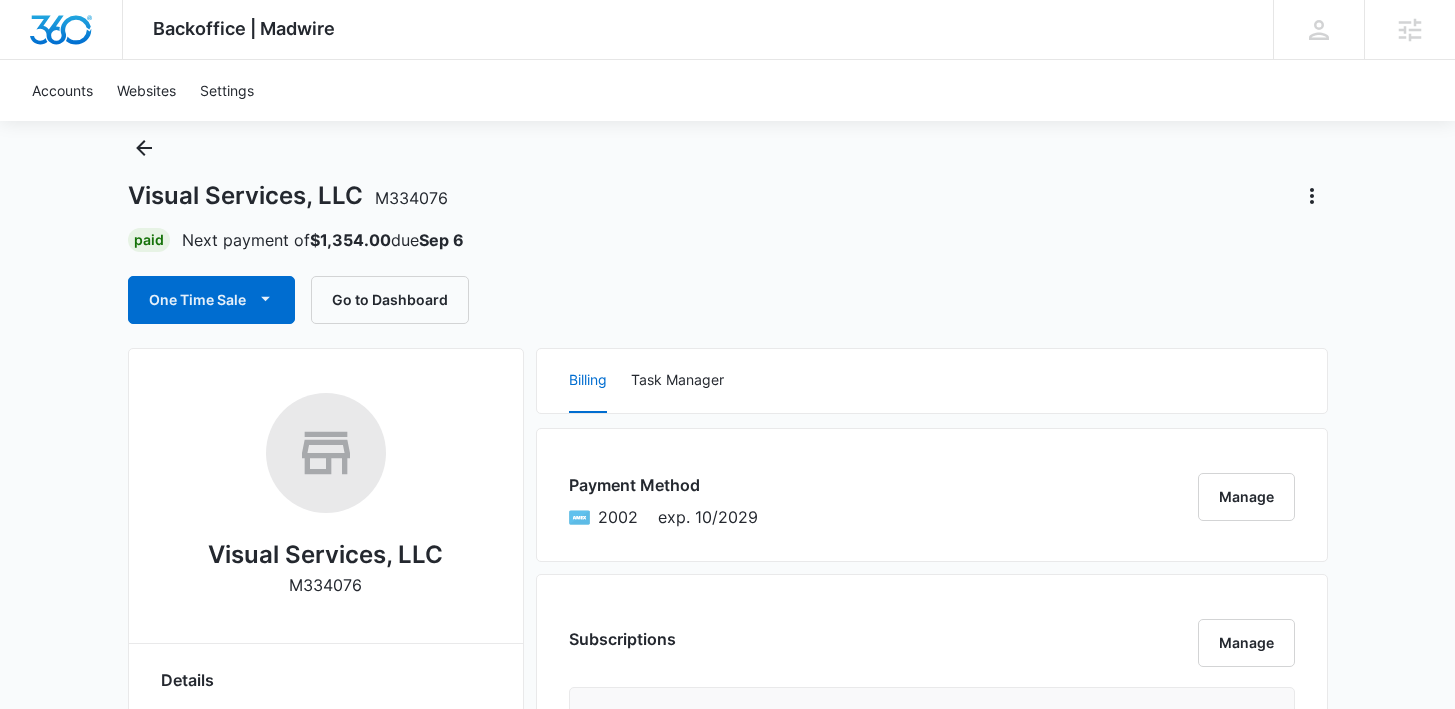 scroll, scrollTop: 63, scrollLeft: 0, axis: vertical 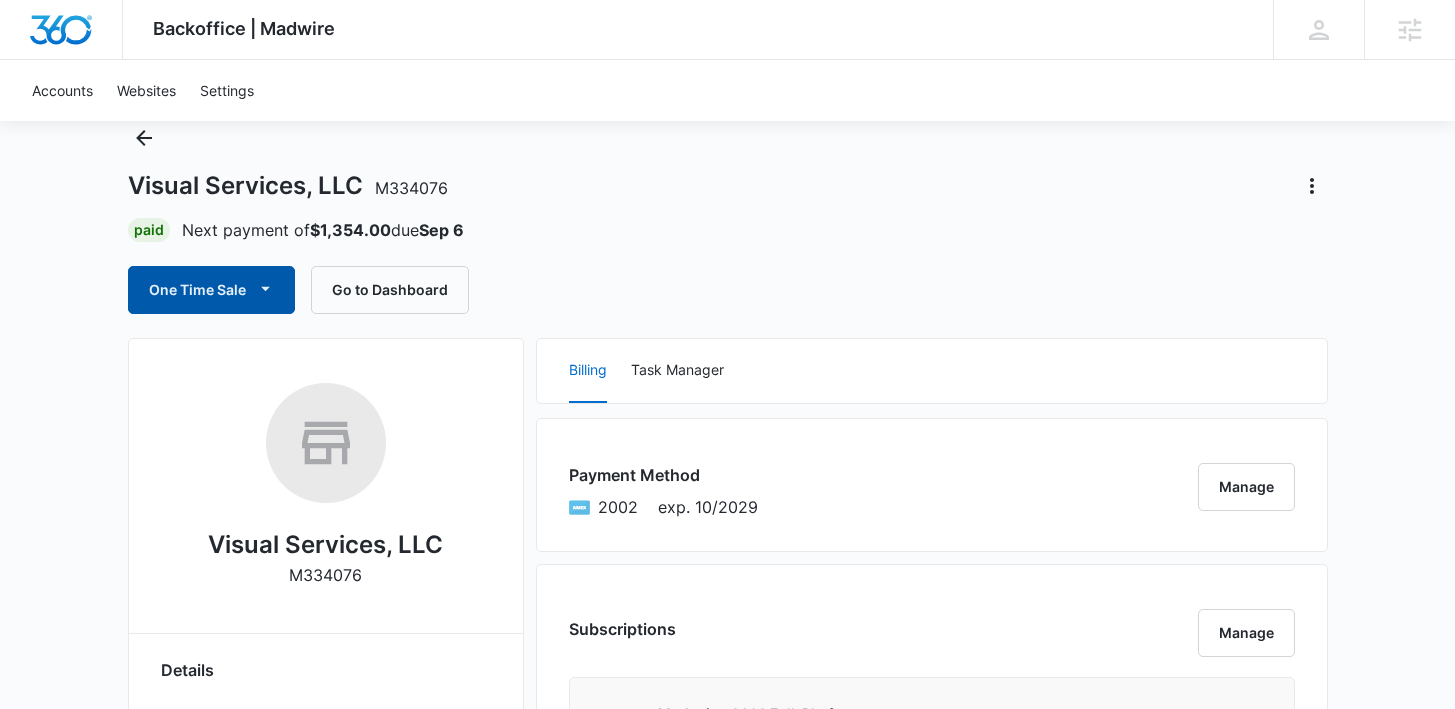 click on "One Time Sale" at bounding box center [211, 290] 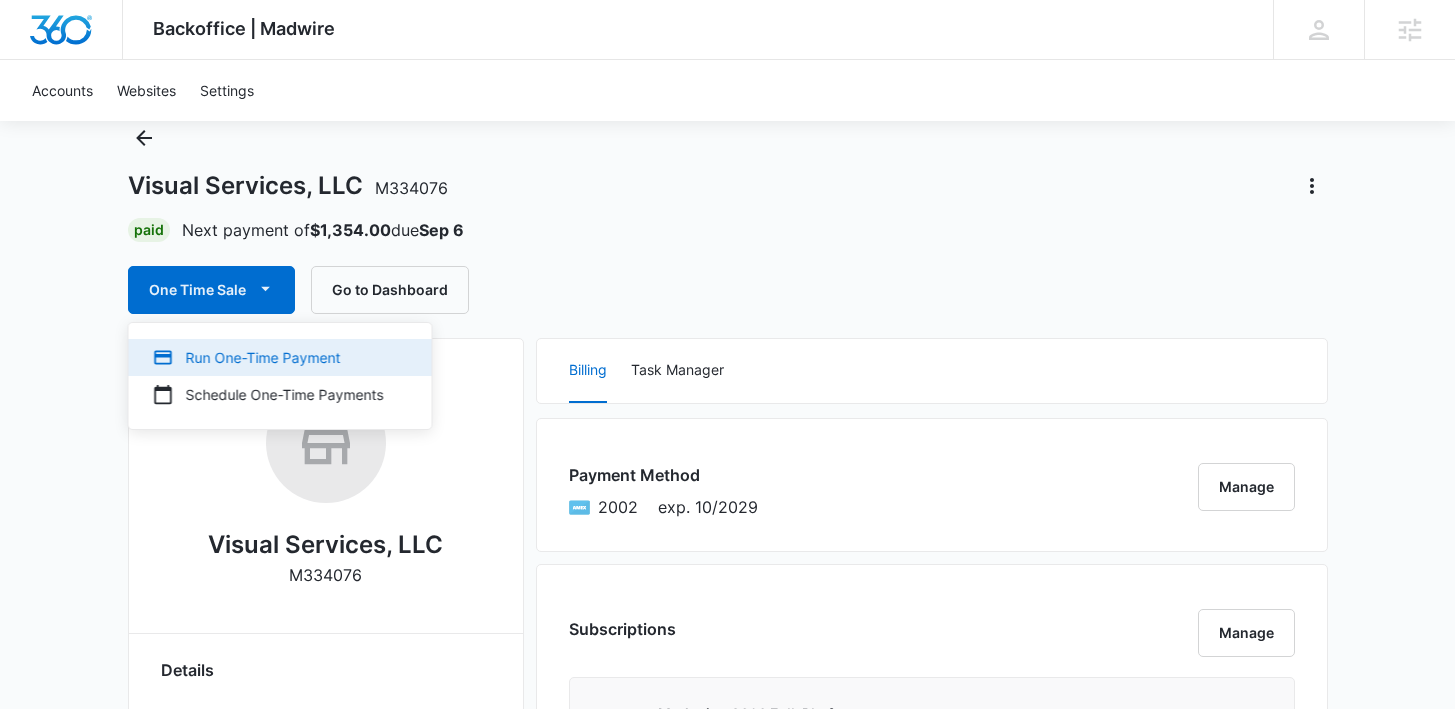 click on "Run One-Time Payment" at bounding box center (268, 357) 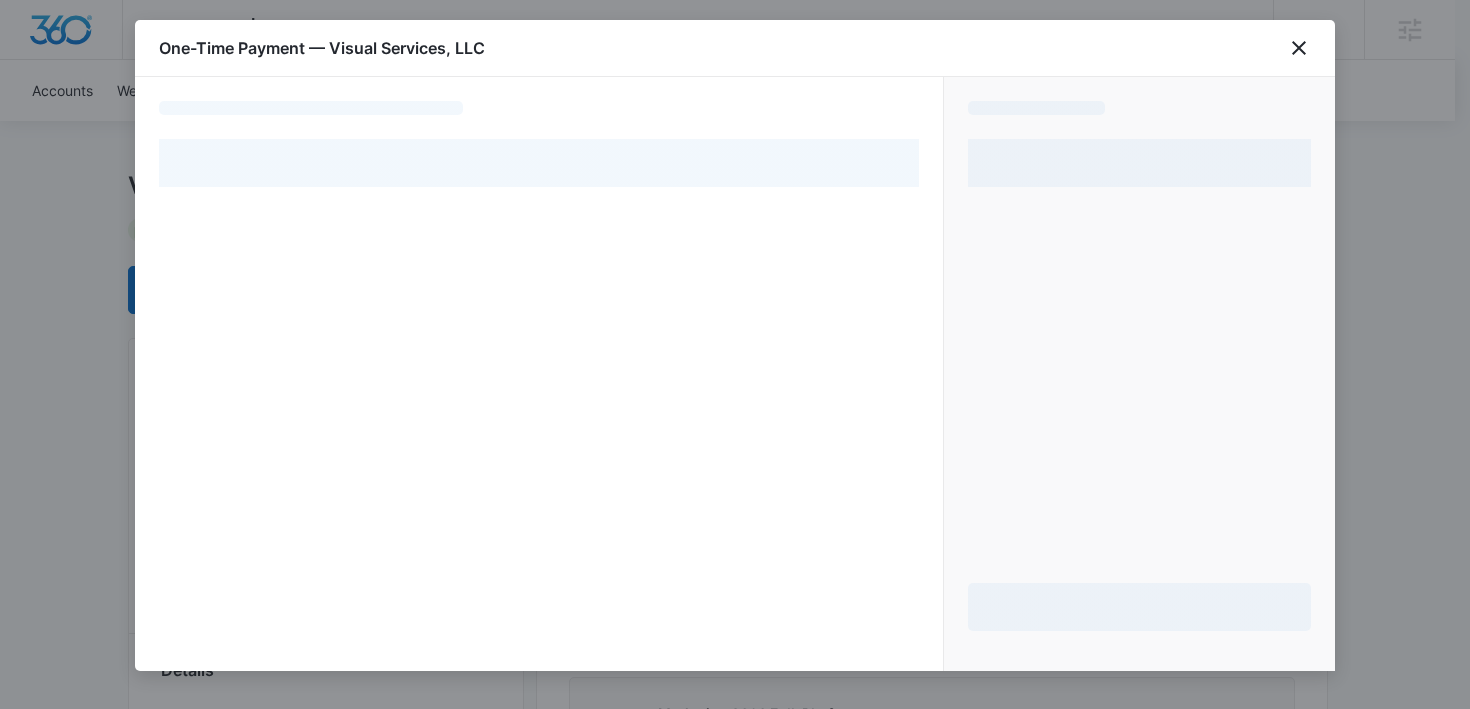 select on "pm_1RtDvzA4n8RTgNjUWIlE7s3o" 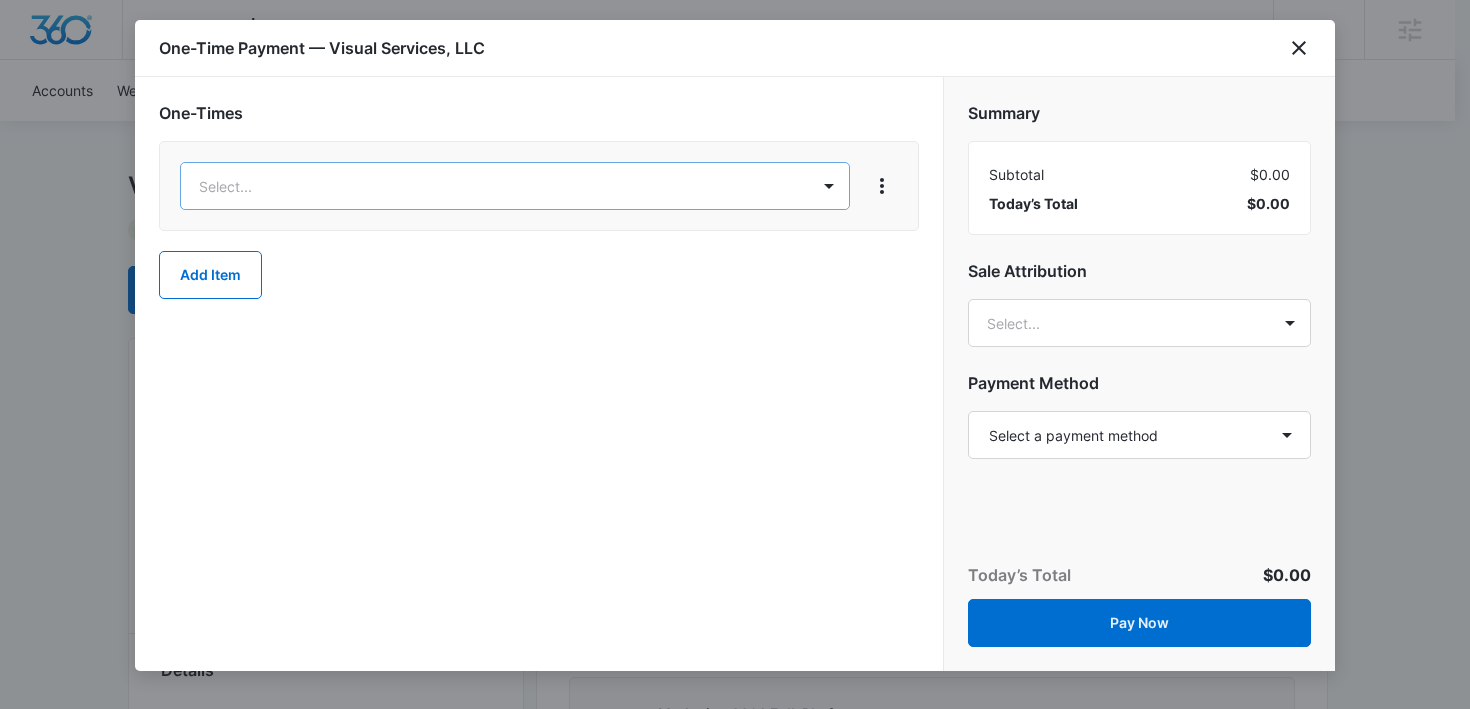 click on "Backoffice | Madwire Apps Settings DB Danielle Billington danielle.billington@madwire.com My Profile Notifications Support Logout Terms & Conditions   •   Privacy Policy Agencies Accounts Websites Settings Visual Services, LLC M334076 Paid Next payment of  $1,354.00  due  Sep 6 One Time Sale Go to Dashboard Visual Services, LLC M334076 Details Billing Type Stripe Billing Contact TUVIA DAVIS visualpaint4u@gmail.com 12486222296 Billing Address 17050 Hilton Street Southfield ,  MI   48075 US Local Time 02:38pm   ( America/New_York ) Industry Painting Contractor Lifetime Jul 7  ( 30 days ) Last Active - Lead Source - Partner - Stripe ID cus_SdbxdDFvdUYwbK Collection Method Charge Automatically Team Members Eryn Anderson Onboarding Consultant Eryn.Anderson@madwire.com Rebecca Eisele Marketing Consultant Rebecca.Eisele@marketing360.com Danielle Billington Success Manager danielle.billington@madwire.com Nicole White Marketing Consultant nicole.white@madwire.com Billing Task Manager Payment Method 2002 Manage" at bounding box center [735, 1538] 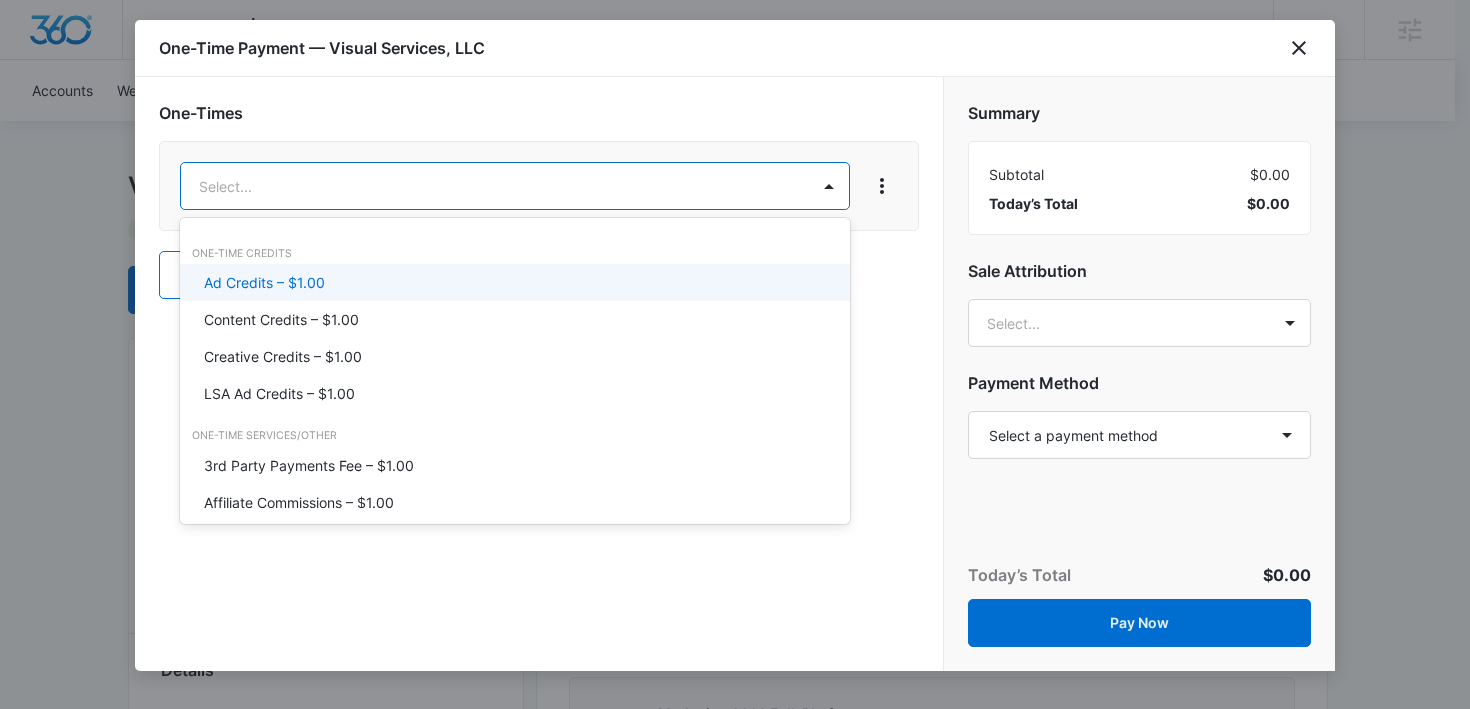 click on "Ad Credits – $1.00" at bounding box center [264, 282] 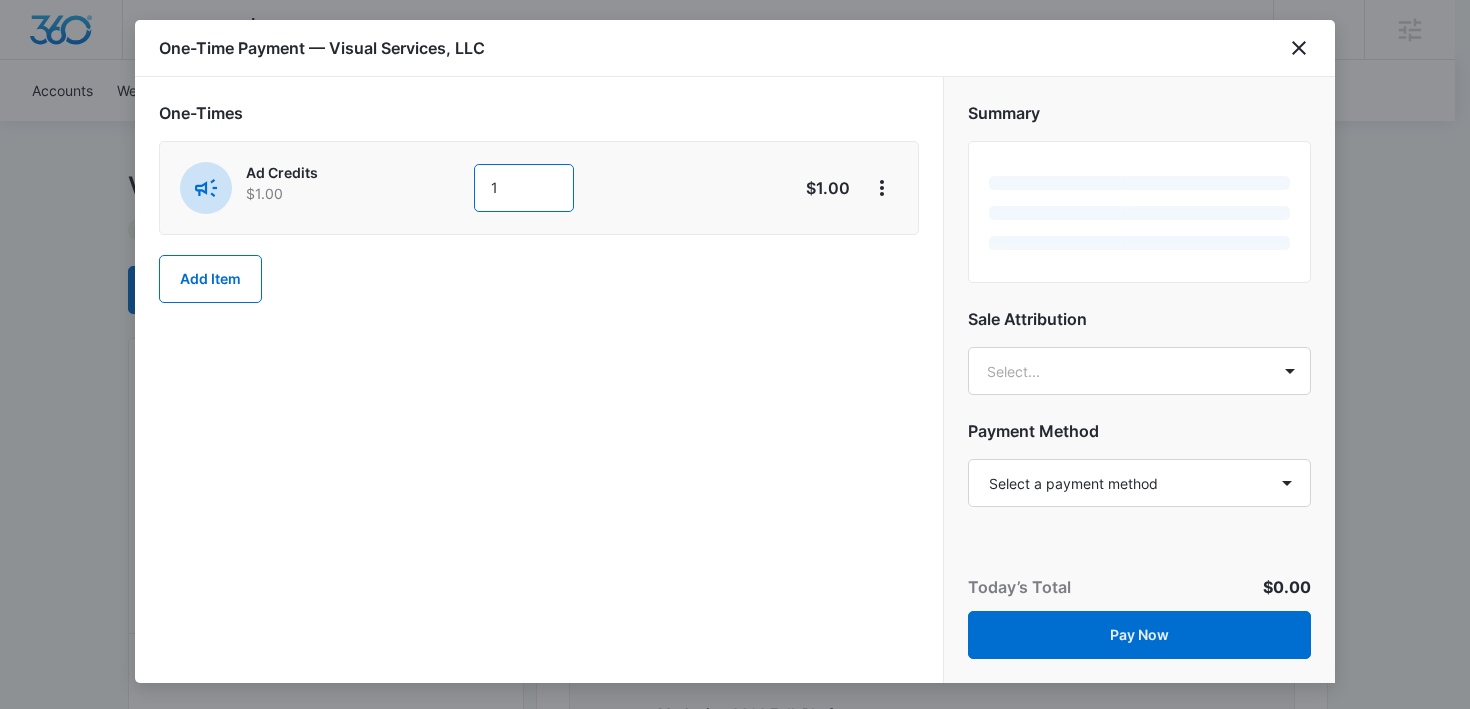 click on "1" at bounding box center (524, 188) 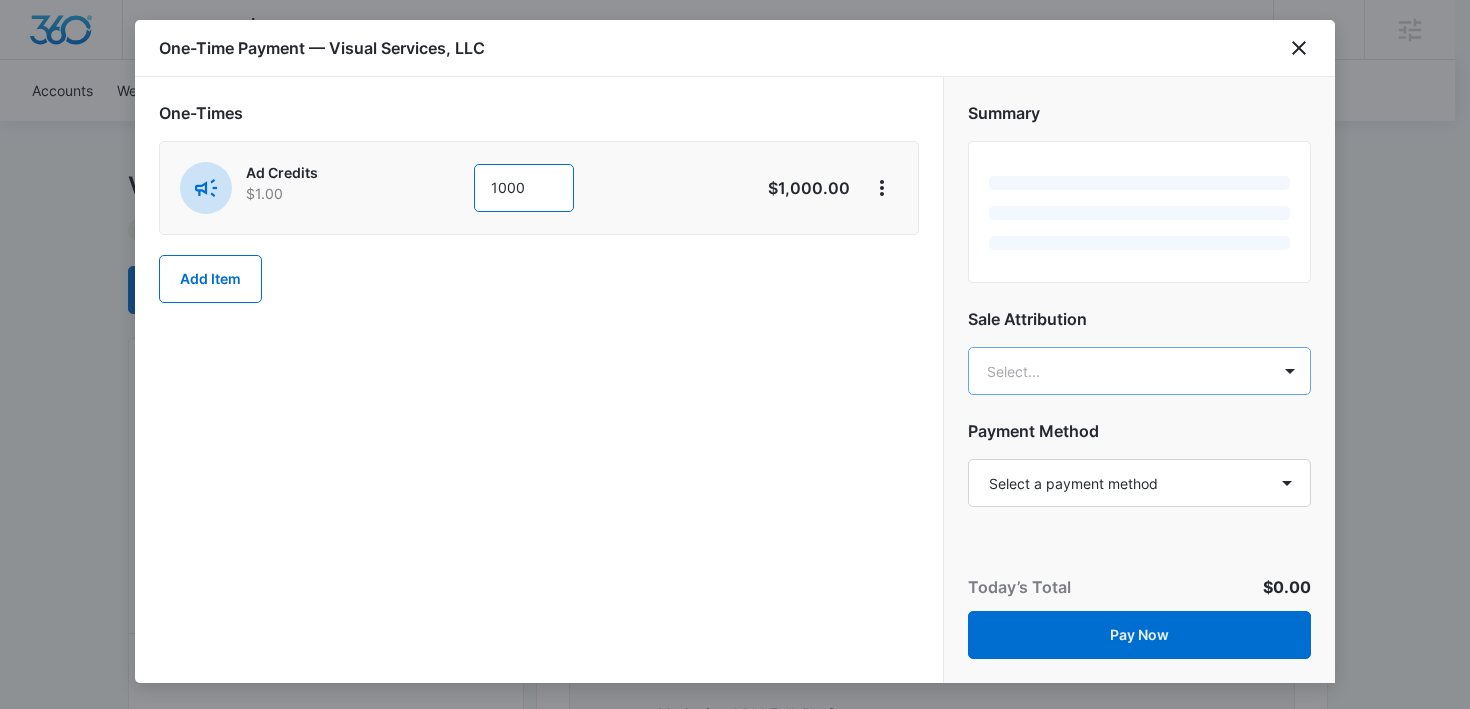 type on "1000" 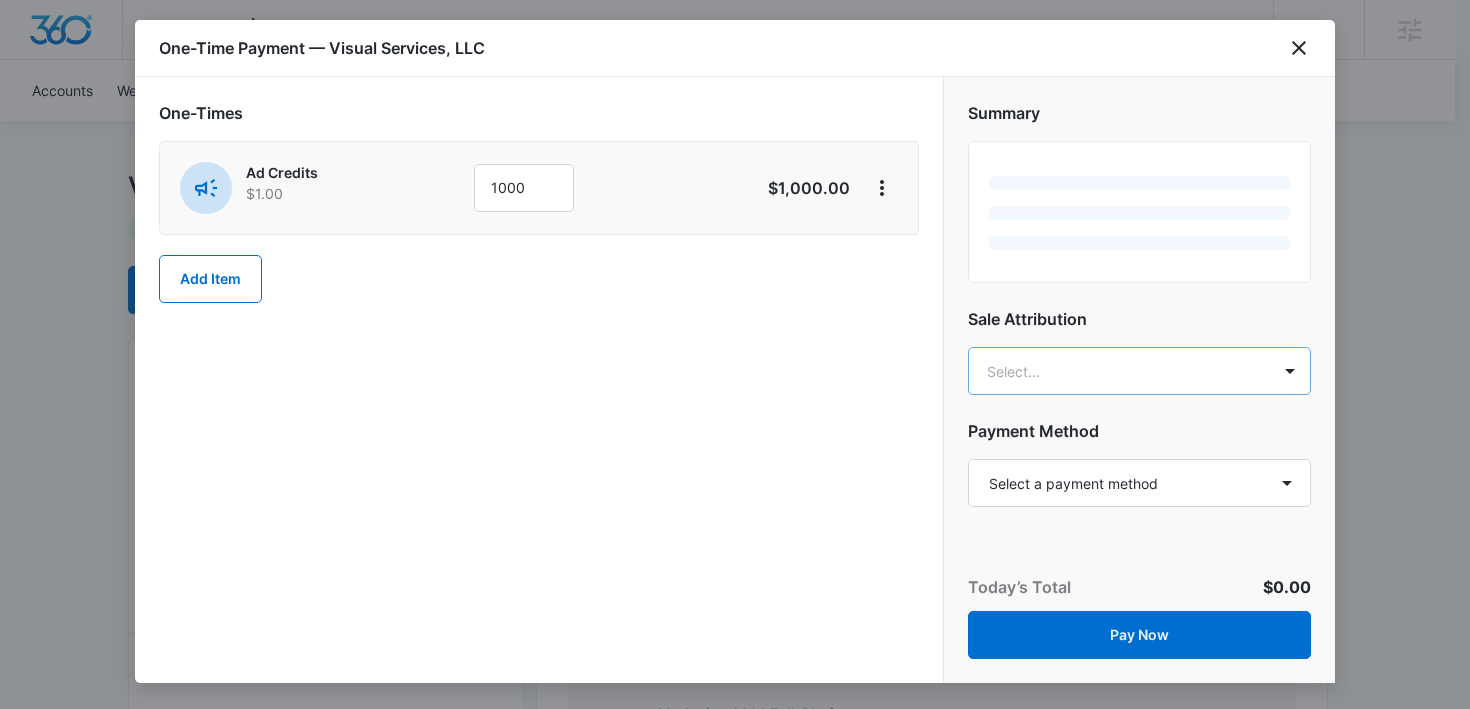 click on "Backoffice | Madwire Apps Settings DB Danielle Billington danielle.billington@madwire.com My Profile Notifications Support Logout Terms & Conditions   •   Privacy Policy Agencies Accounts Websites Settings Visual Services, LLC M334076 Paid Next payment of  $1,354.00  due  Sep 6 One Time Sale Go to Dashboard Visual Services, LLC M334076 Details Billing Type Stripe Billing Contact TUVIA DAVIS visualpaint4u@gmail.com 12486222296 Billing Address 17050 Hilton Street Southfield ,  MI   48075 US Local Time 02:38pm   ( America/New_York ) Industry Painting Contractor Lifetime Jul 7  ( 30 days ) Last Active - Lead Source - Partner - Stripe ID cus_SdbxdDFvdUYwbK Collection Method Charge Automatically Team Members Eryn Anderson Onboarding Consultant Eryn.Anderson@madwire.com Rebecca Eisele Marketing Consultant Rebecca.Eisele@marketing360.com Danielle Billington Success Manager danielle.billington@madwire.com Nicole White Marketing Consultant nicole.white@madwire.com Billing Task Manager Payment Method 2002 Manage" at bounding box center [735, 1538] 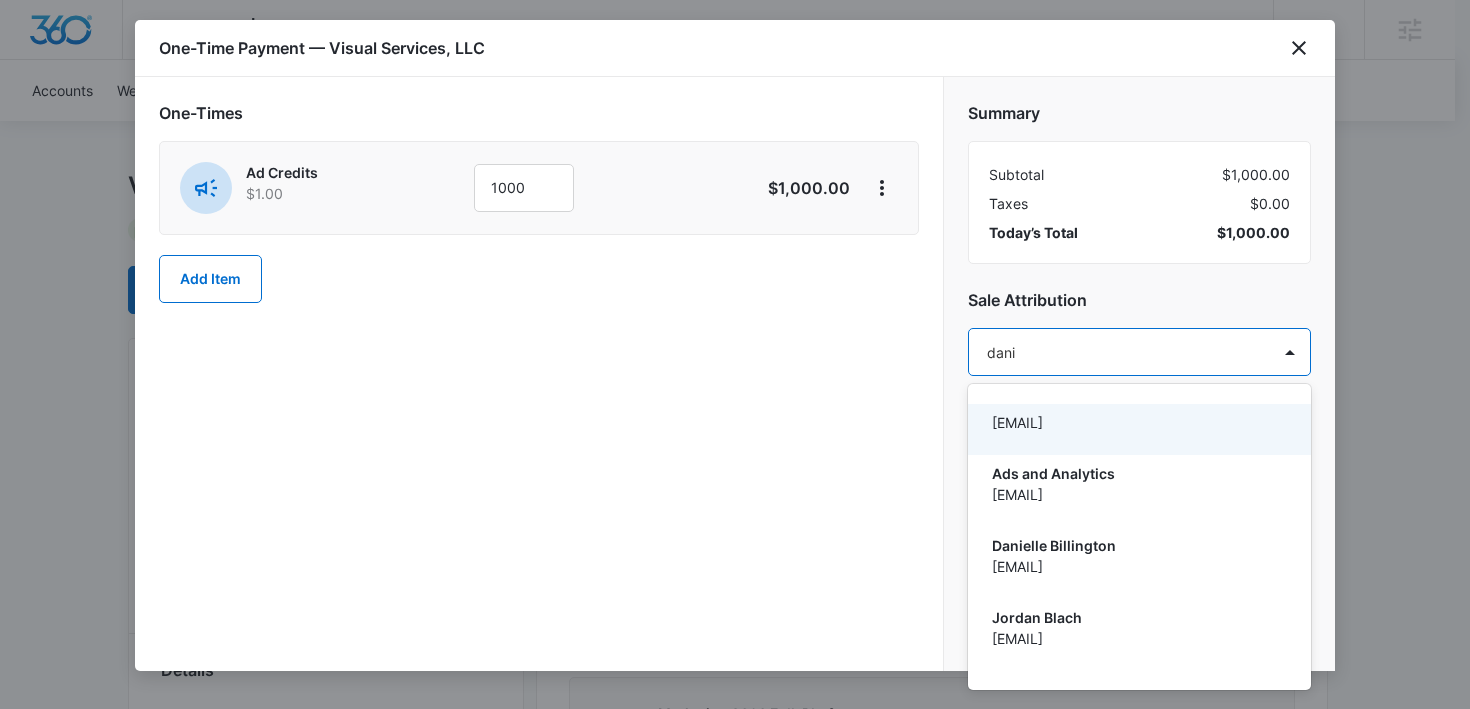 type on "danie" 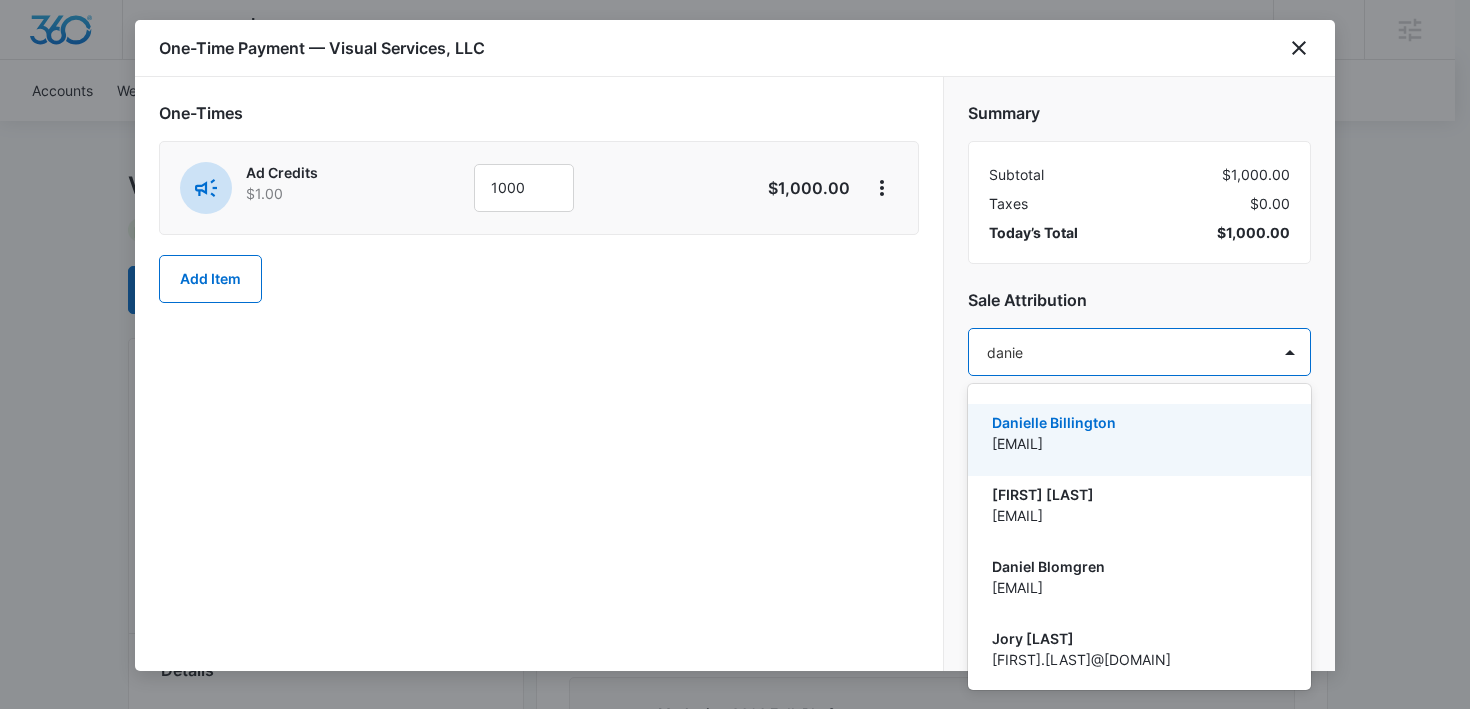 click on "[EMAIL]" at bounding box center (1137, 443) 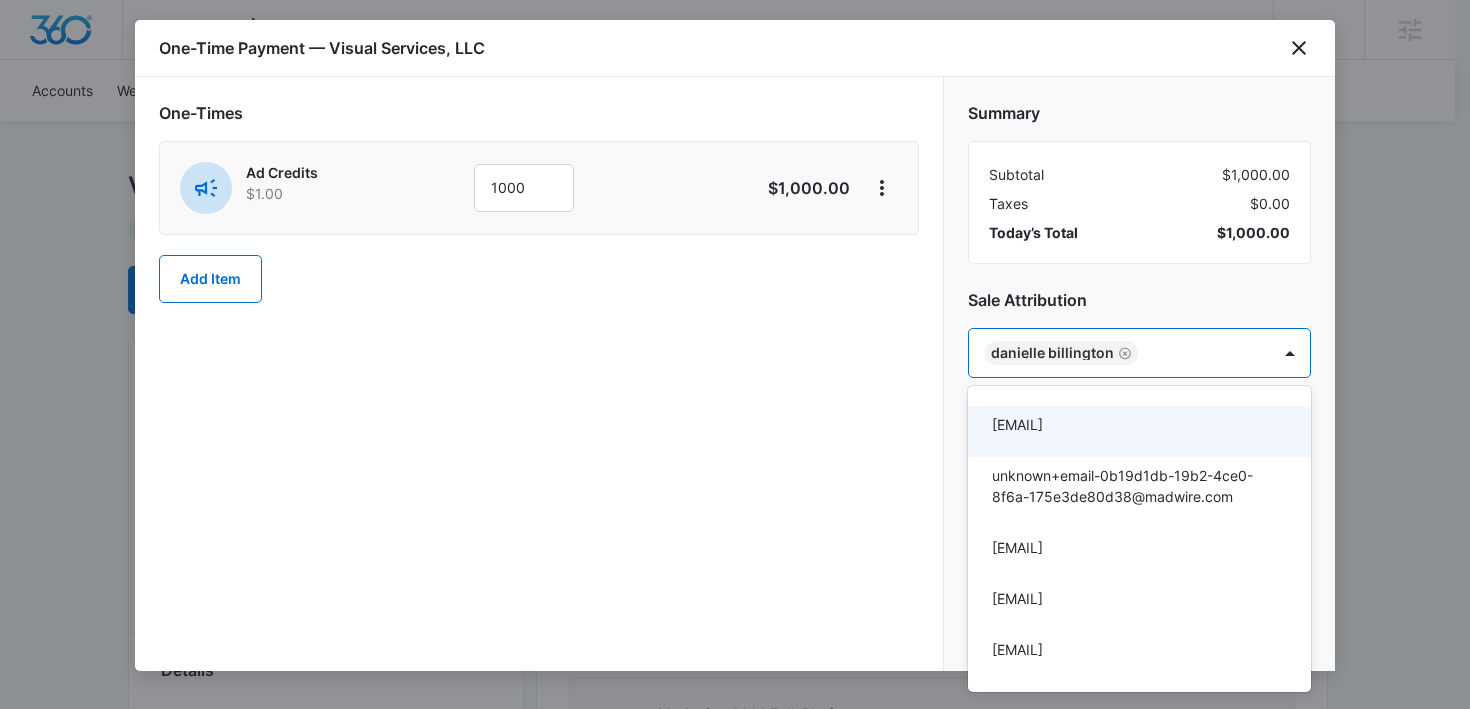 click at bounding box center (735, 354) 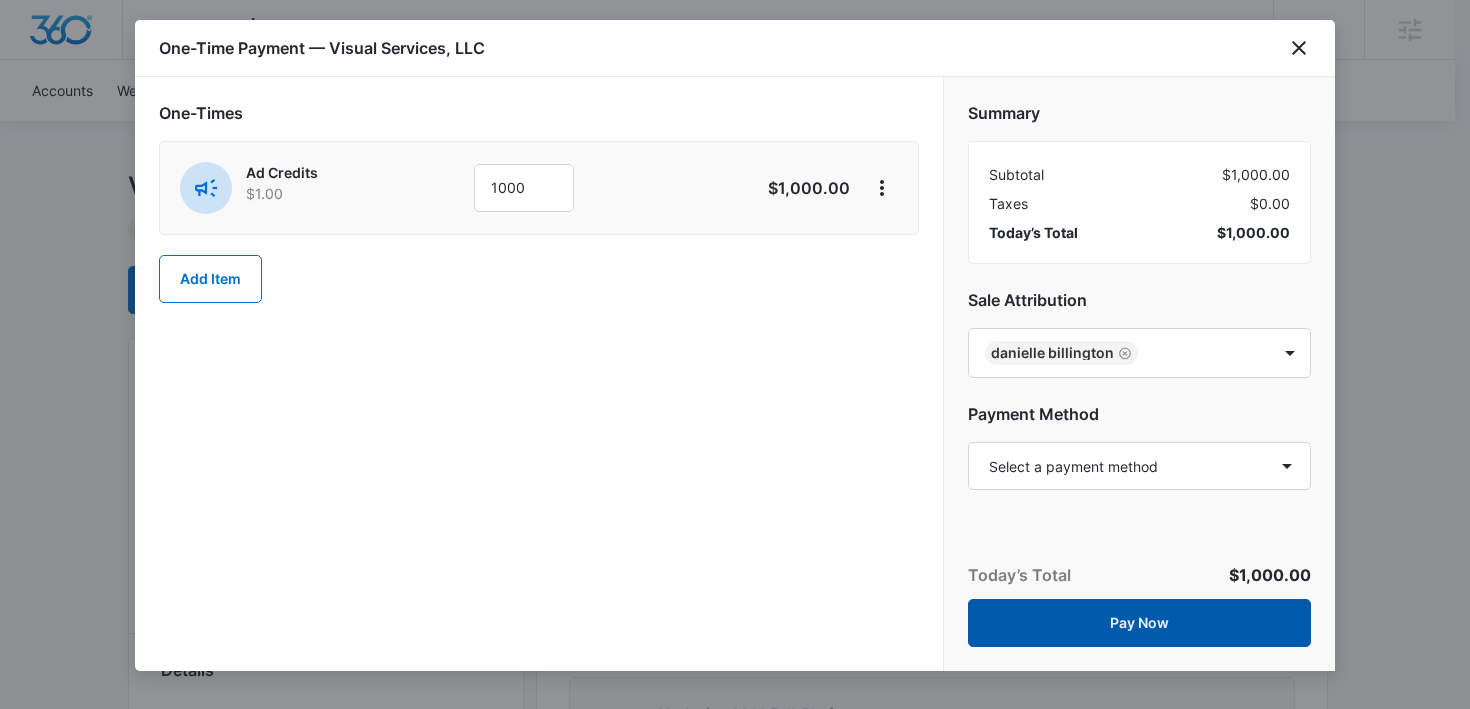 click on "Pay Now" at bounding box center (1139, 623) 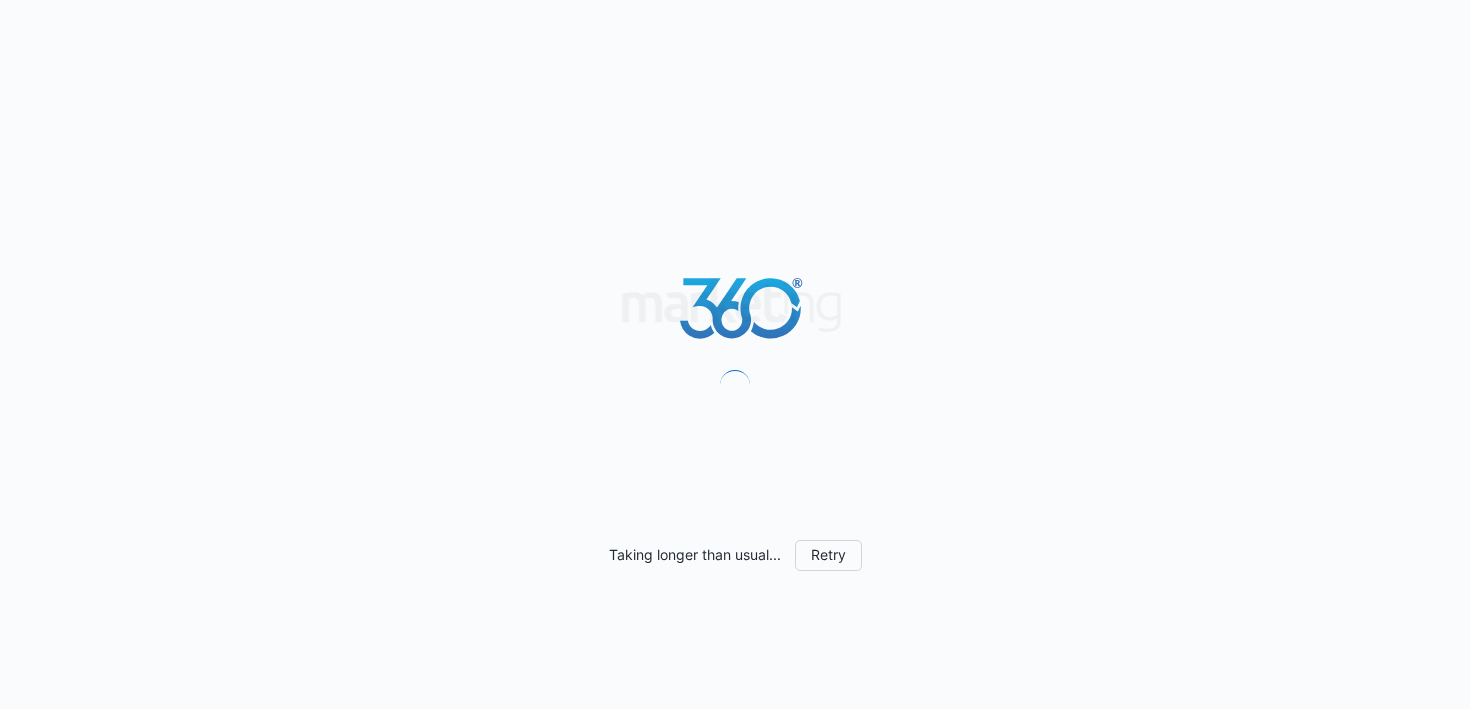 scroll, scrollTop: 0, scrollLeft: 0, axis: both 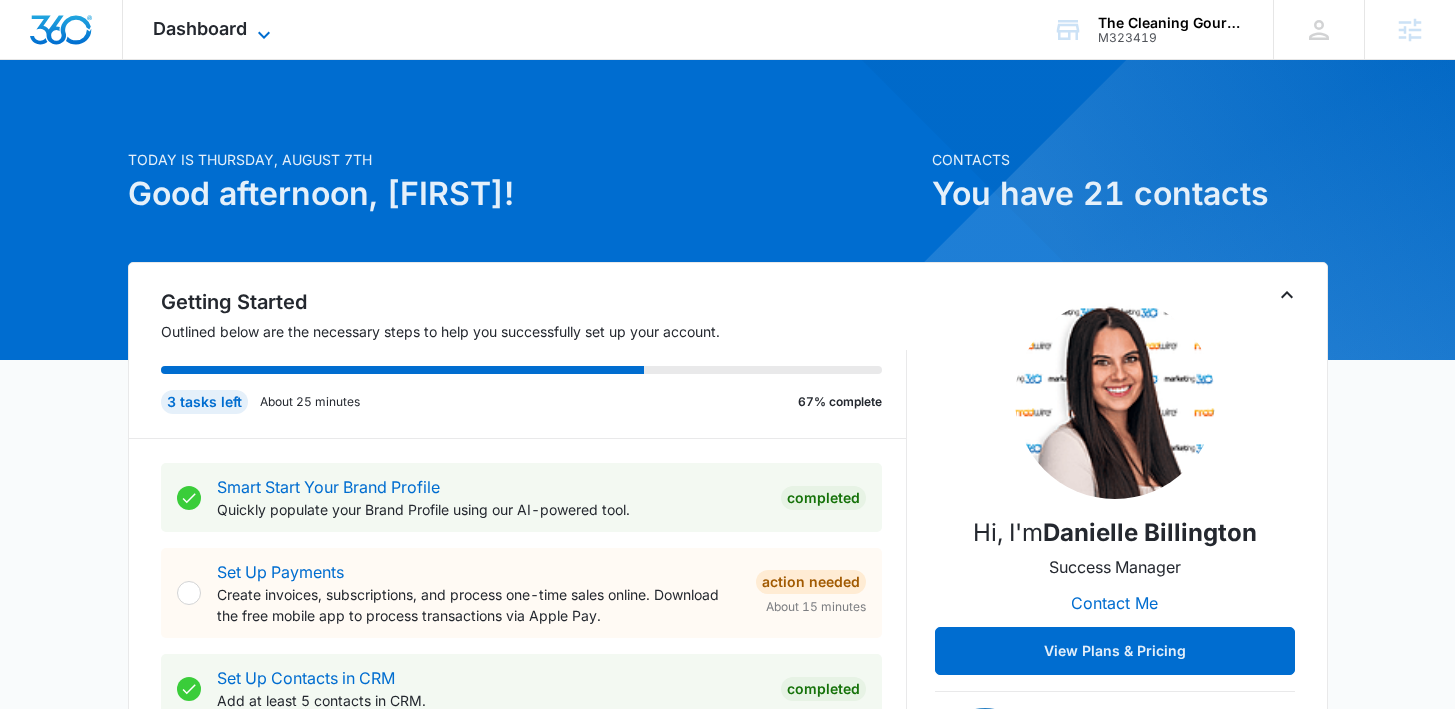 click on "Dashboard" at bounding box center [200, 28] 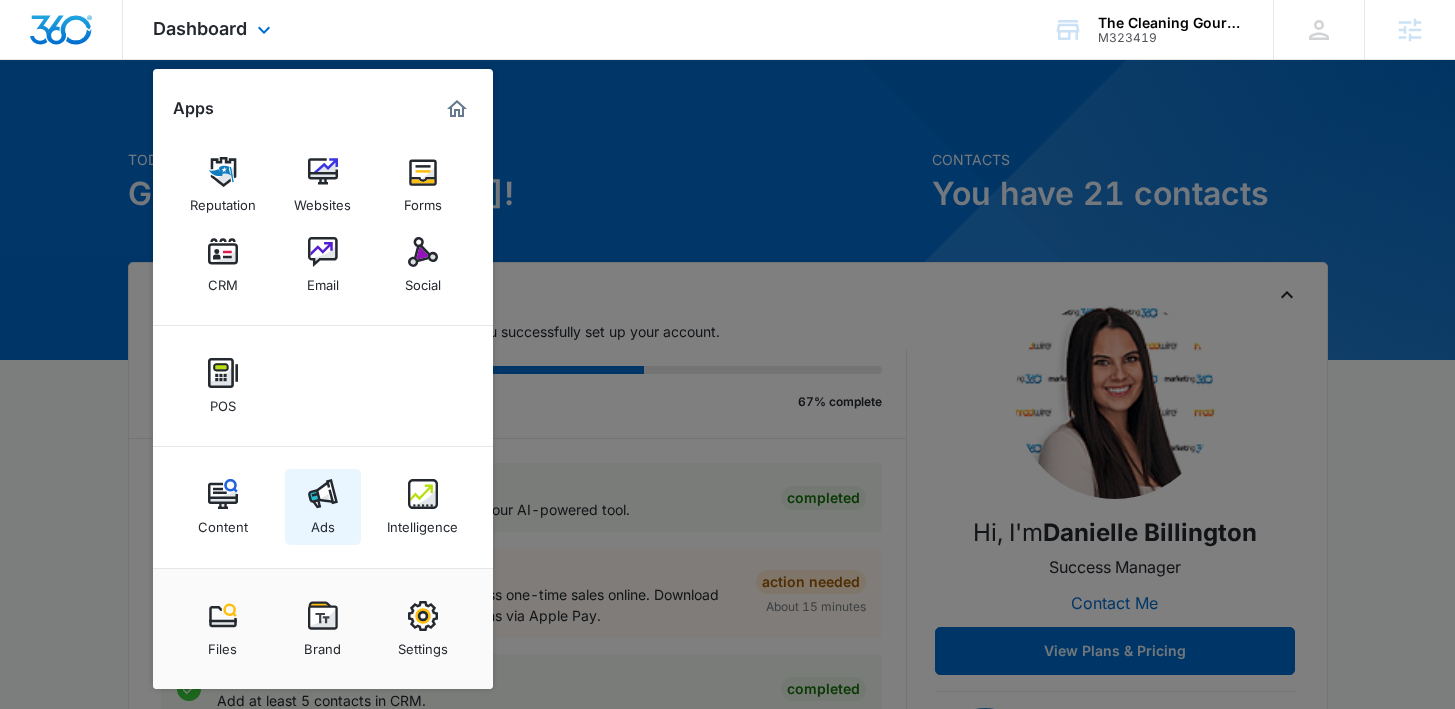 click on "Ads" at bounding box center (323, 507) 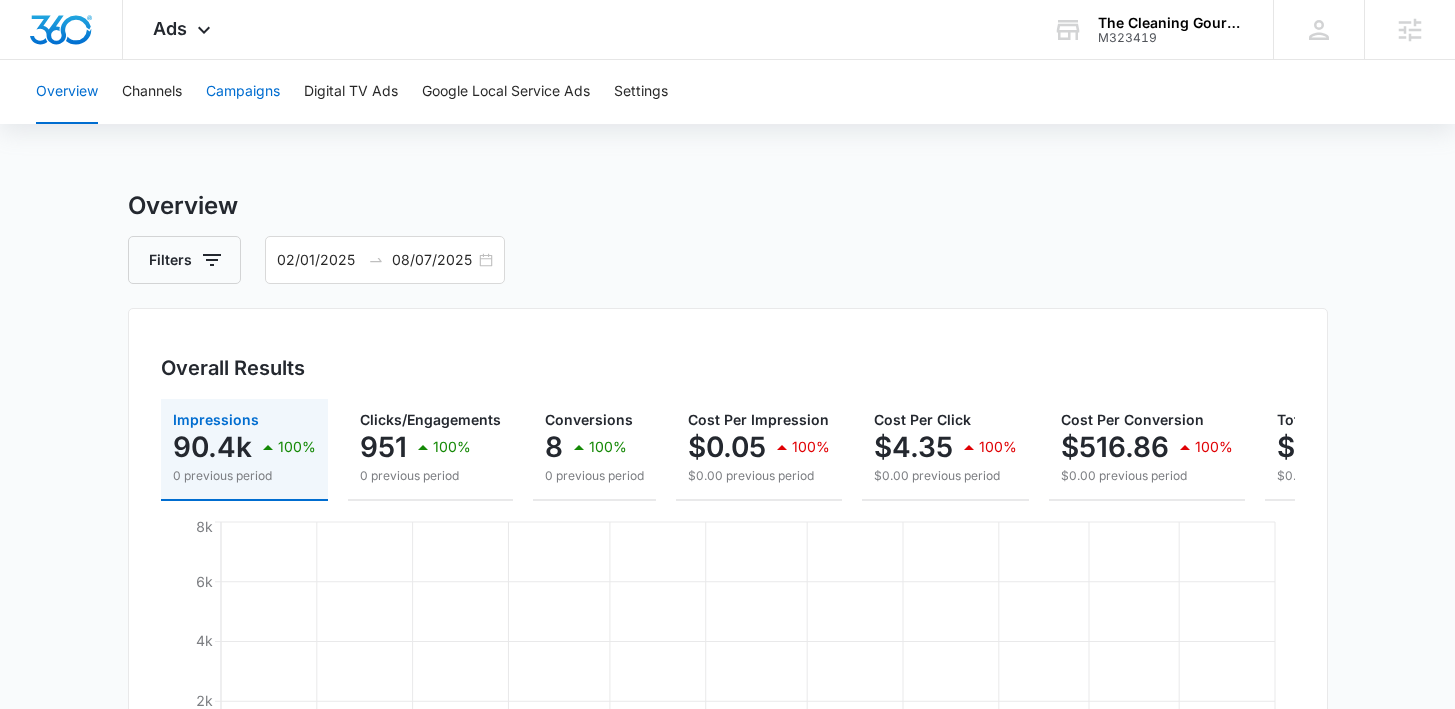 click on "Campaigns" at bounding box center (243, 92) 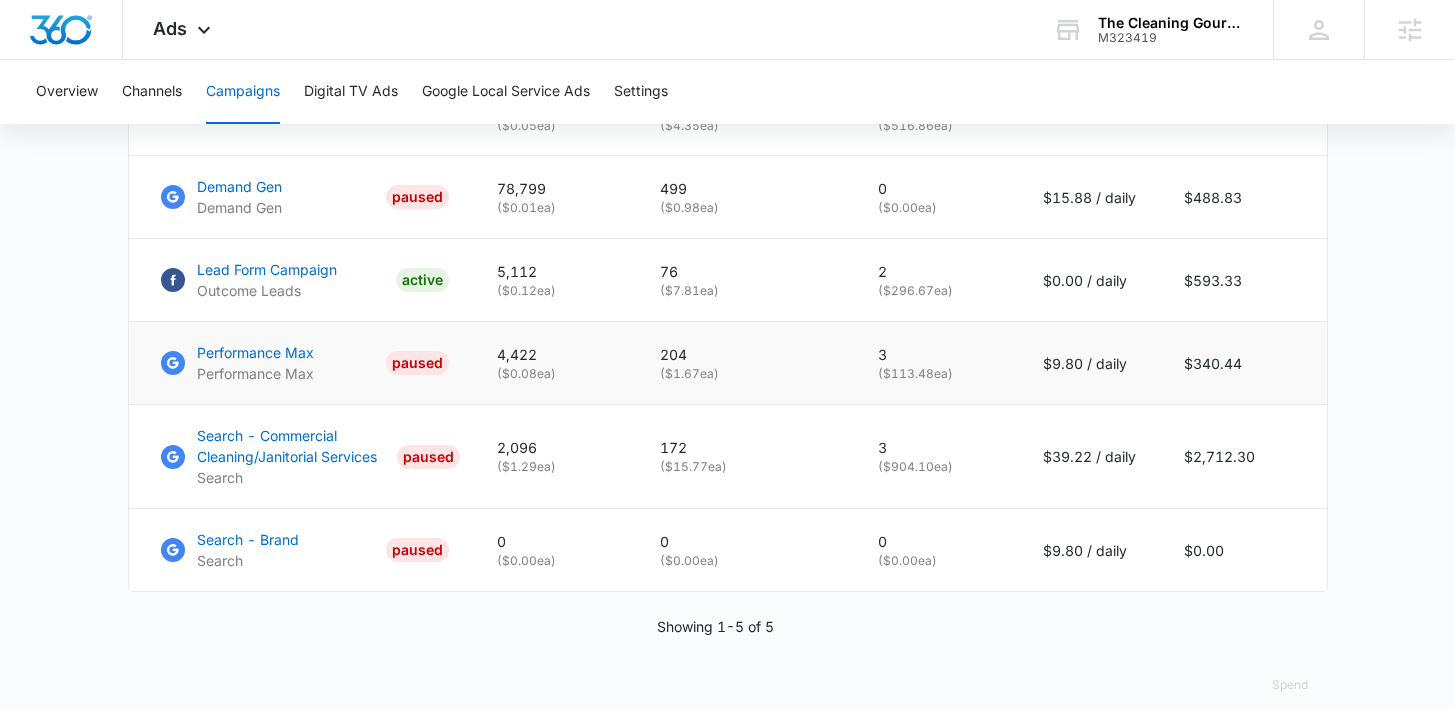 scroll, scrollTop: 987, scrollLeft: 0, axis: vertical 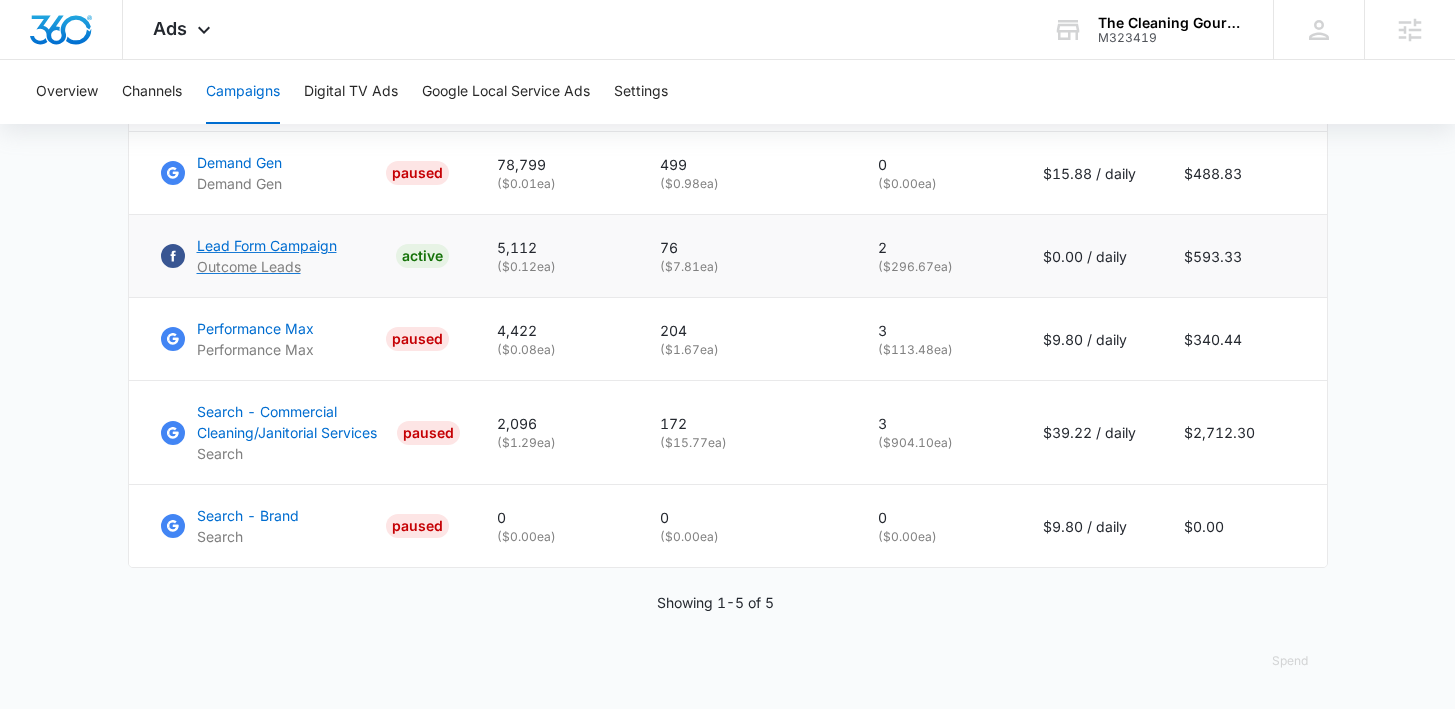 click on "Lead Form Campaign" at bounding box center (267, 245) 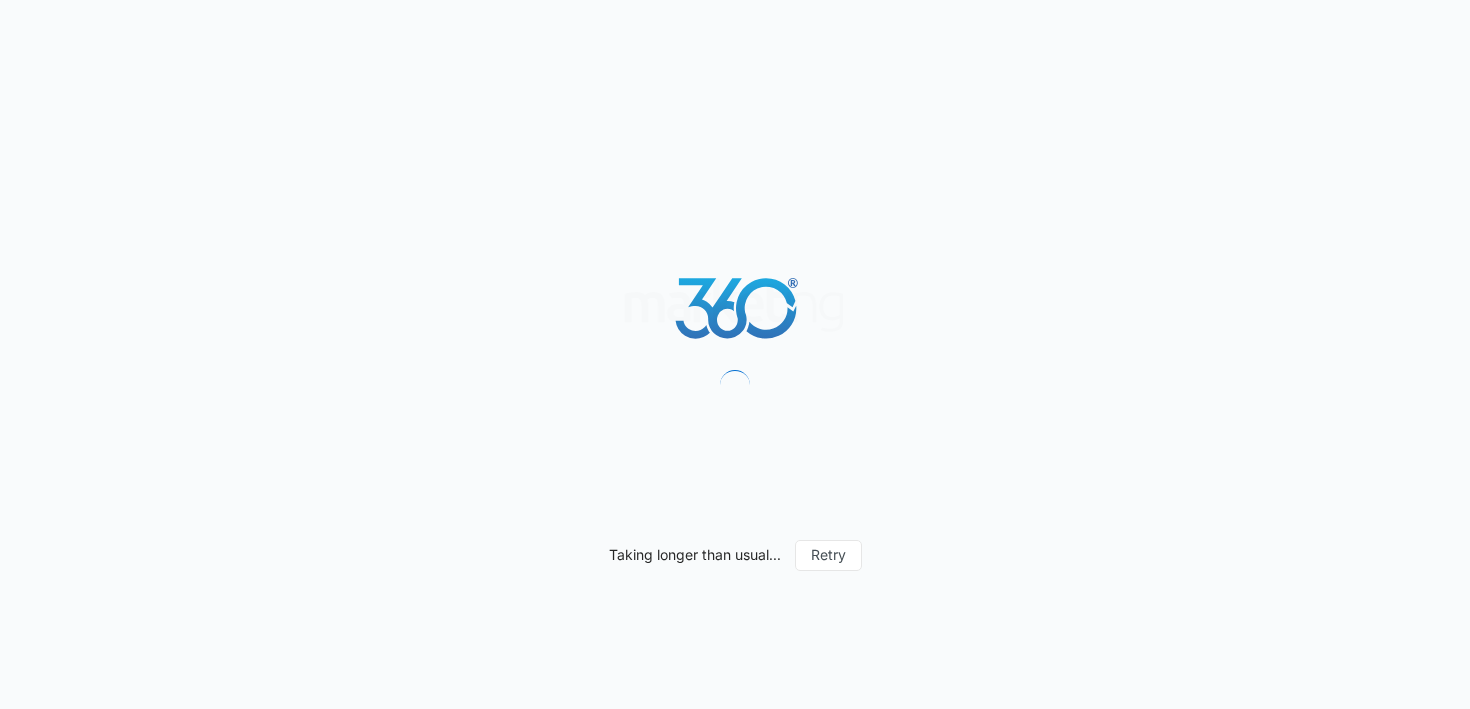 scroll, scrollTop: 0, scrollLeft: 0, axis: both 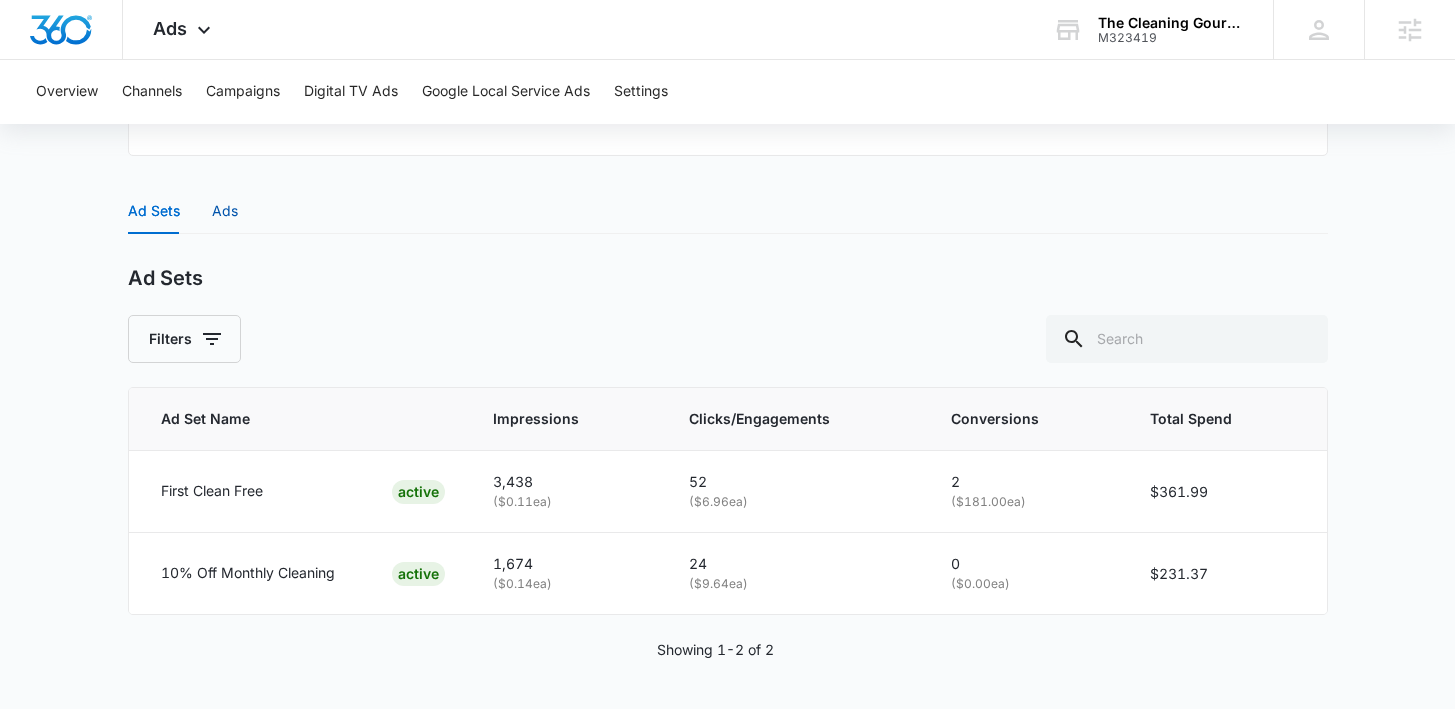 click on "Ads" at bounding box center (225, 211) 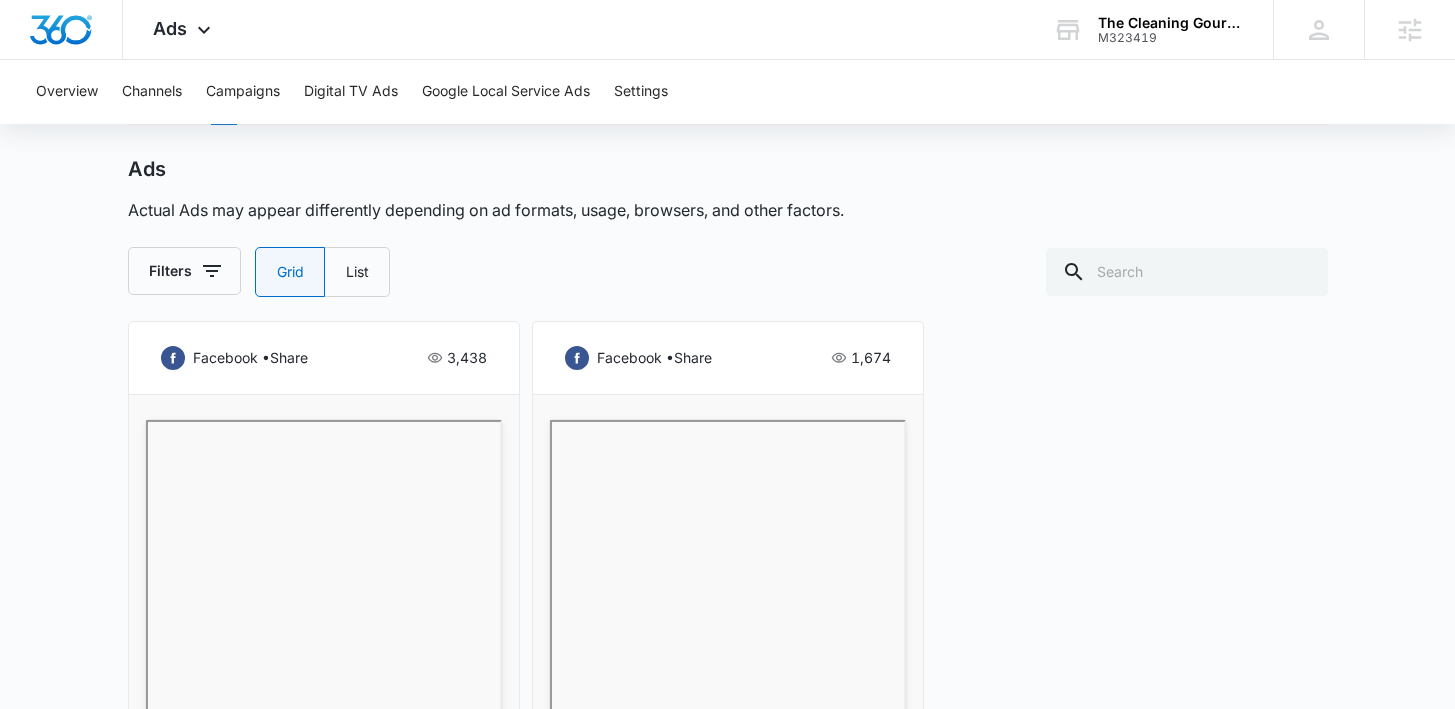 scroll, scrollTop: 884, scrollLeft: 0, axis: vertical 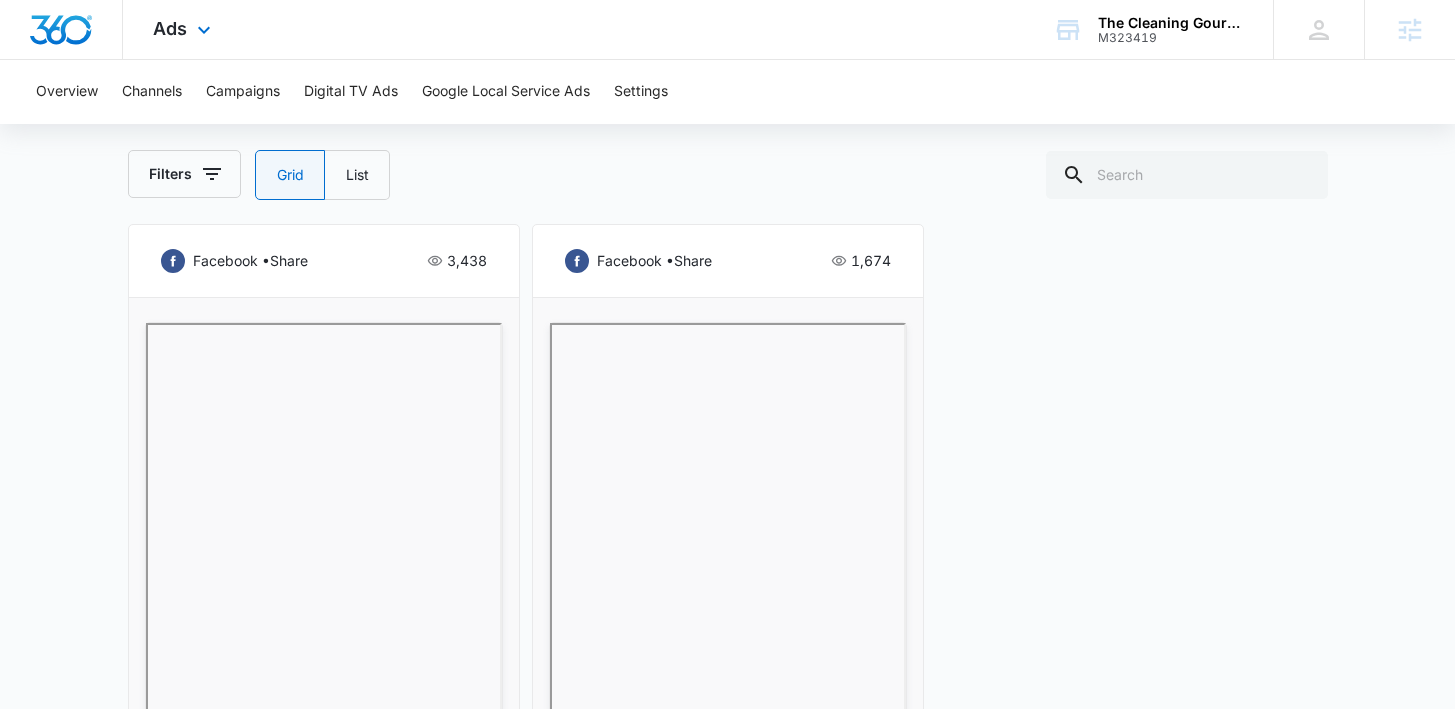 click at bounding box center (61, 30) 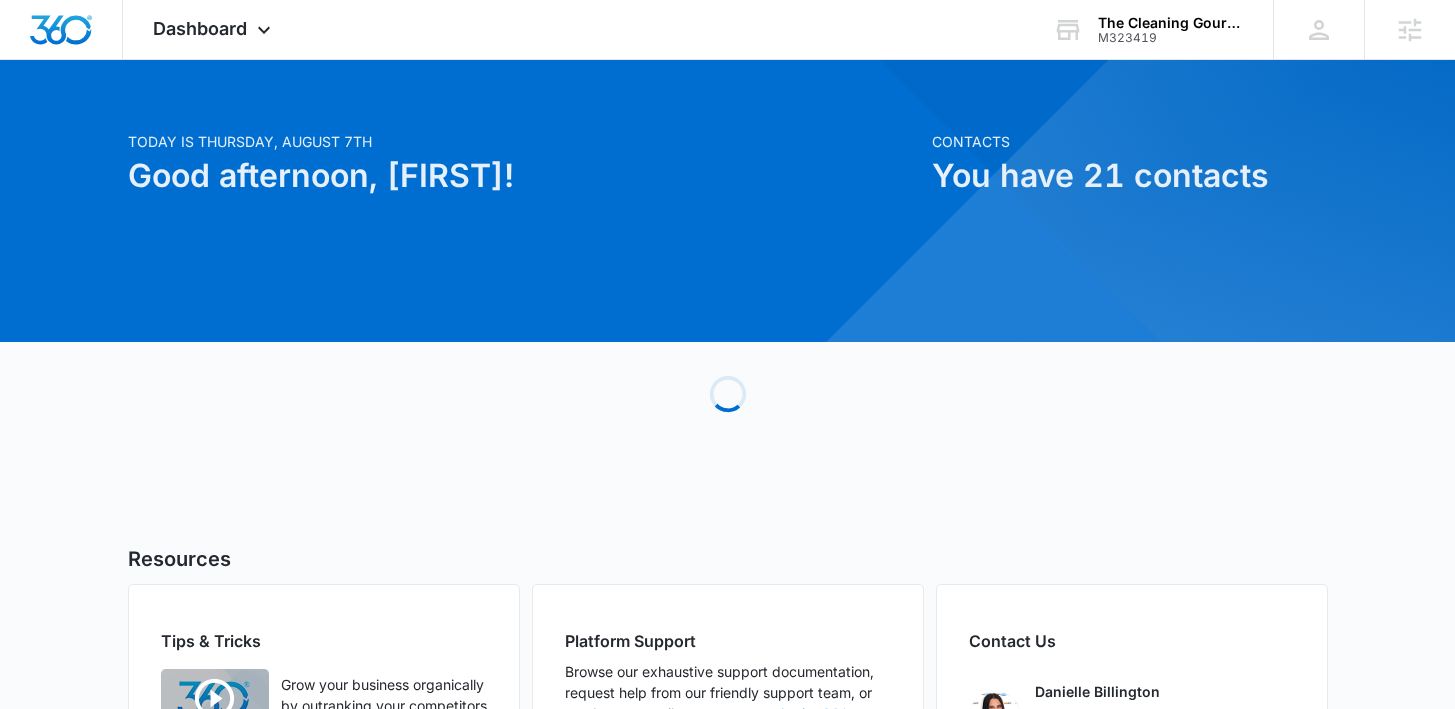 scroll, scrollTop: 20, scrollLeft: 0, axis: vertical 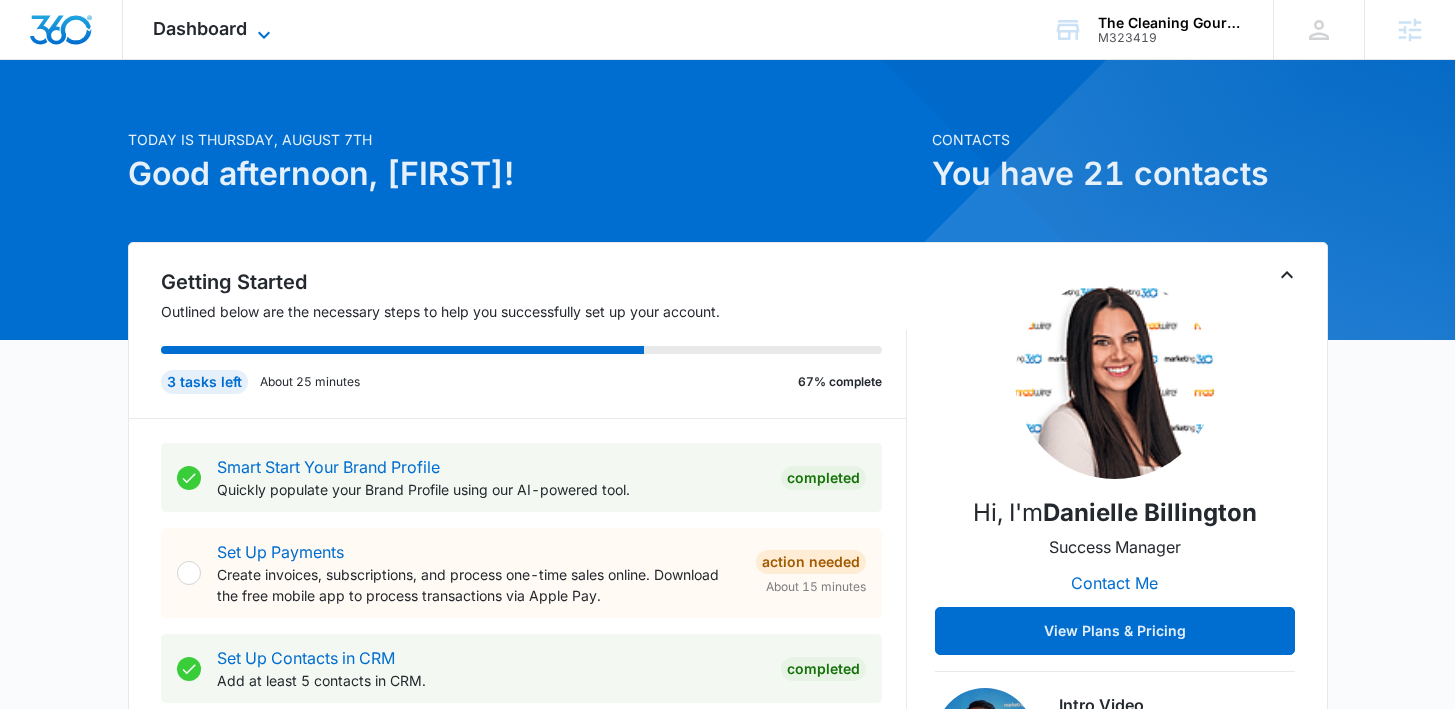 click on "Dashboard" at bounding box center [200, 28] 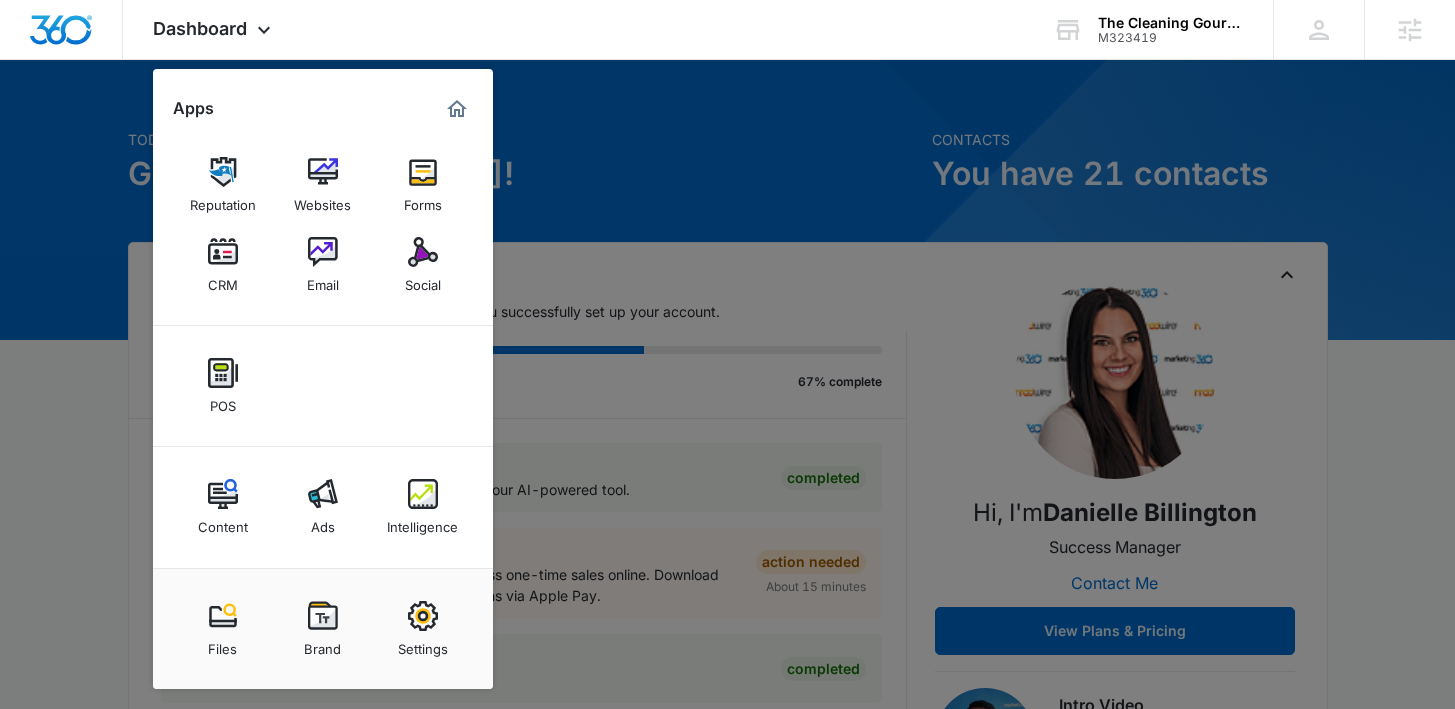 click at bounding box center (727, 354) 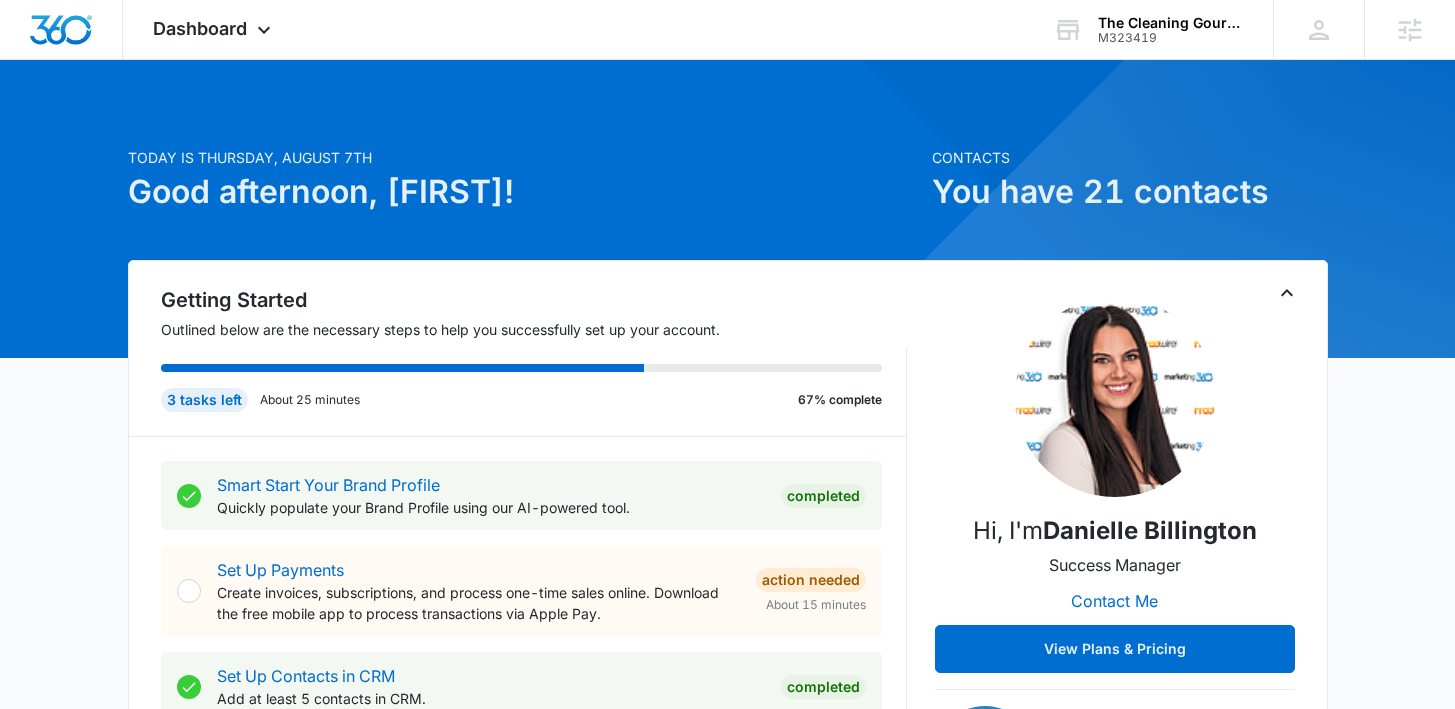scroll, scrollTop: 0, scrollLeft: 0, axis: both 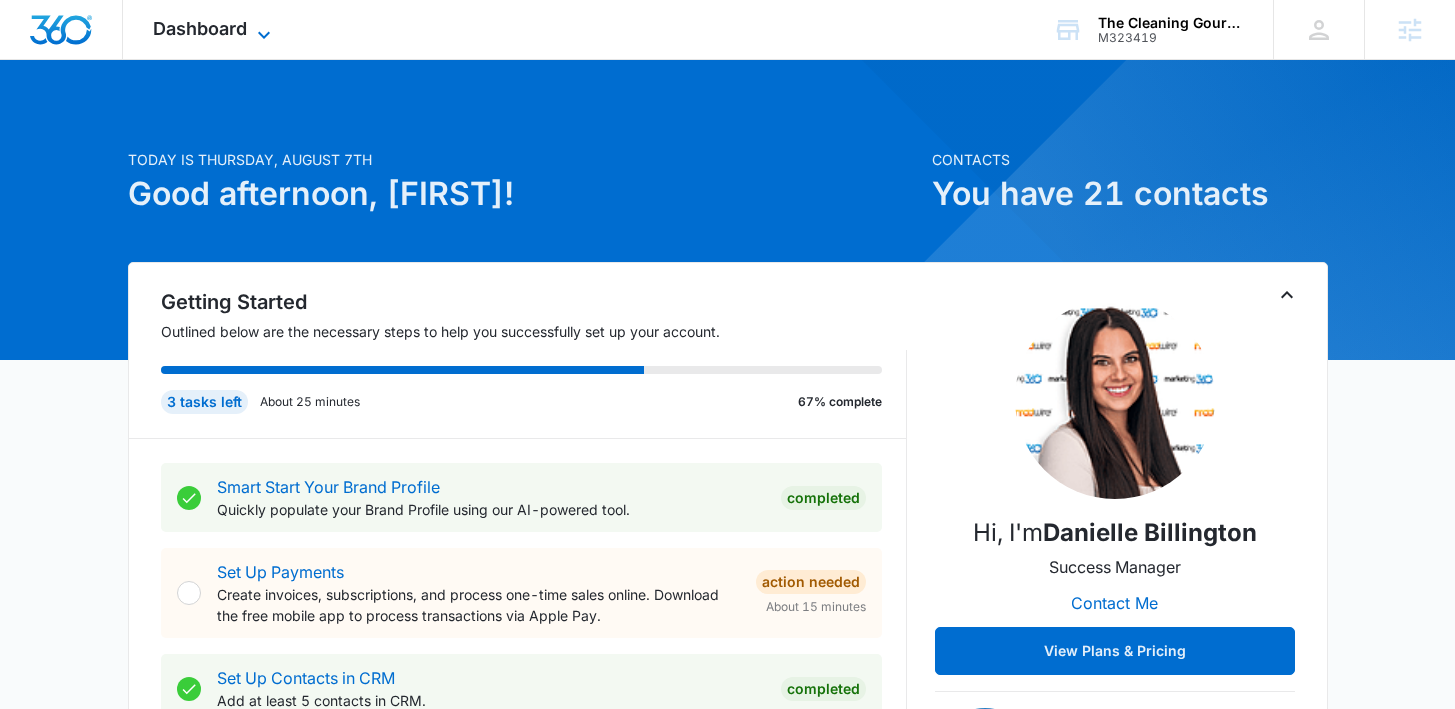 click on "Dashboard" at bounding box center [200, 28] 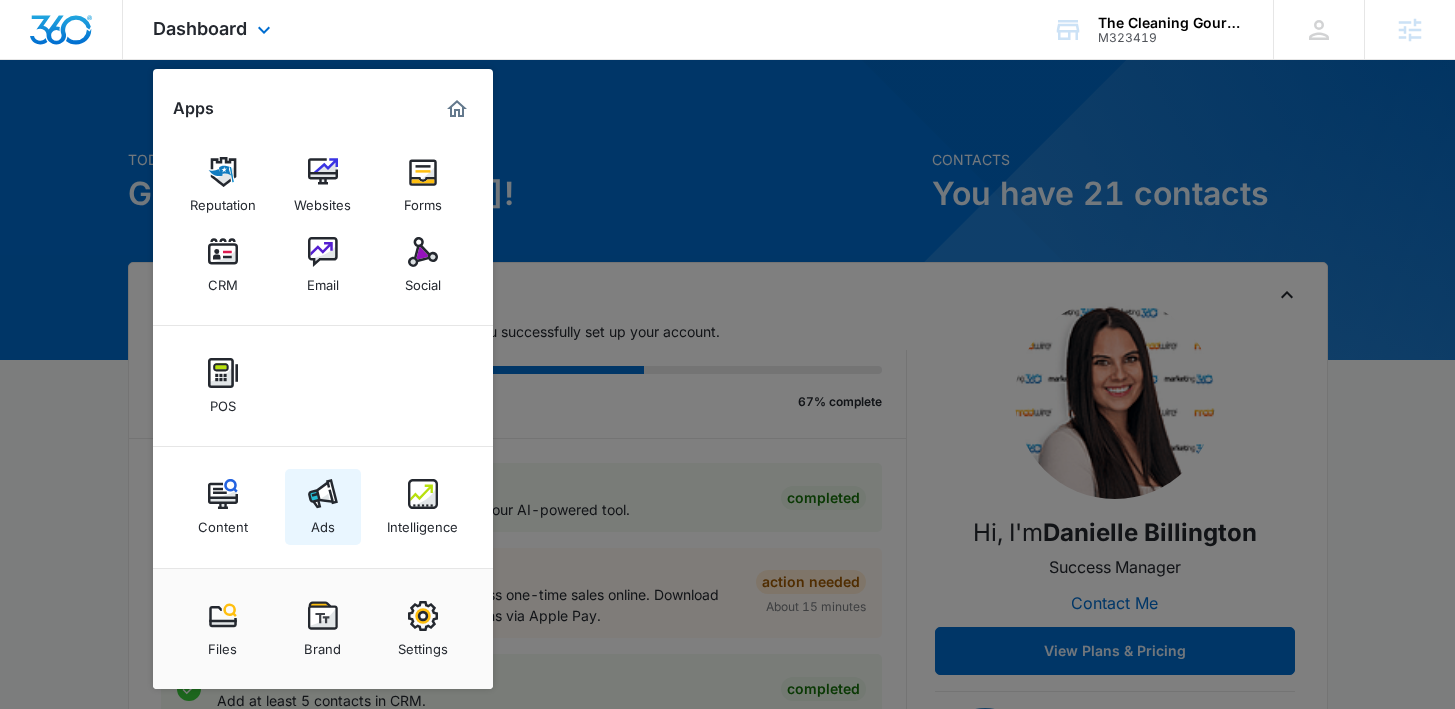 click at bounding box center [323, 494] 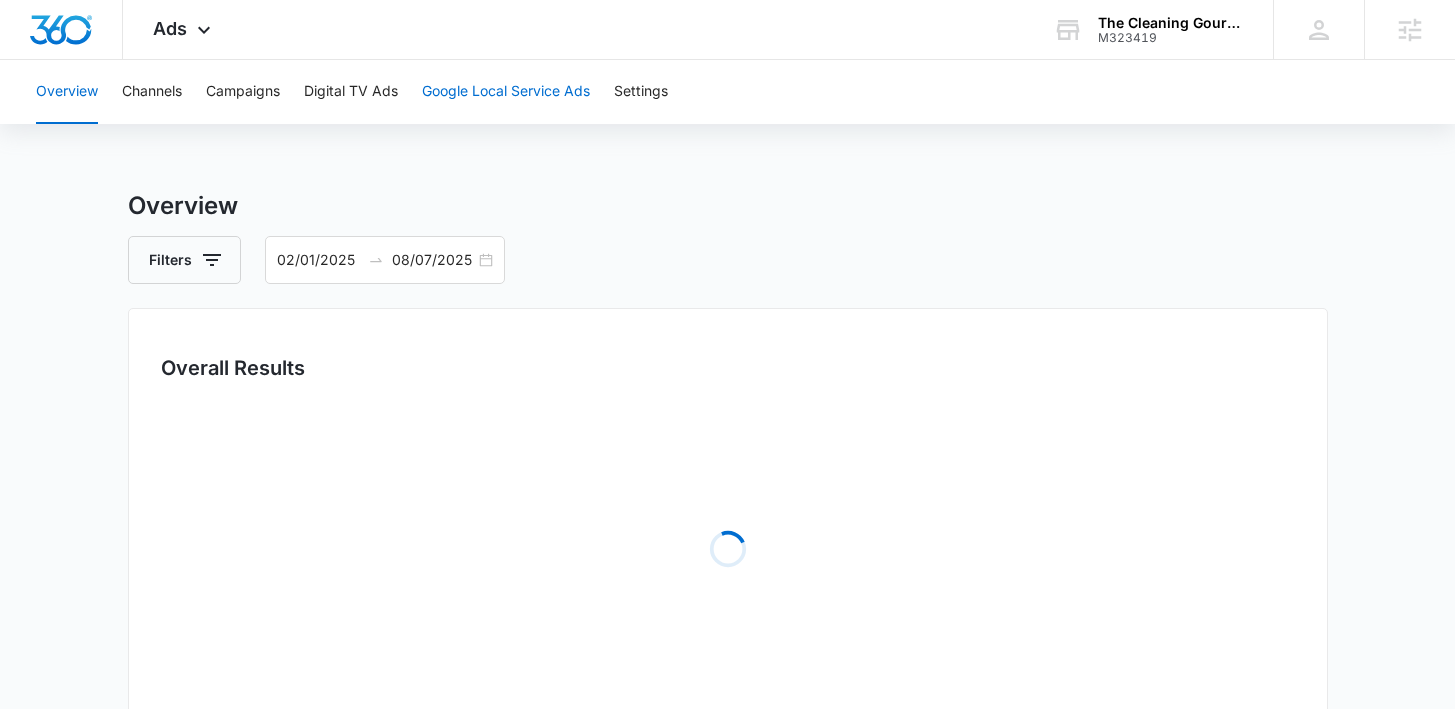 click on "Google Local Service Ads" at bounding box center (506, 92) 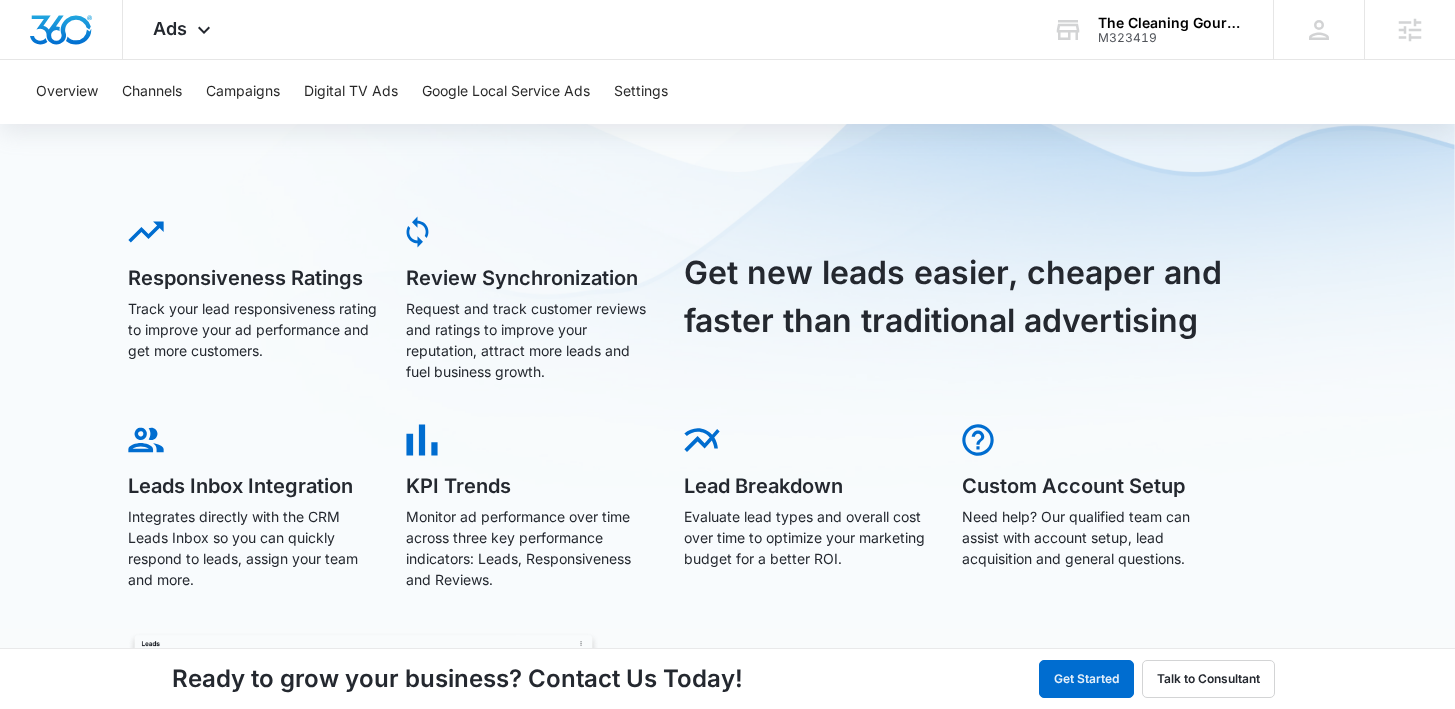 scroll, scrollTop: 0, scrollLeft: 0, axis: both 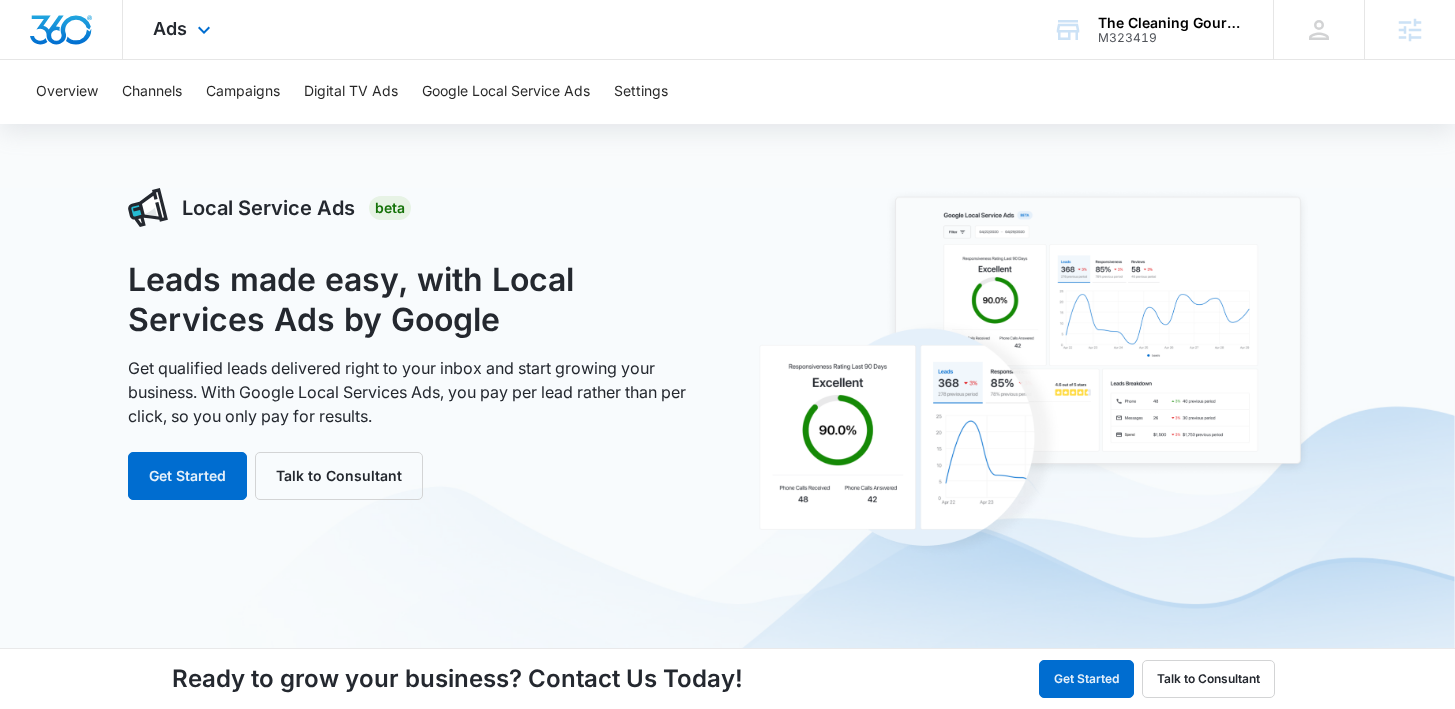 click at bounding box center (61, 29) 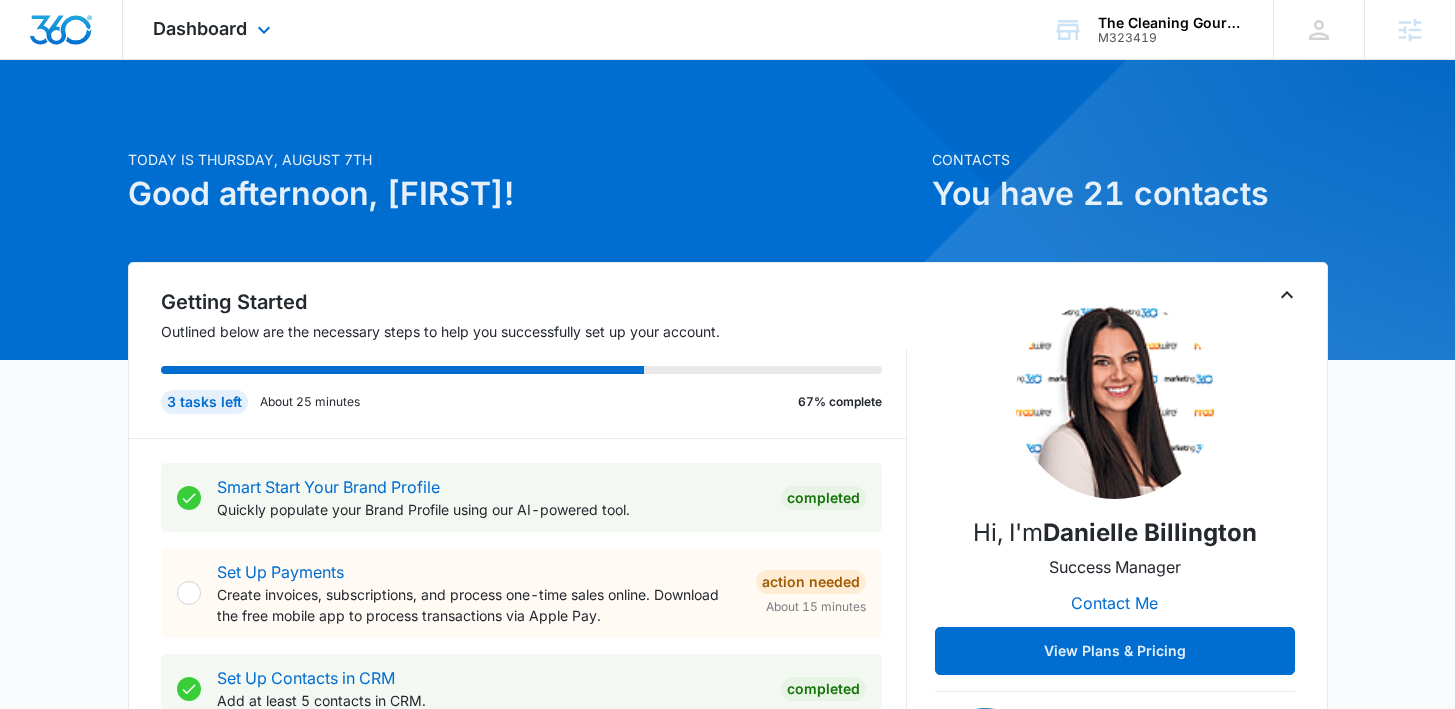 click on "Dashboard Apps Reputation Websites Forms CRM Email Social POS Content Ads Intelligence Files Brand Settings" at bounding box center (214, 29) 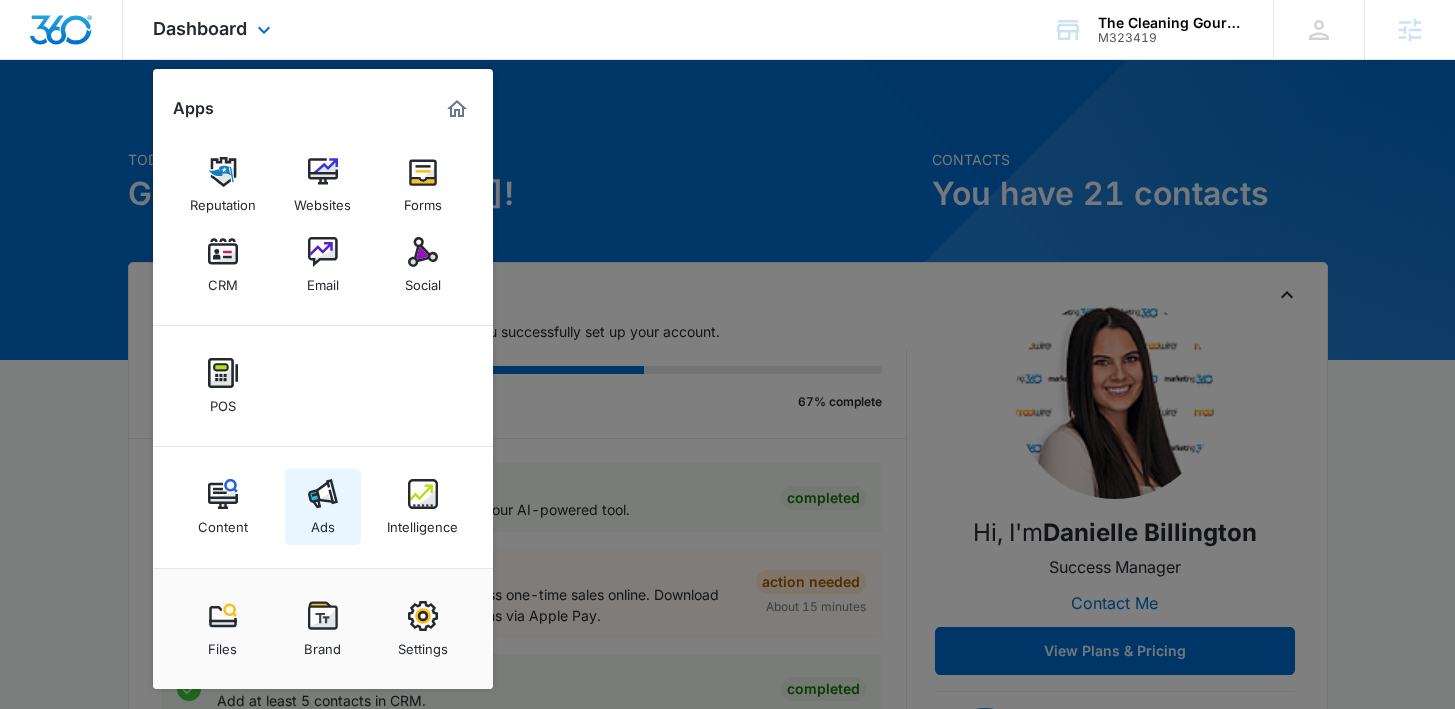 click on "Ads" at bounding box center (323, 522) 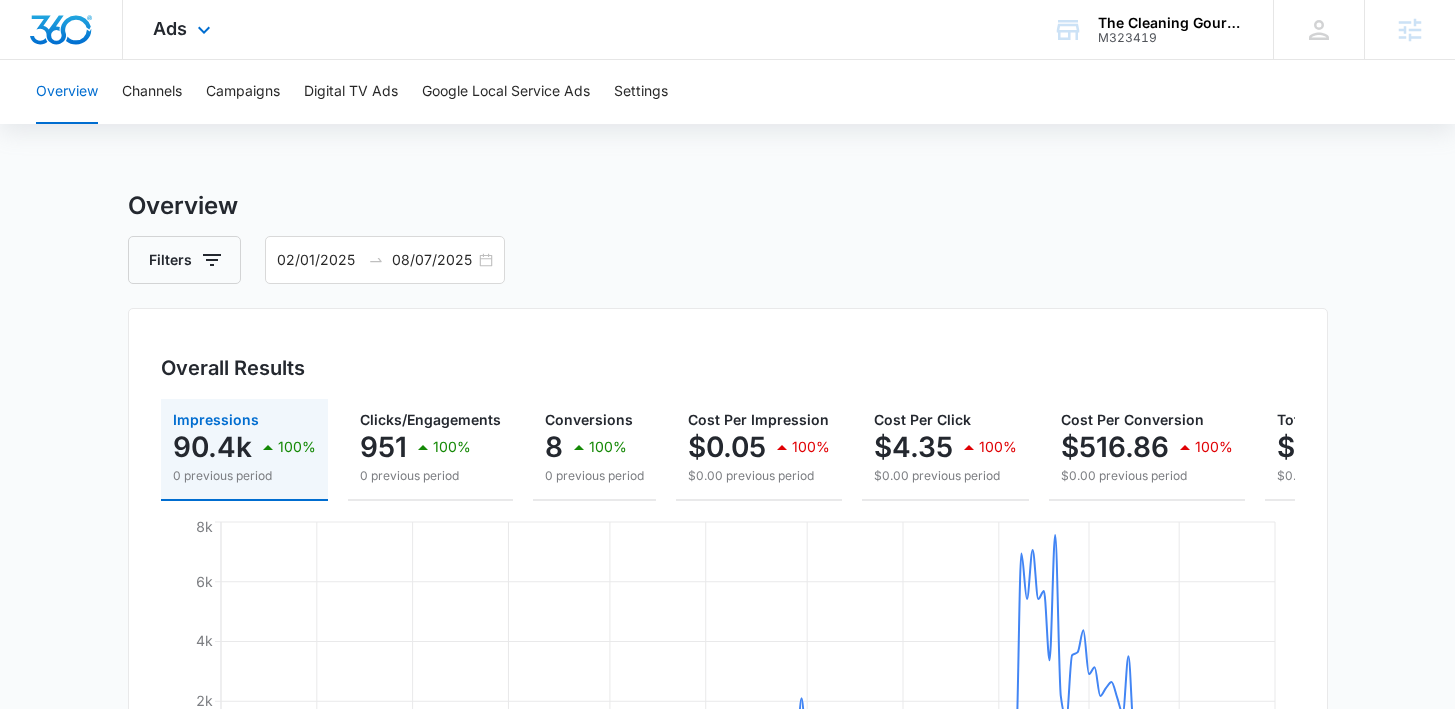 click on "Ads Apps Reputation Websites Forms CRM Email Social POS Content Ads Intelligence Files Brand Settings" at bounding box center [184, 29] 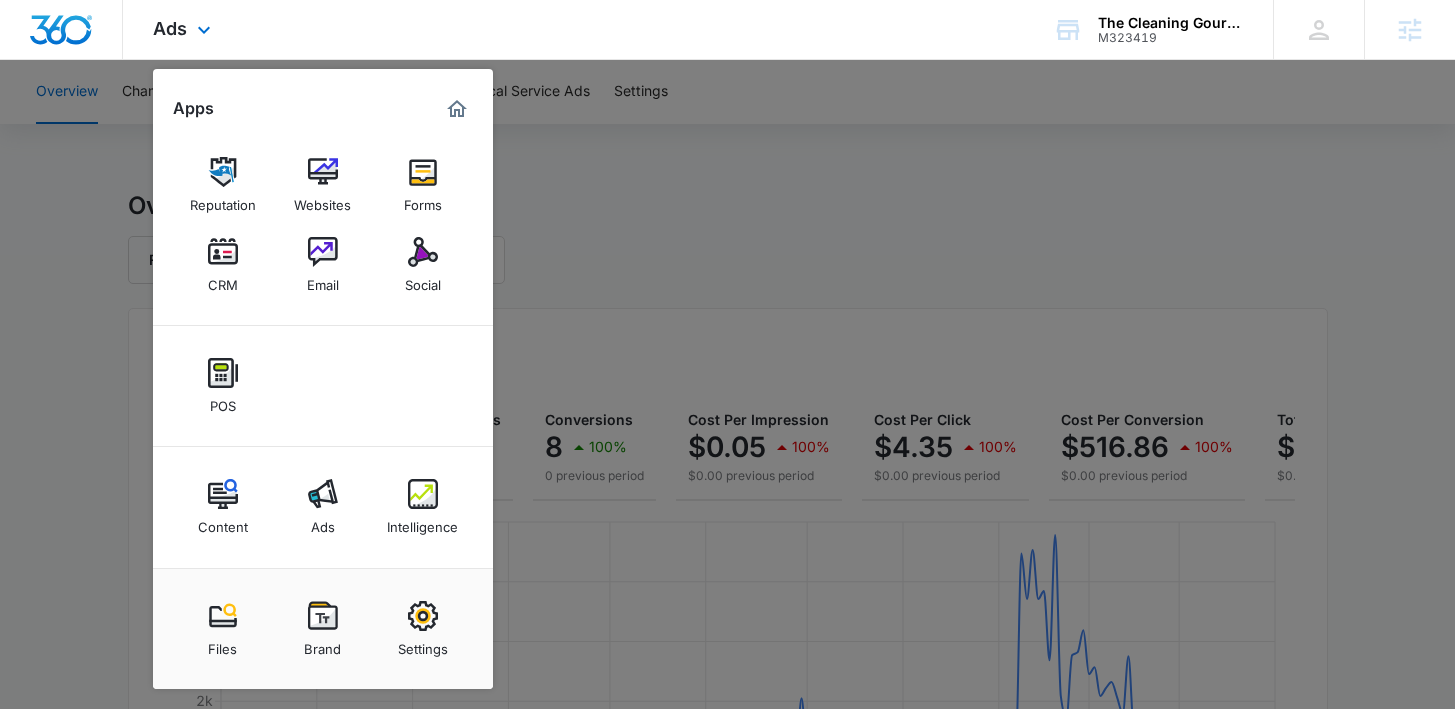 click at bounding box center [61, 30] 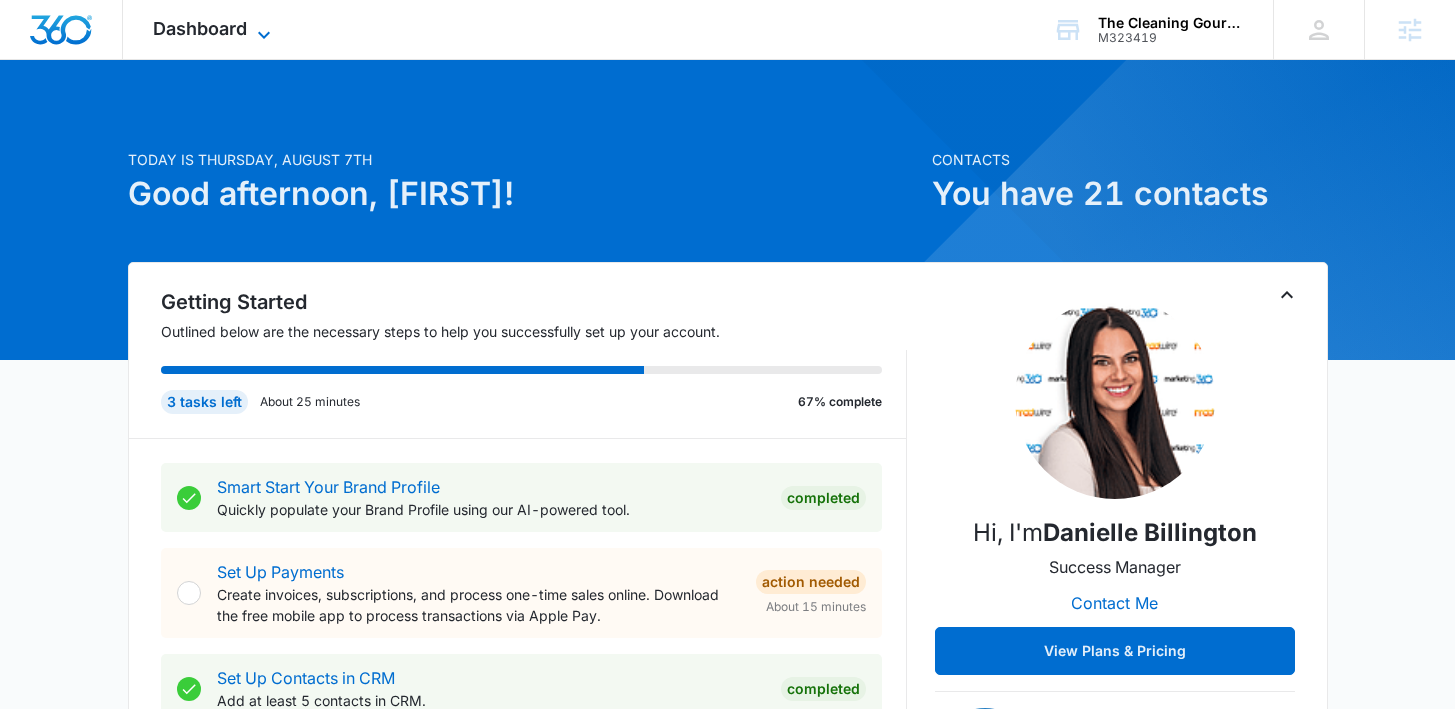 click 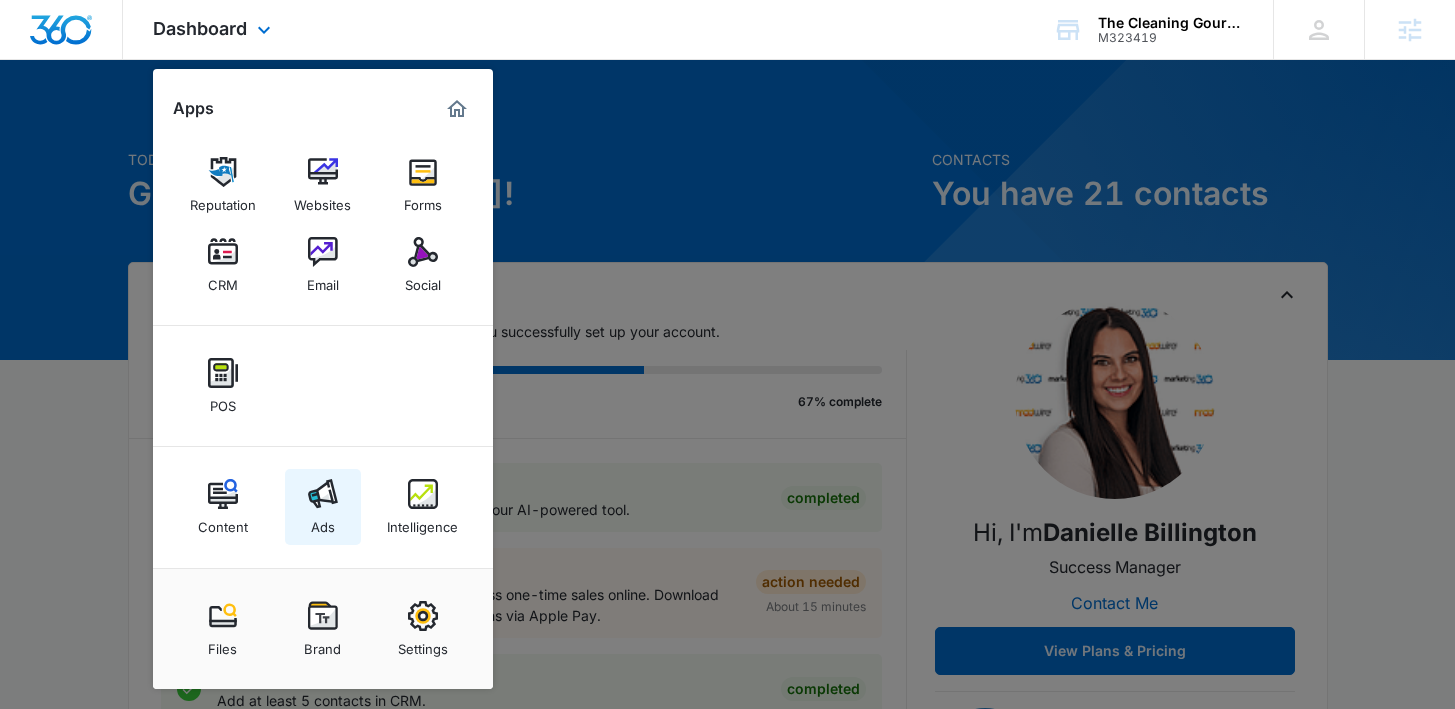 click on "Ads" at bounding box center (323, 507) 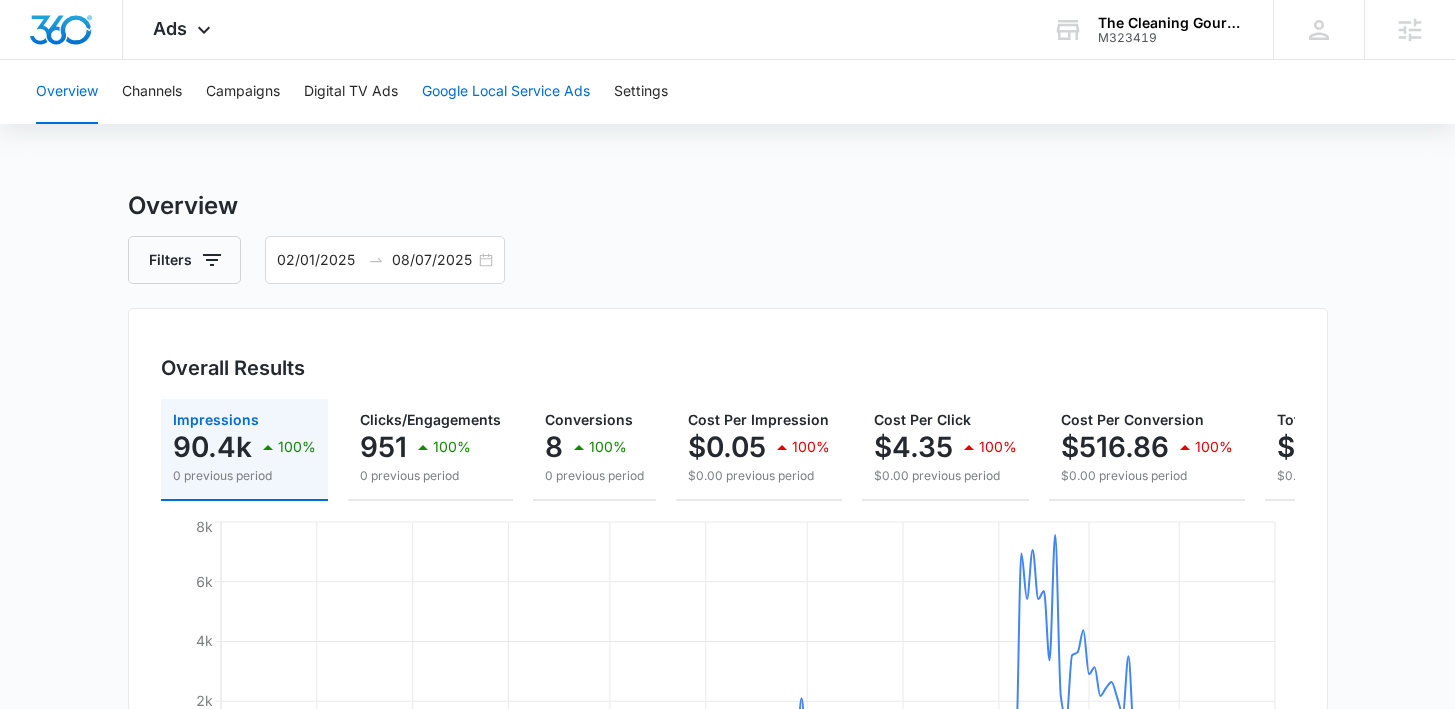 click on "Google Local Service Ads" at bounding box center [506, 92] 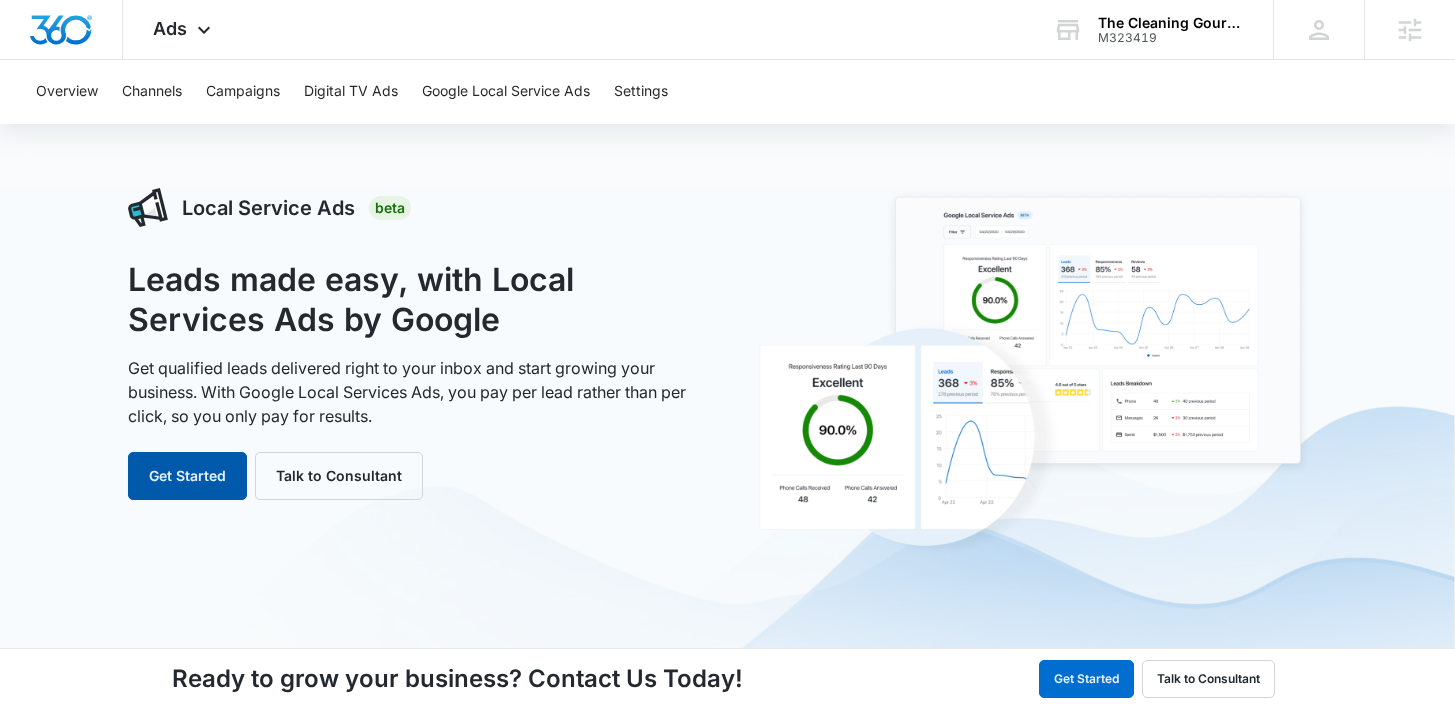 click on "Get Started" at bounding box center [187, 476] 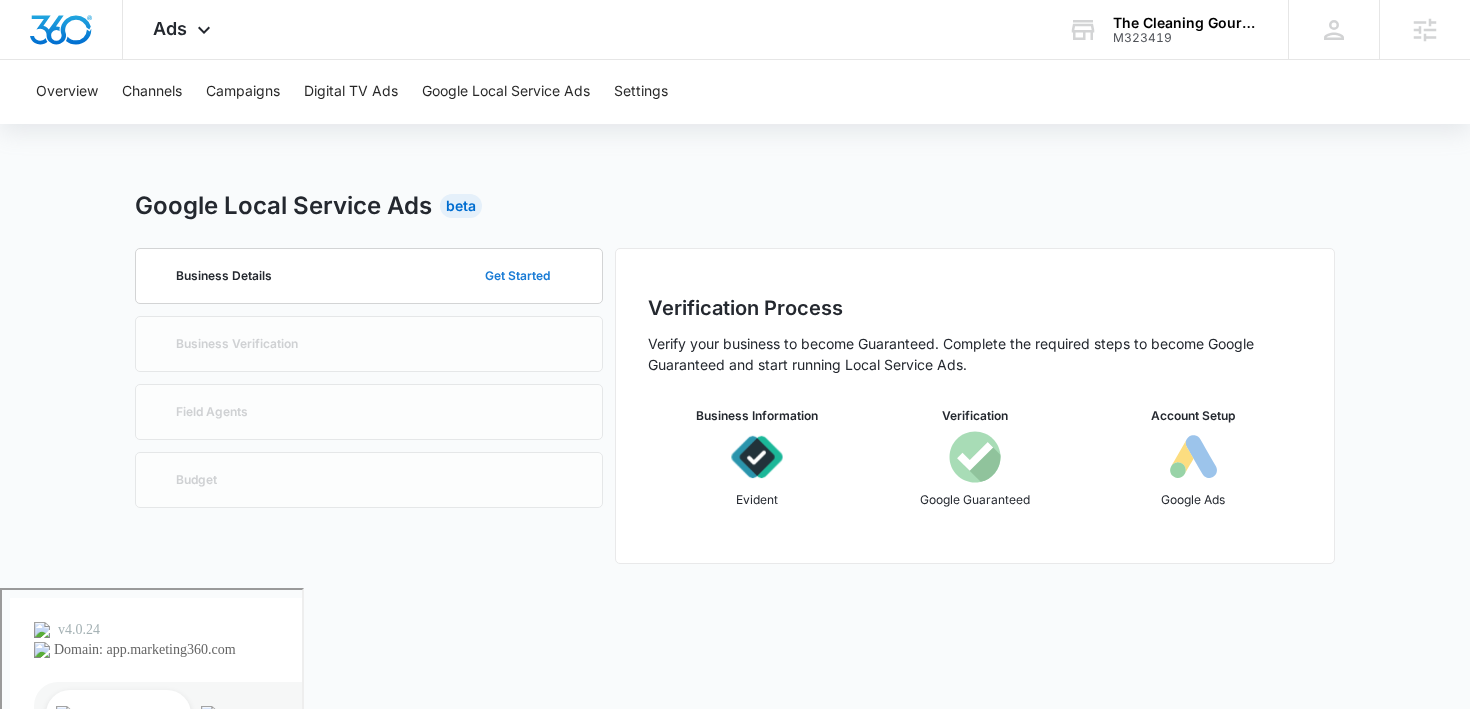 click on "Get Started" at bounding box center (517, 276) 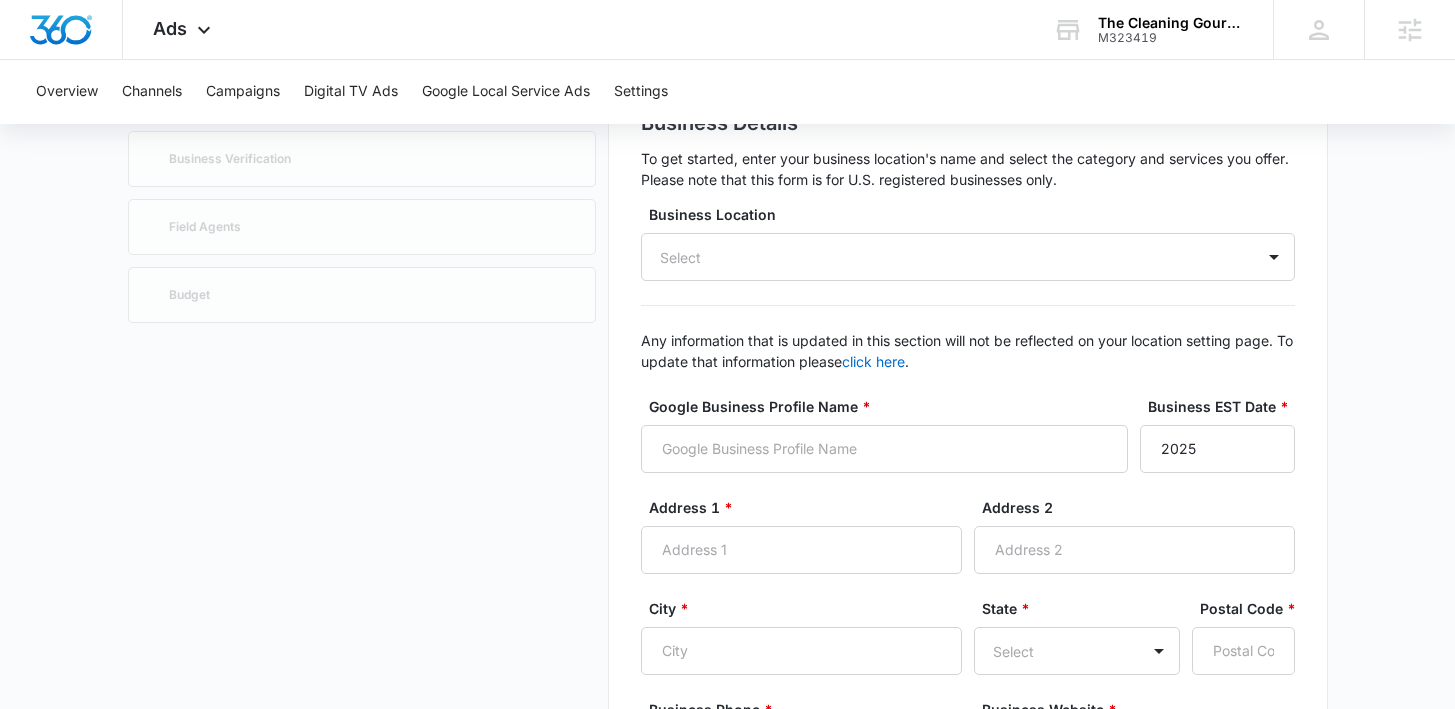 scroll, scrollTop: 214, scrollLeft: 0, axis: vertical 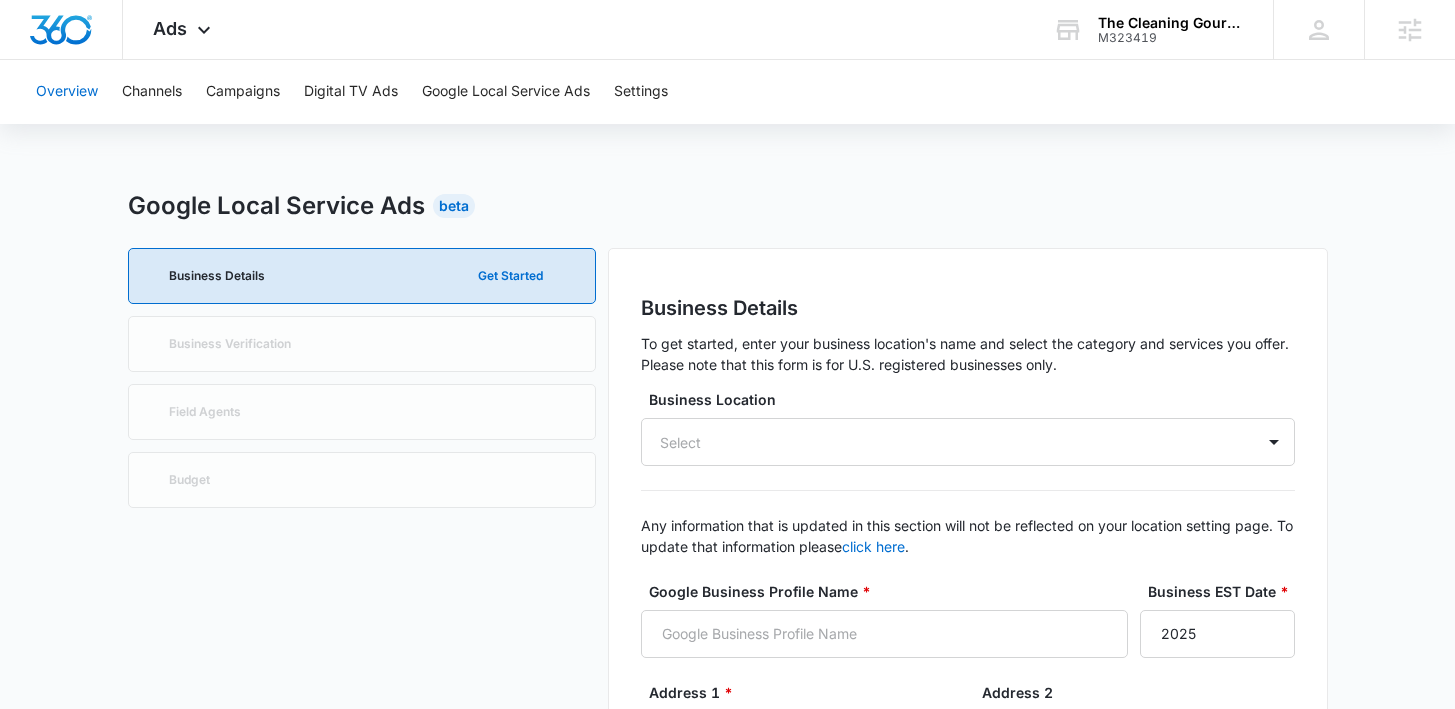 click on "Overview" at bounding box center [67, 92] 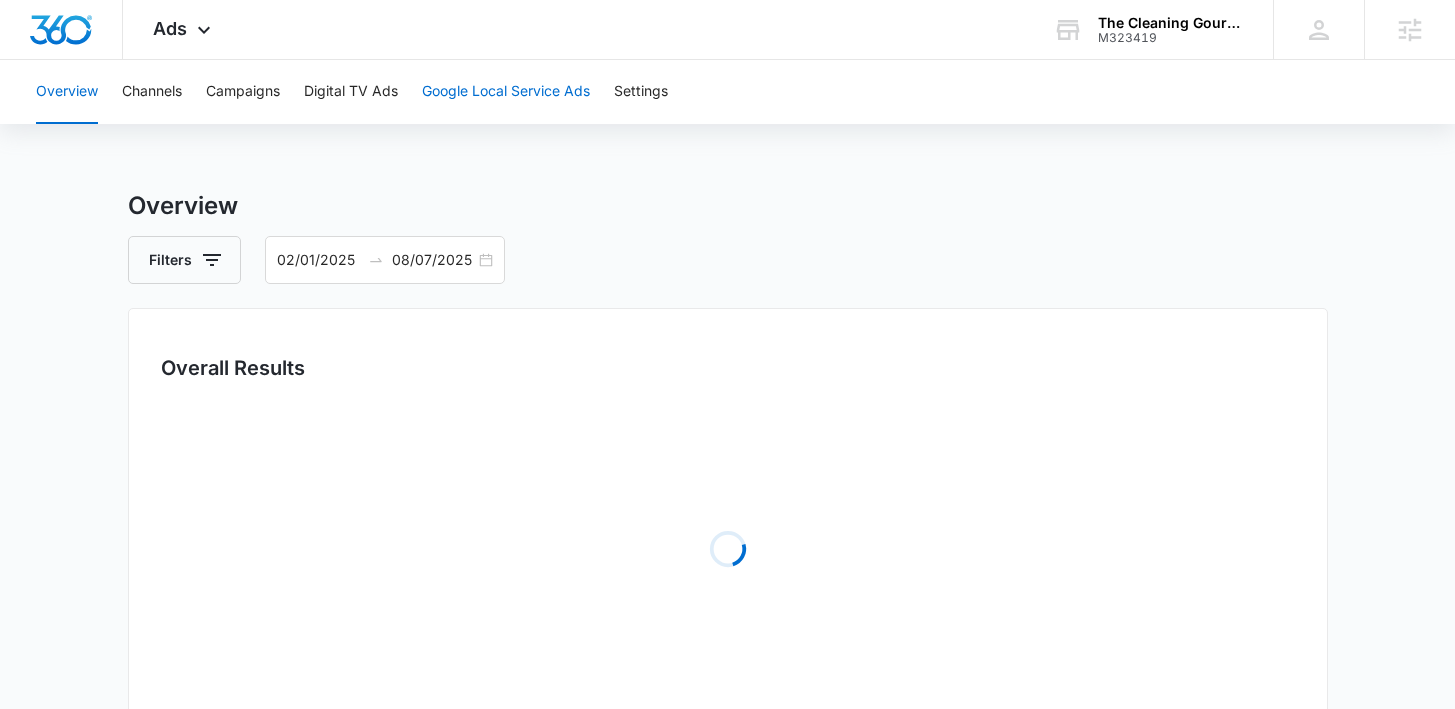 click on "Google Local Service Ads" at bounding box center [506, 92] 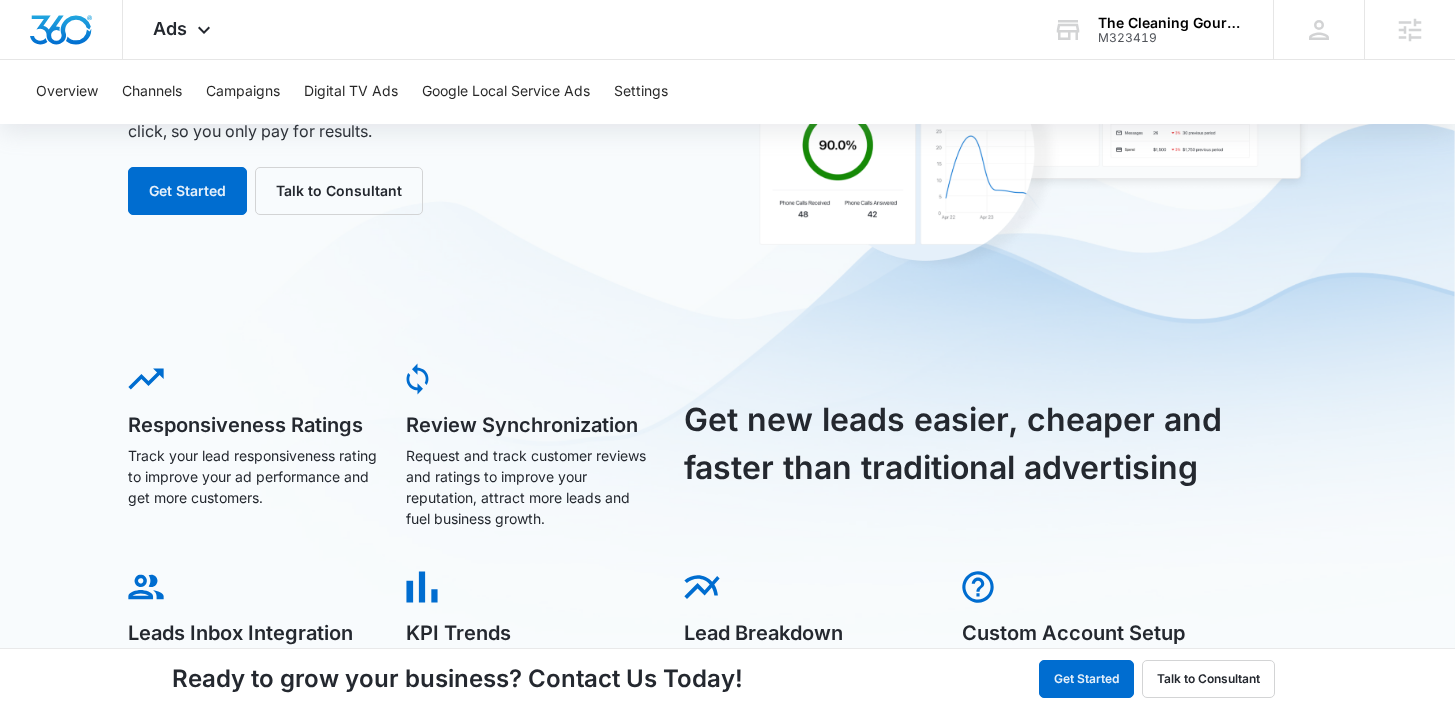 scroll, scrollTop: 0, scrollLeft: 0, axis: both 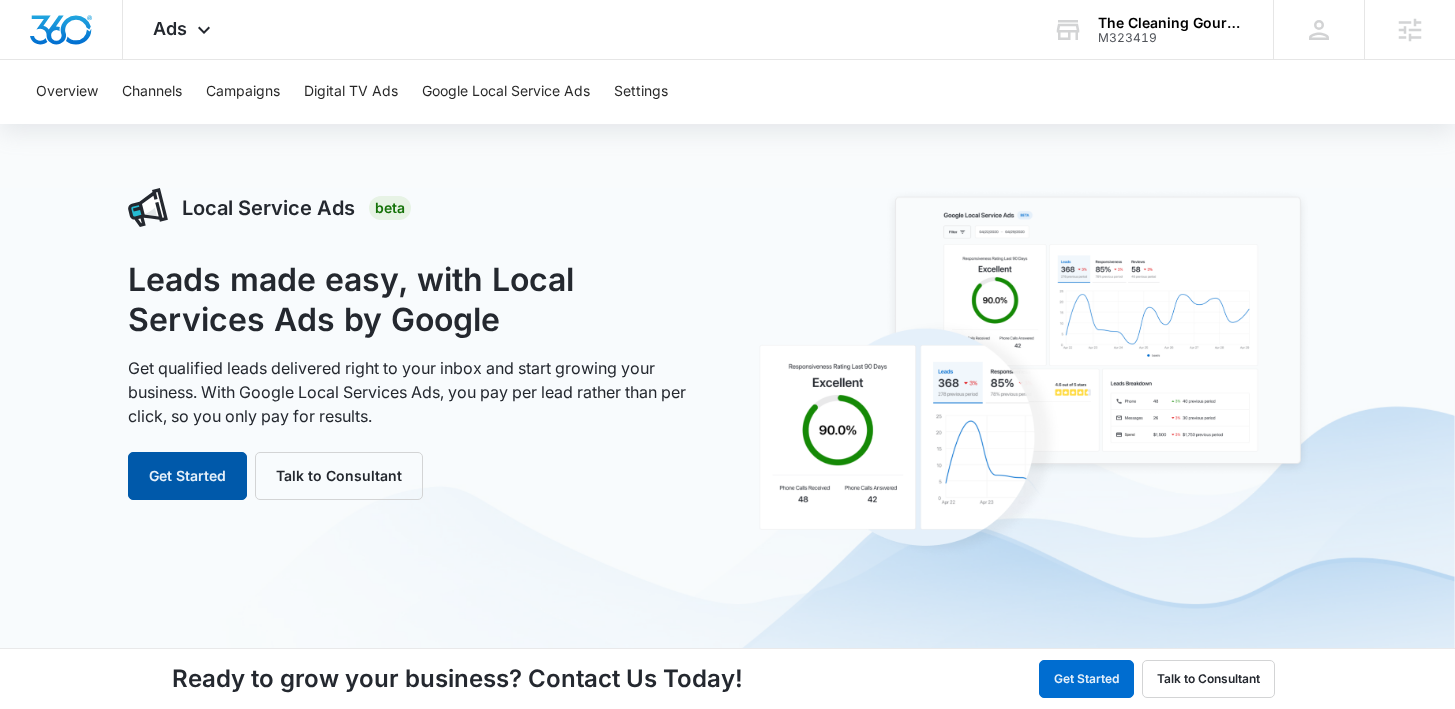 click on "Get Started" at bounding box center [187, 476] 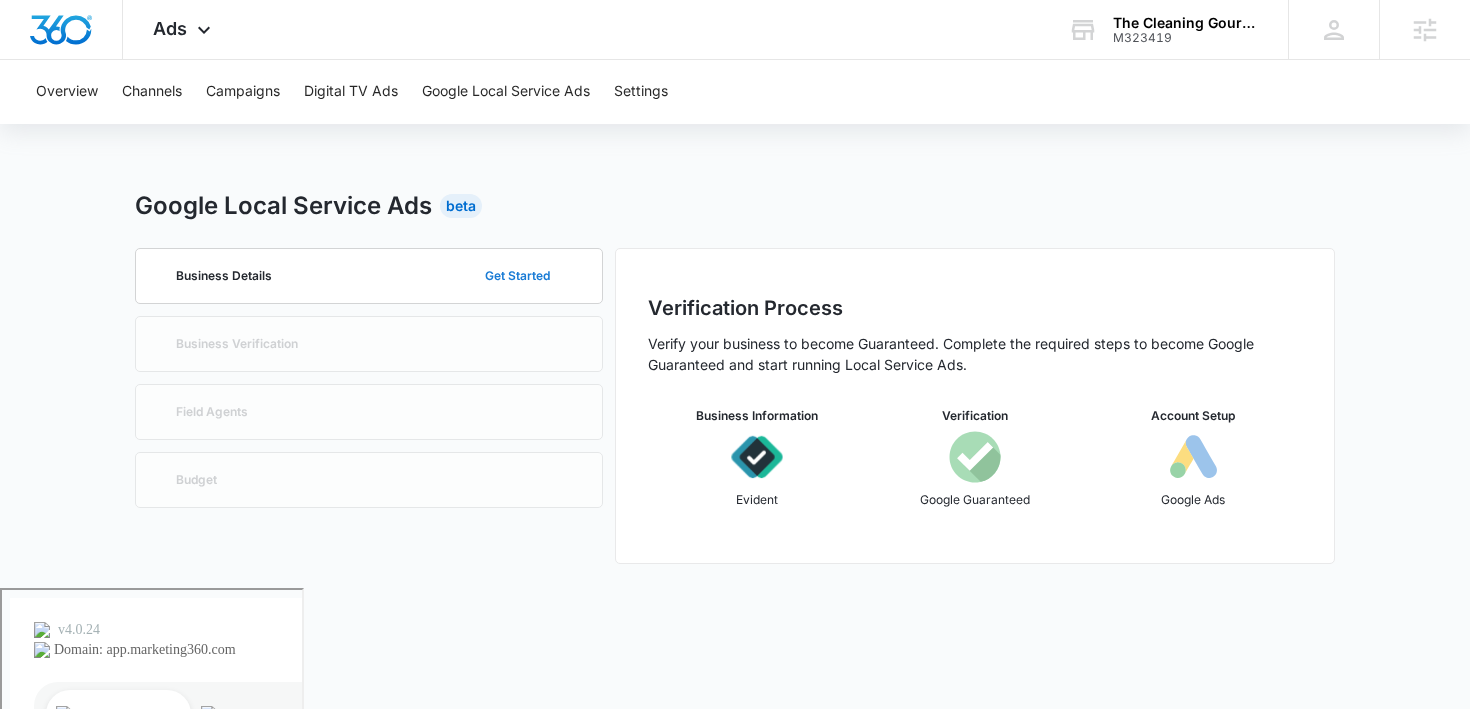 click on "Get Started" at bounding box center (517, 276) 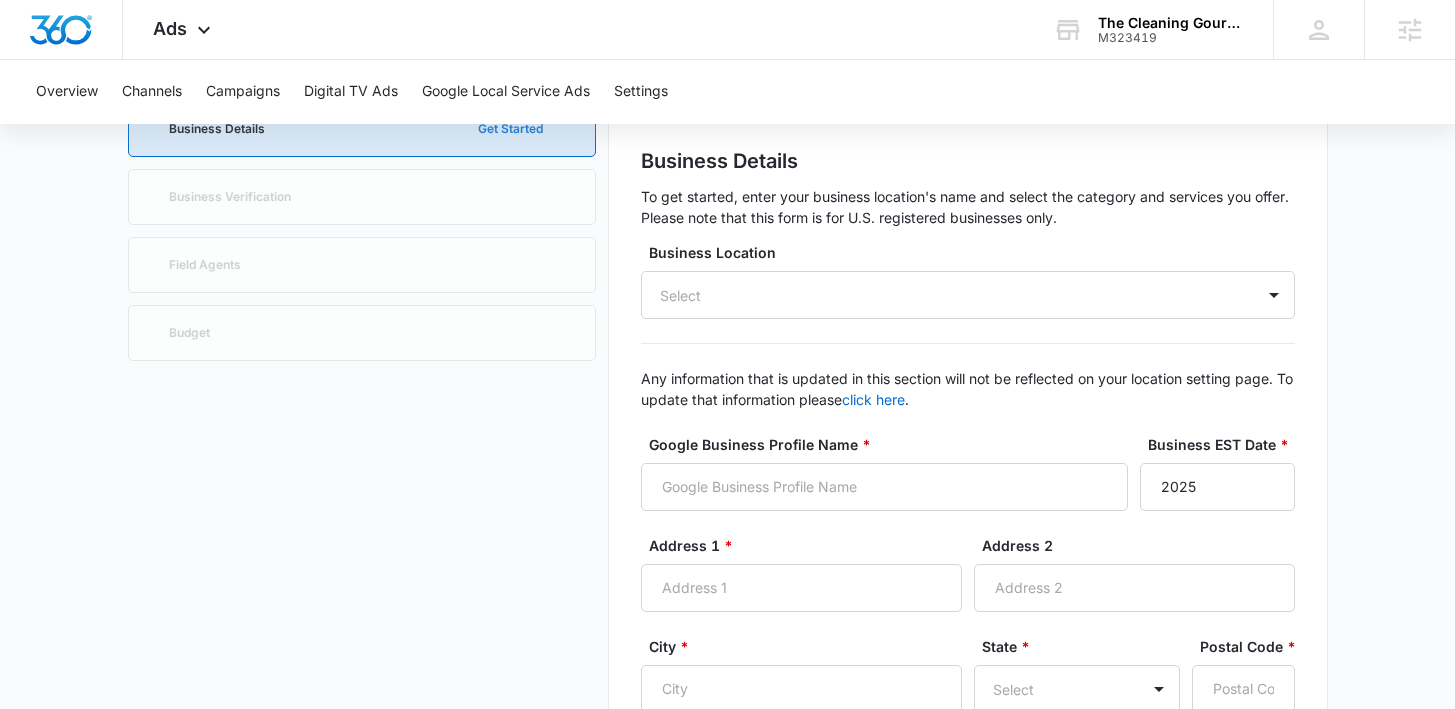 scroll, scrollTop: 190, scrollLeft: 0, axis: vertical 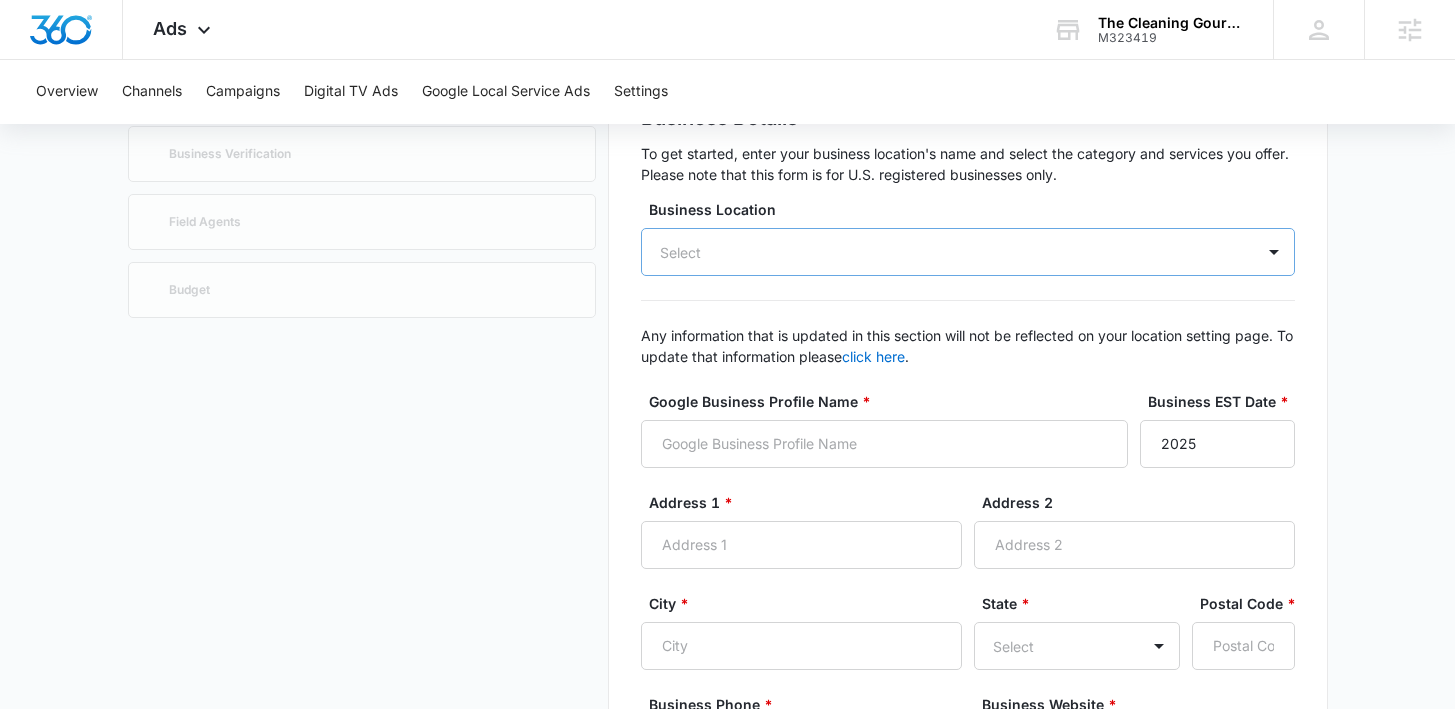 click on "Select" at bounding box center (968, 252) 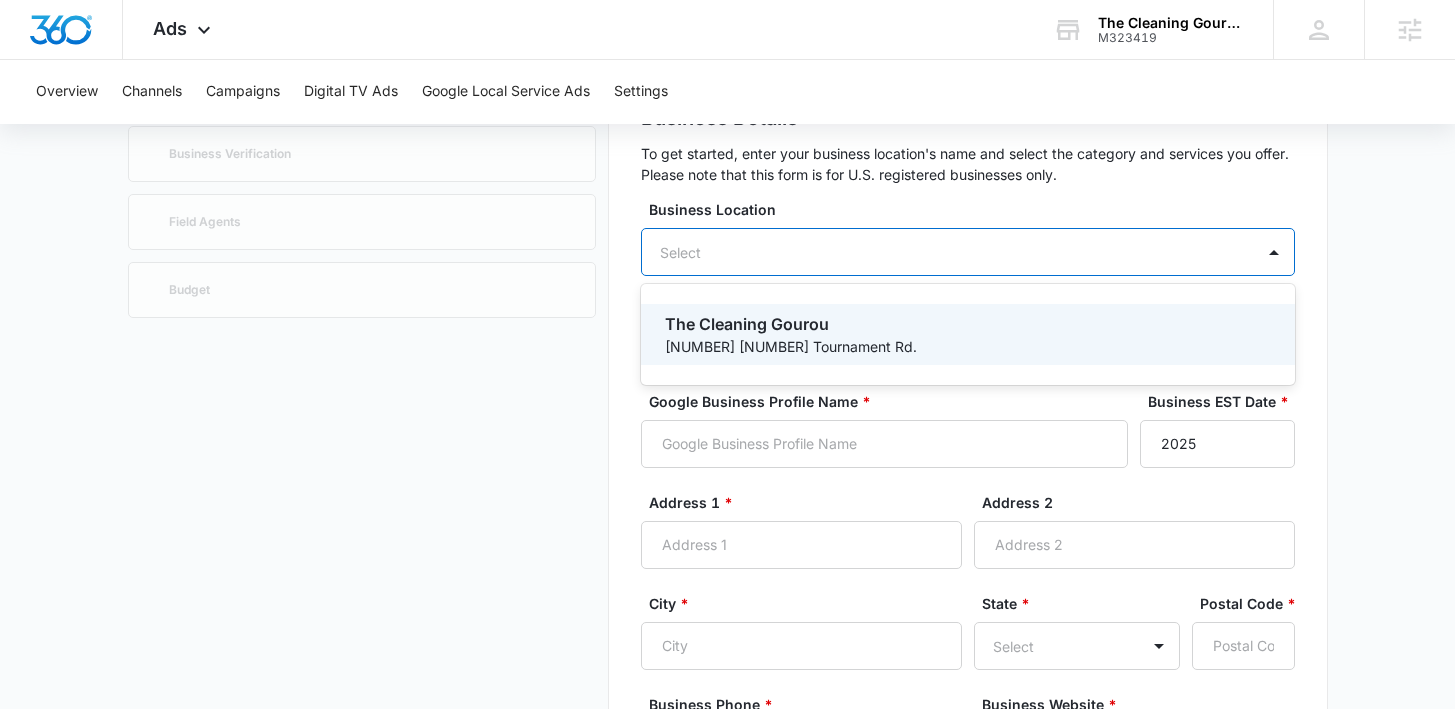 click on "Business Details To get started, enter your business location's name and select the category and services you offer. Please note that this form is for U.S. registered businesses only. Business Location The Cleaning Gourou, 1 of 1. 1 result available. Use Up and Down to choose options, press Enter to select the currently focused option, press Escape to exit the menu, press Tab to select the option and exit the menu. Select The Cleaning Gourou 25842  1/2 Tournament Rd.  Any information that is updated in this section will not be reflected on your location setting page. To update that information please  click here . Google Business Profile Name * Business EST Date * 2025 Address 1 * Address 2 City * State * Select Postal Code * Business Phone * Business Website * Category * Select Business Hours * mon Open 24 hours 9:00 am 5:00 pm tue Open 24 hours 9:00 am 5:00 pm wed Open 24 hours 9:00 am 5:00 pm thu Open 24 hours 9:00 am 5:00 pm fri Open 24 hours 9:00 am 5:00 pm sat Open 24 hours 9:00 am 5:00 pm sun 9:00 am" at bounding box center (968, 812) 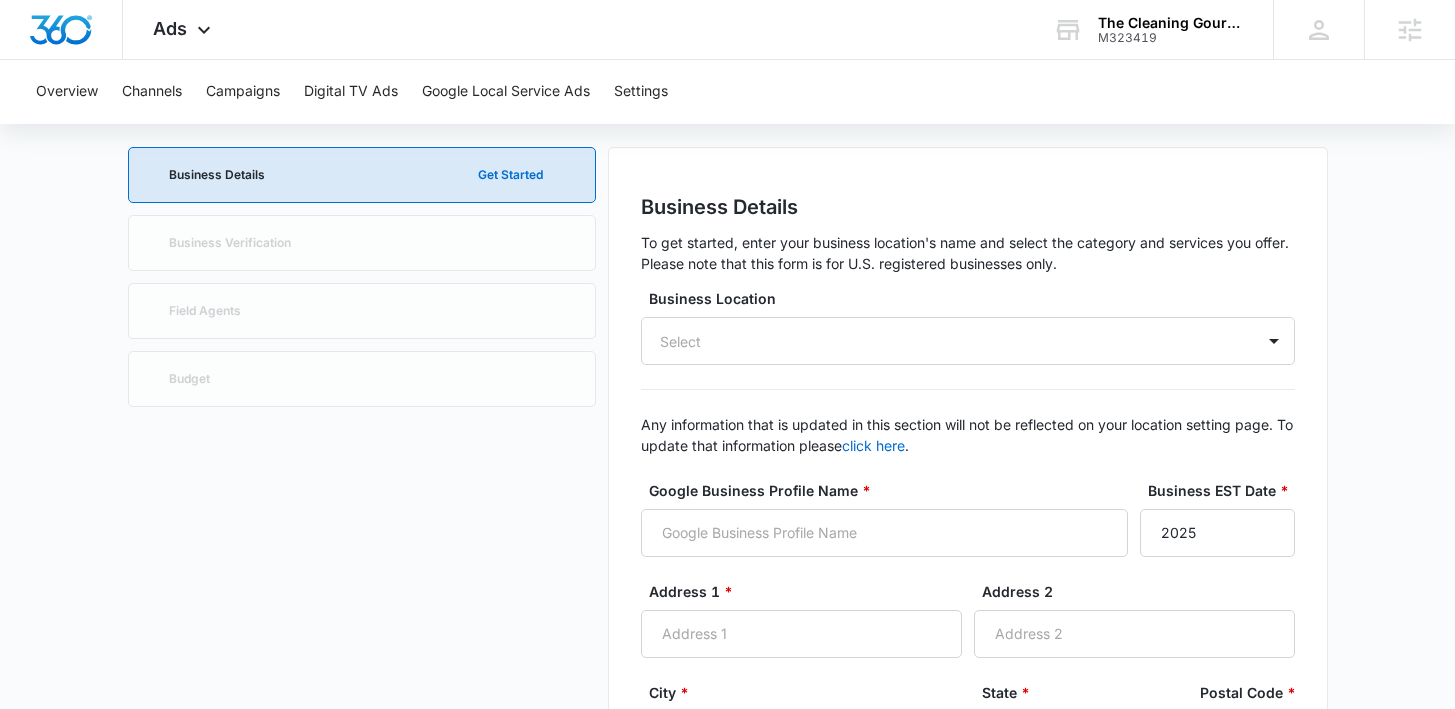 scroll, scrollTop: 108, scrollLeft: 0, axis: vertical 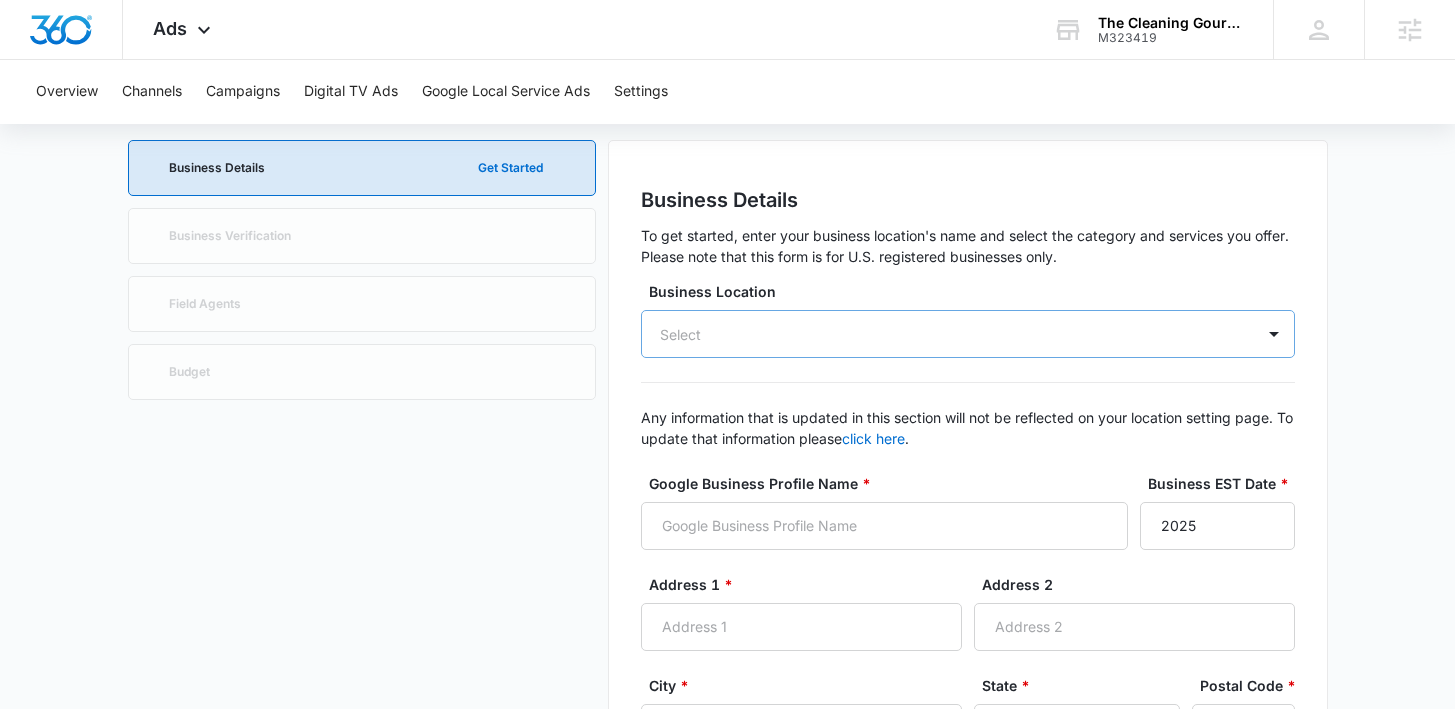 click on "Select" at bounding box center (968, 334) 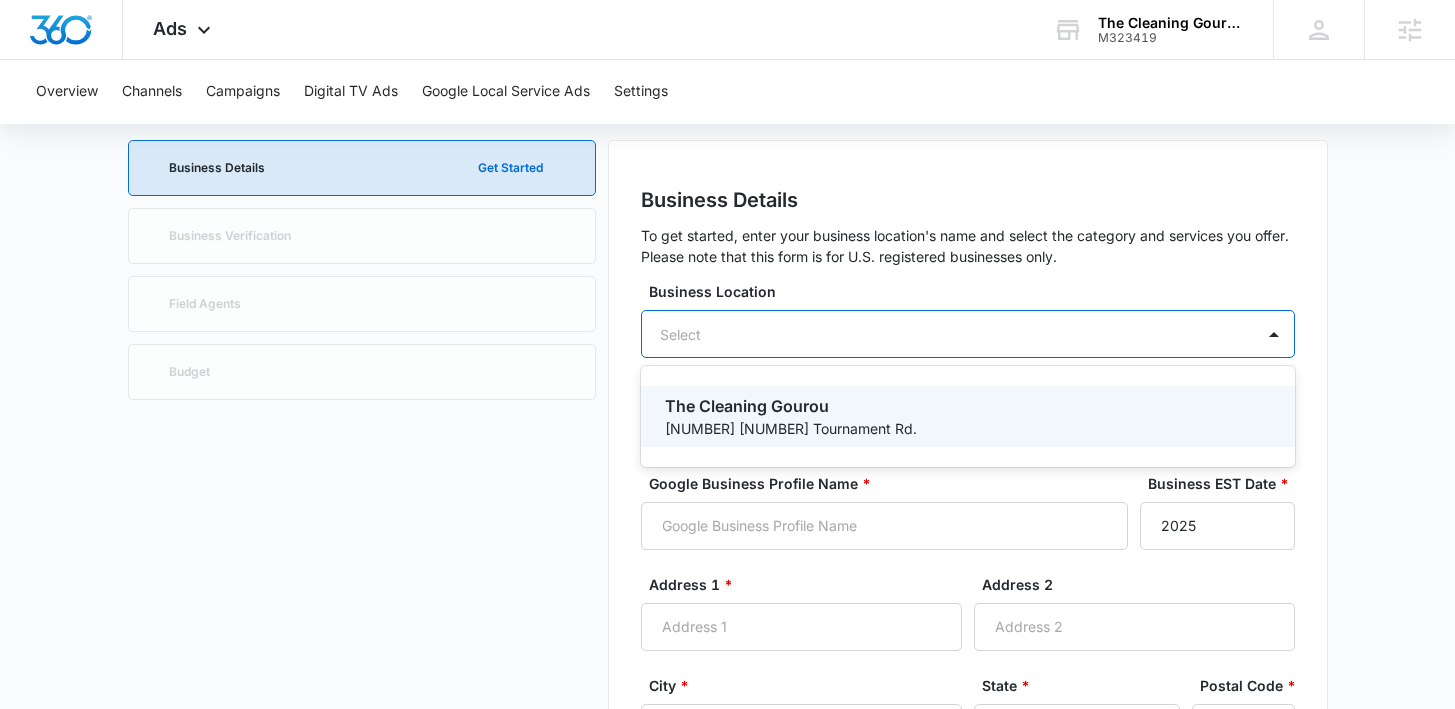 click on "25842  1/2 Tournament Rd." at bounding box center (966, 428) 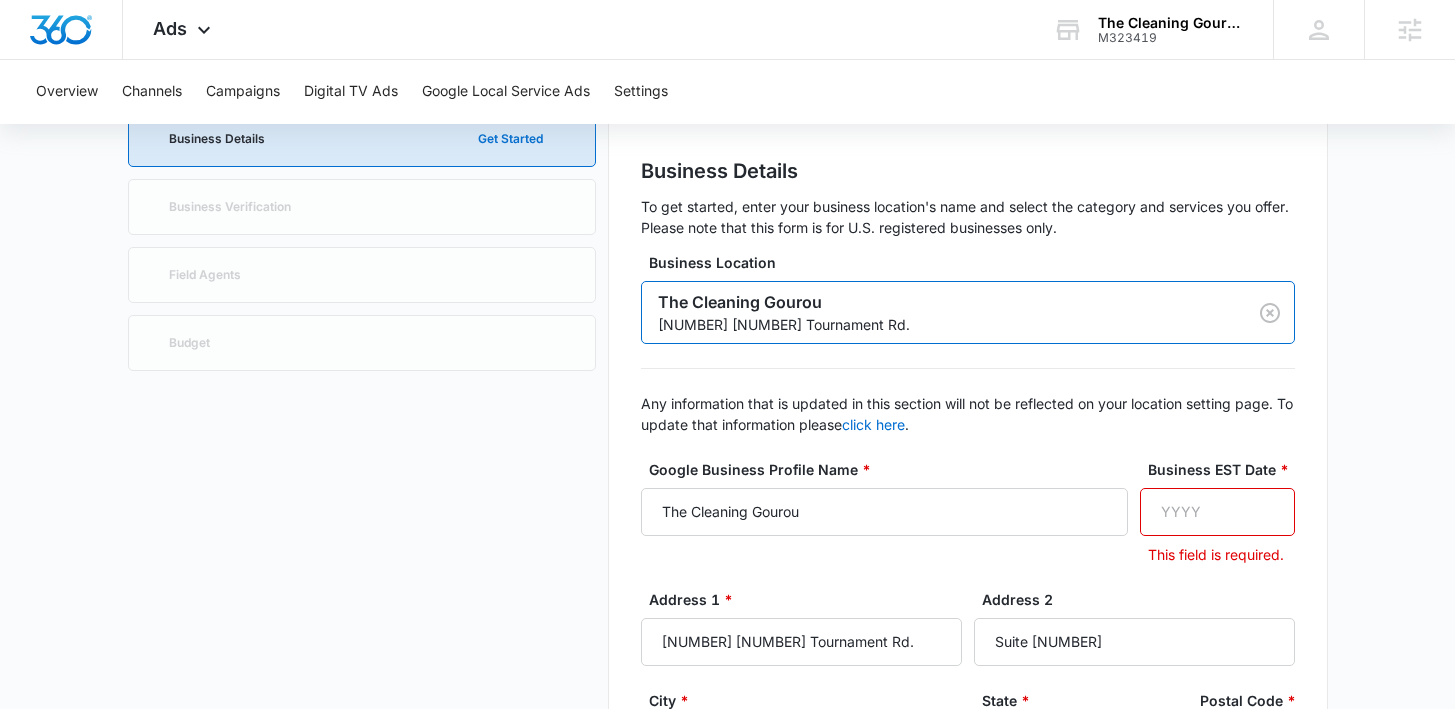 scroll, scrollTop: 141, scrollLeft: 0, axis: vertical 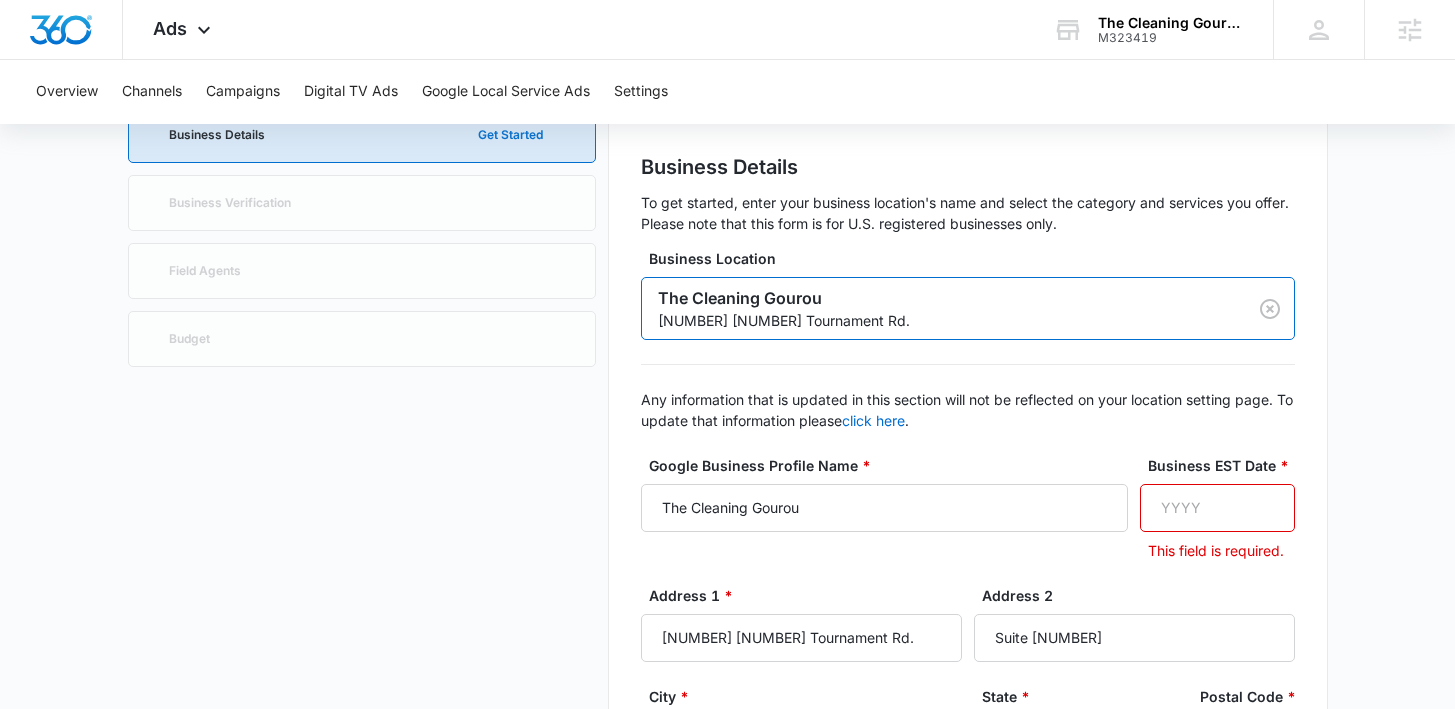 click at bounding box center [1267, 508] 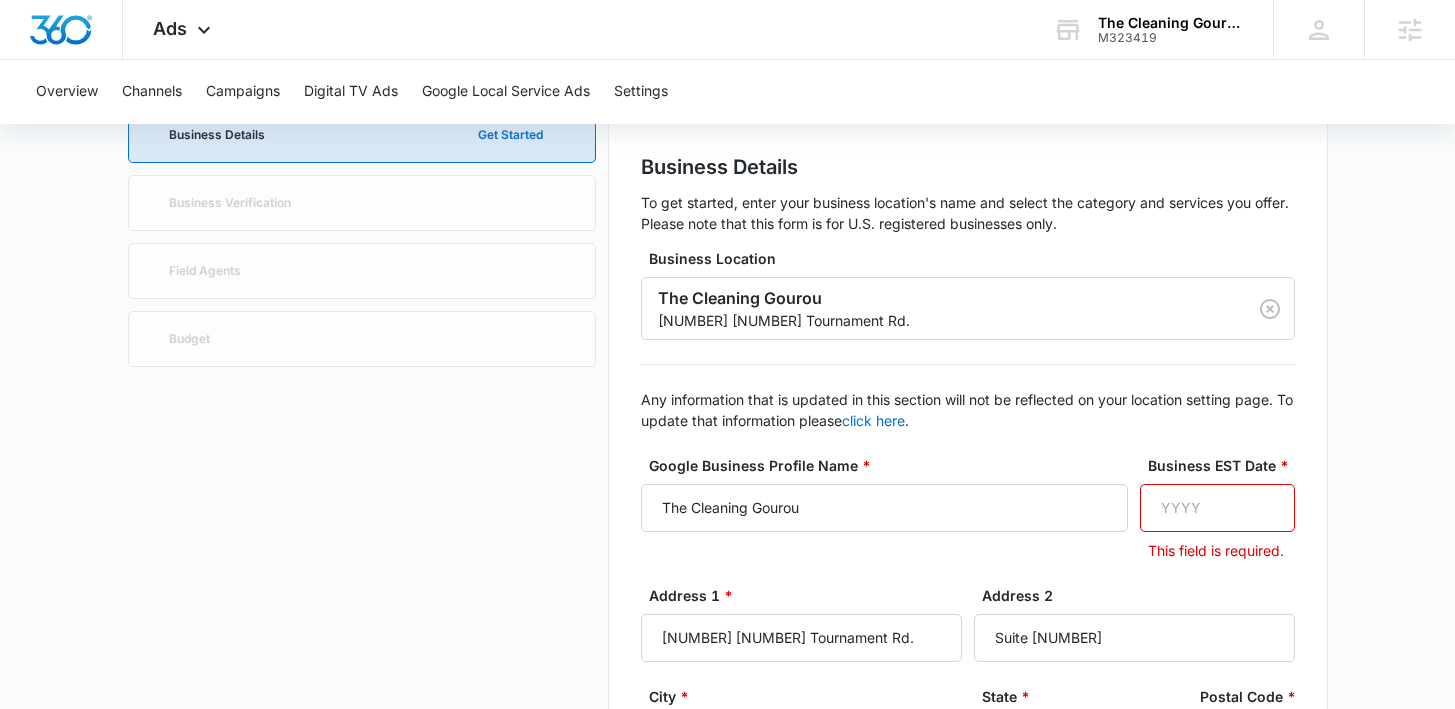 click on "Business EST Date *" at bounding box center [1217, 508] 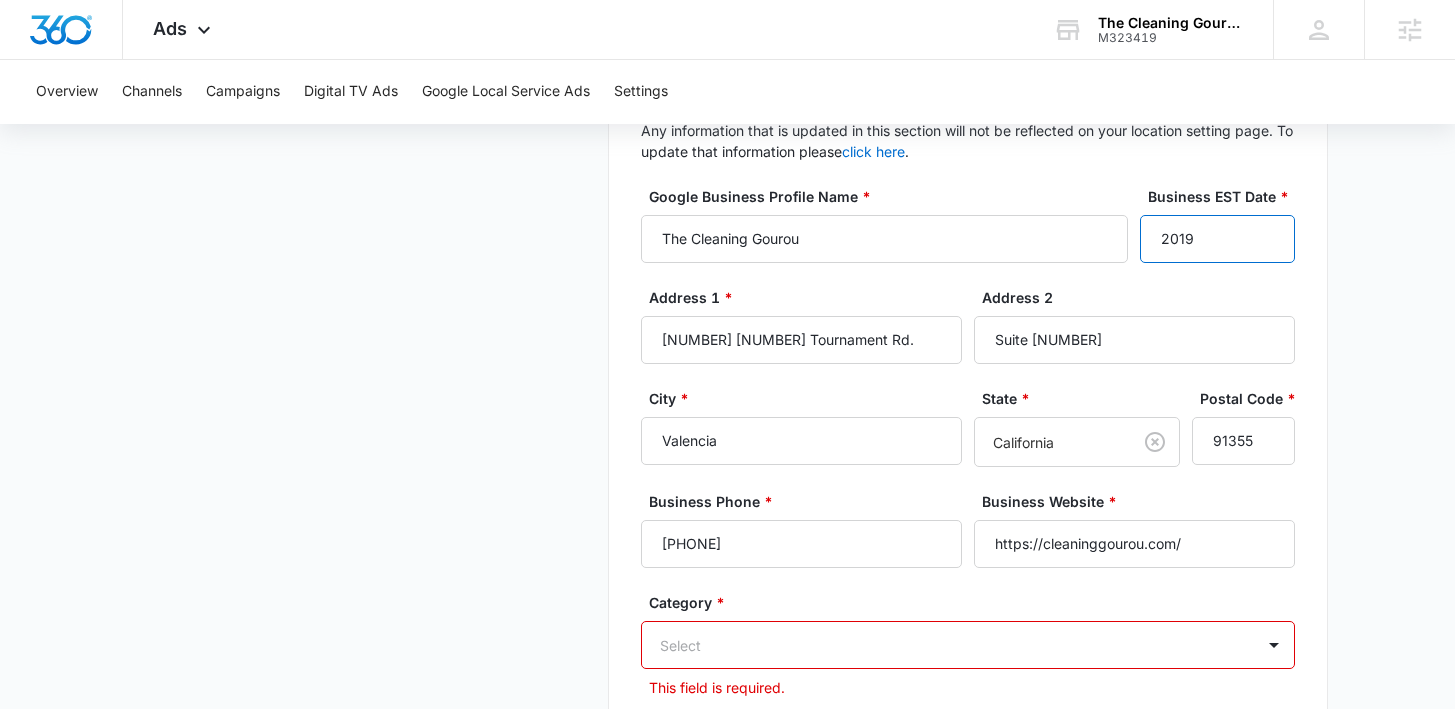 scroll, scrollTop: 420, scrollLeft: 0, axis: vertical 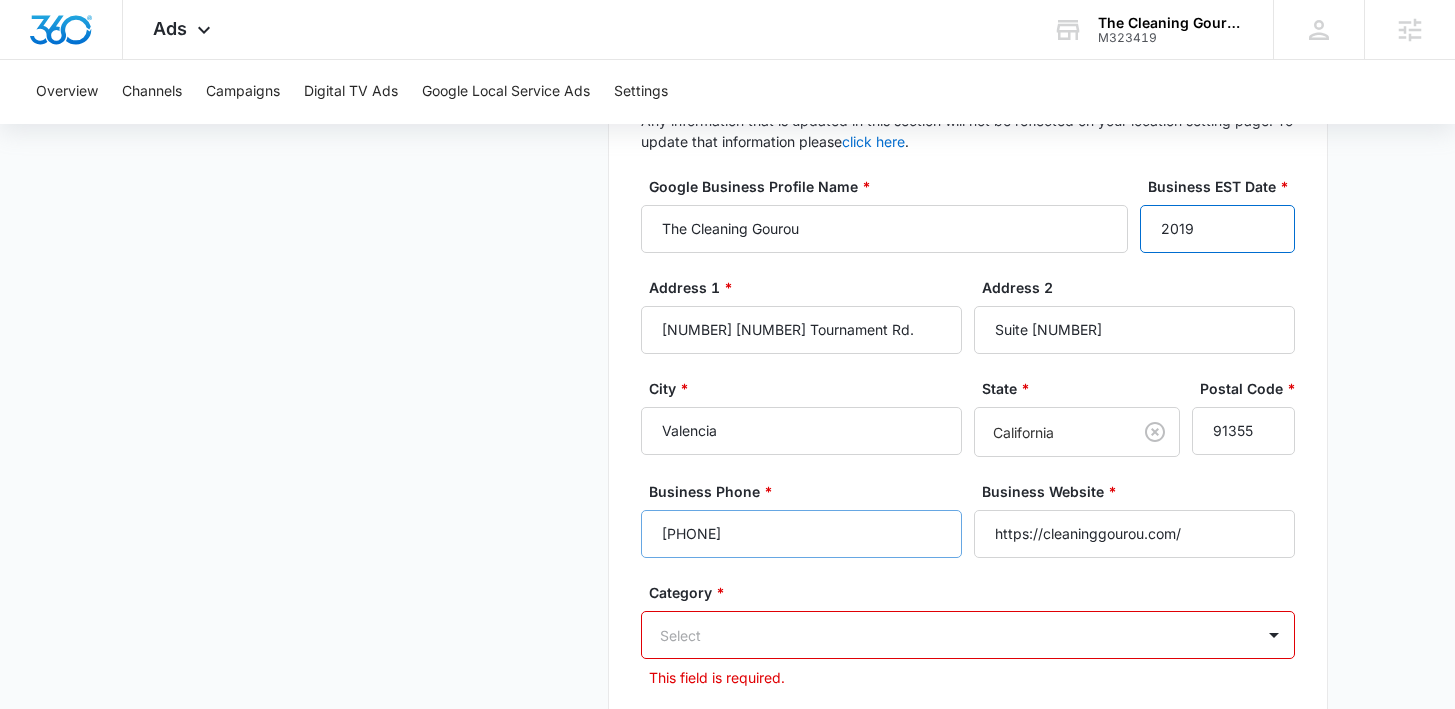 type on "2019" 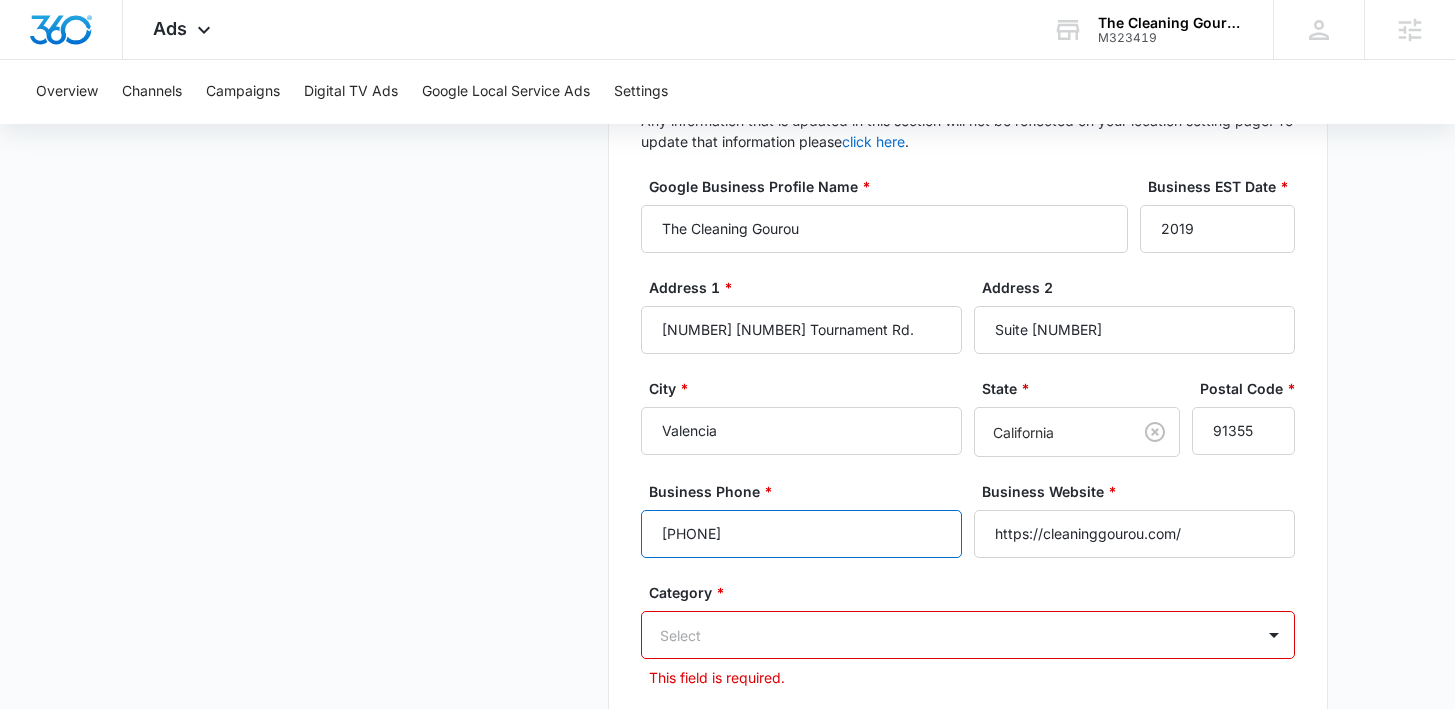drag, startPoint x: 759, startPoint y: 540, endPoint x: 714, endPoint y: 539, distance: 45.01111 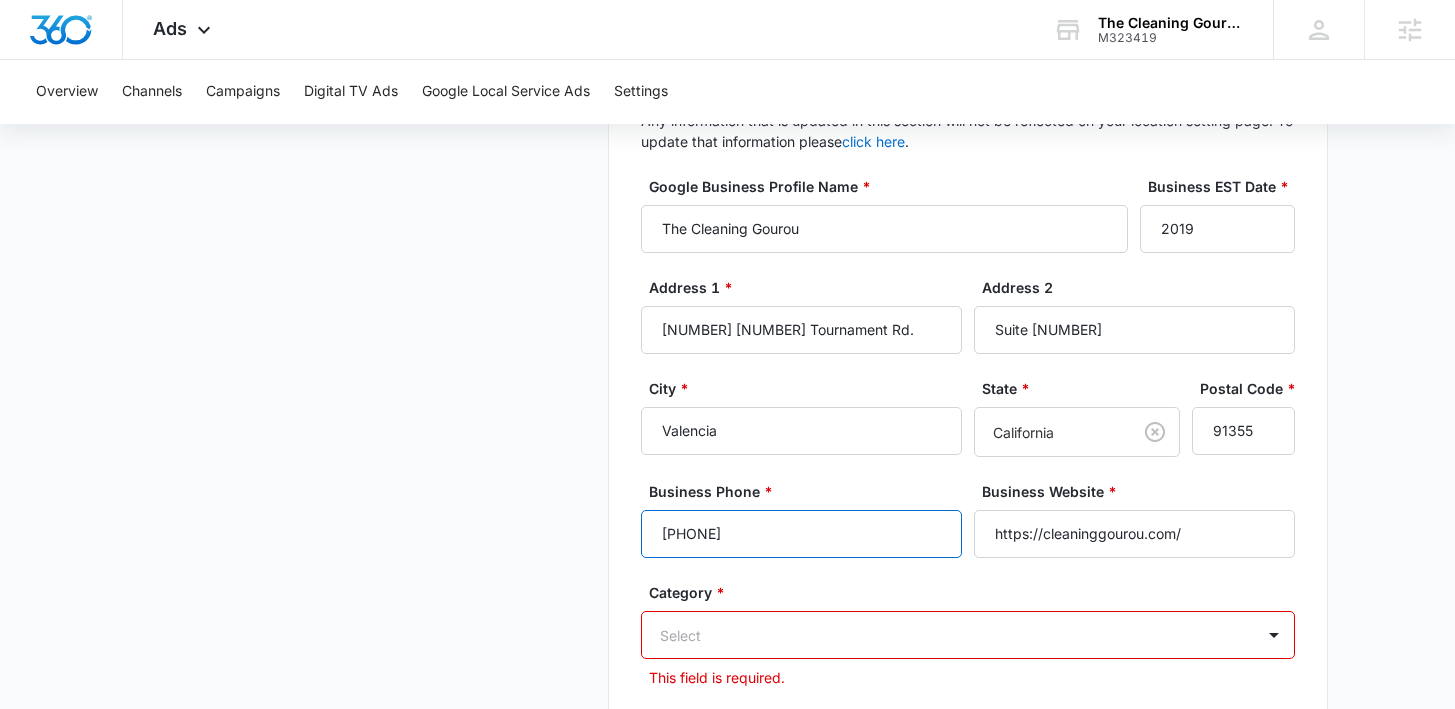 scroll, scrollTop: 461, scrollLeft: 0, axis: vertical 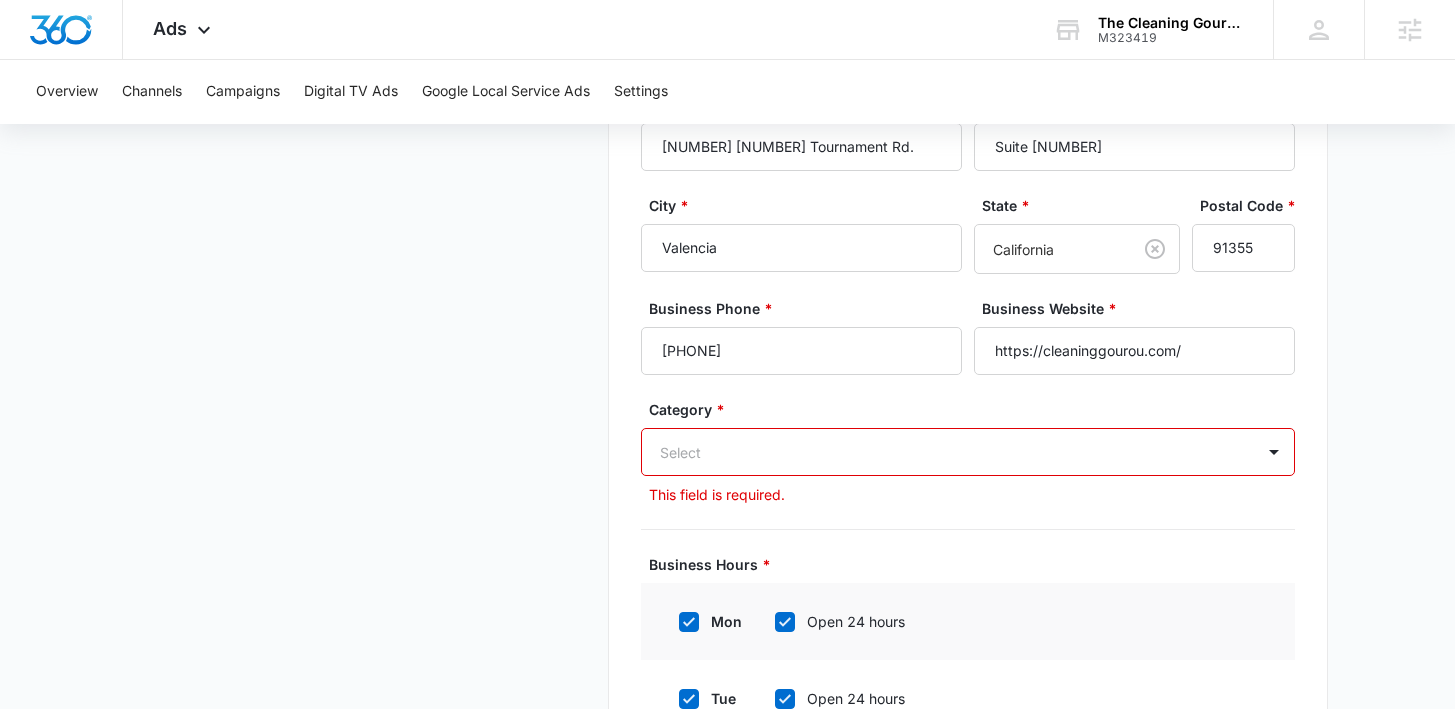 click on "Select" at bounding box center (968, 452) 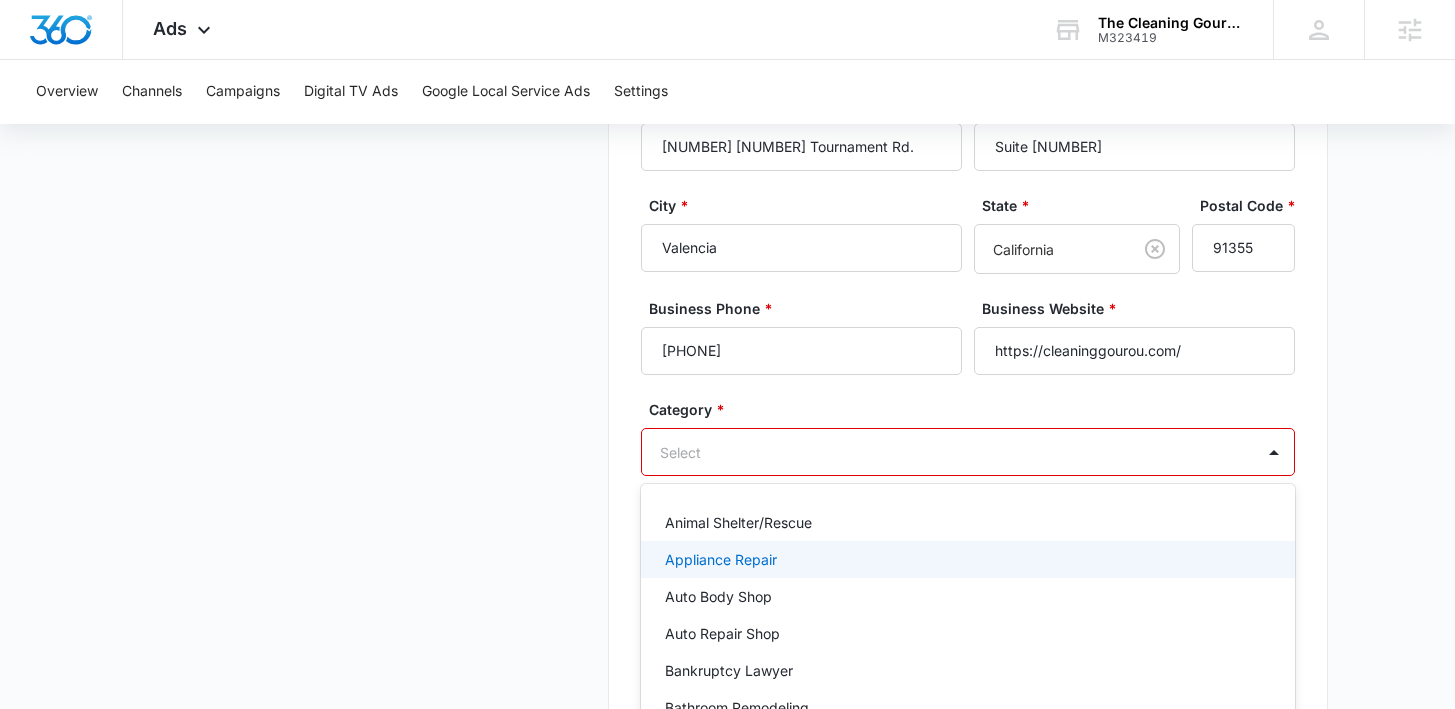 scroll, scrollTop: 692, scrollLeft: 0, axis: vertical 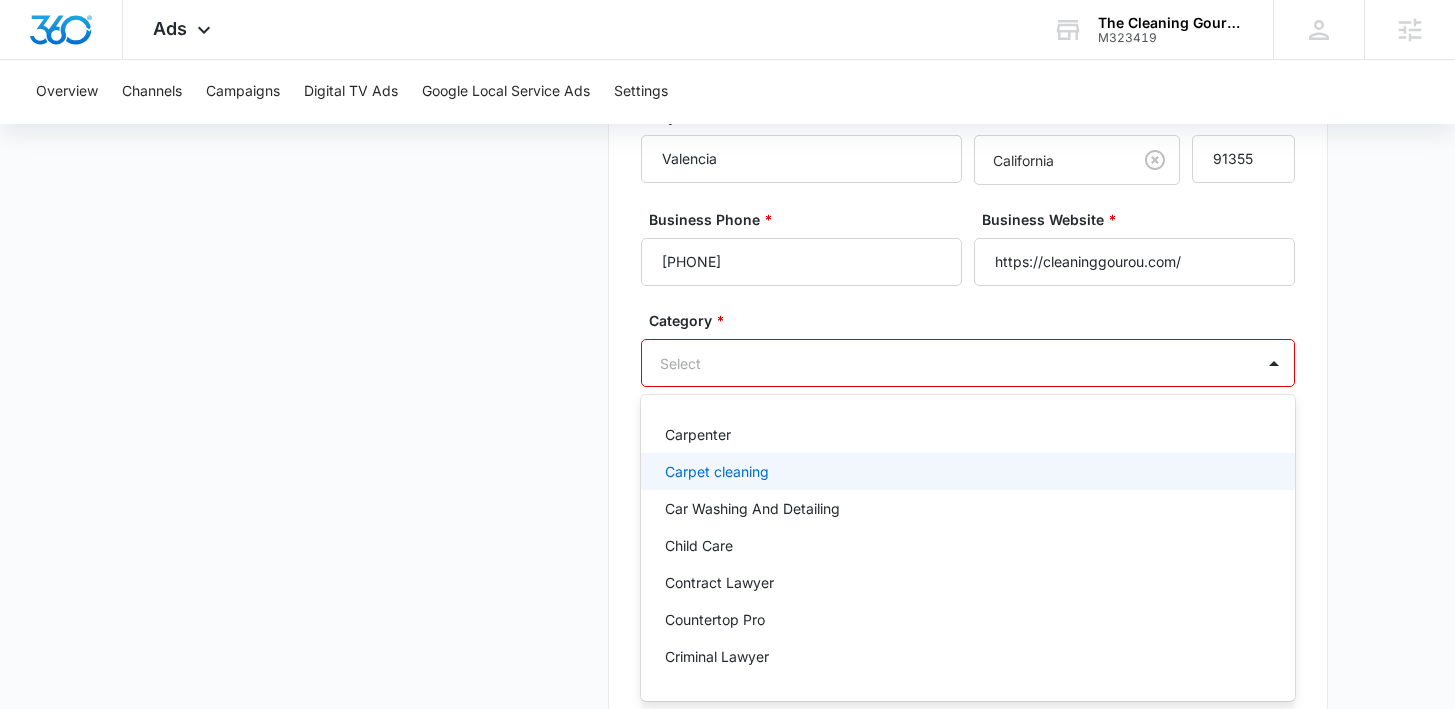 click on "Carpet cleaning" at bounding box center (717, 471) 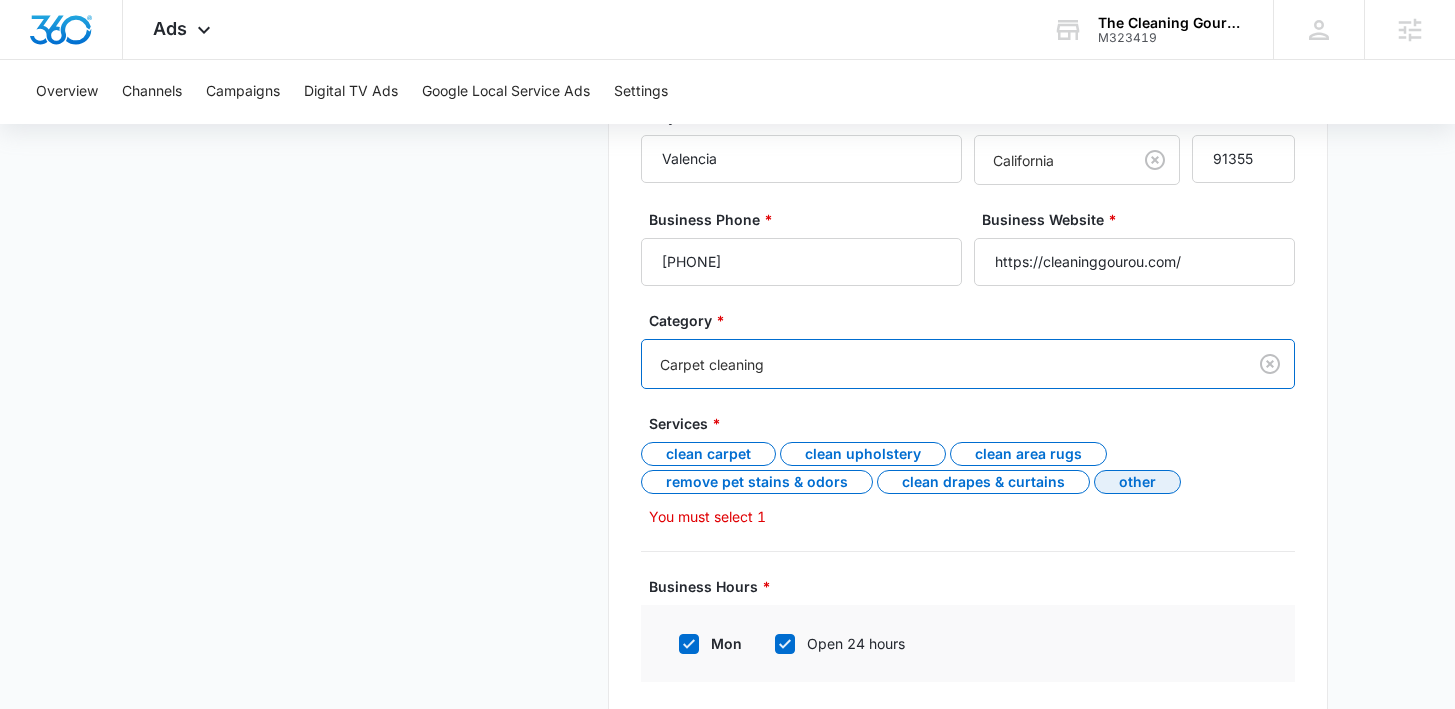 click on "Other" at bounding box center [1137, 482] 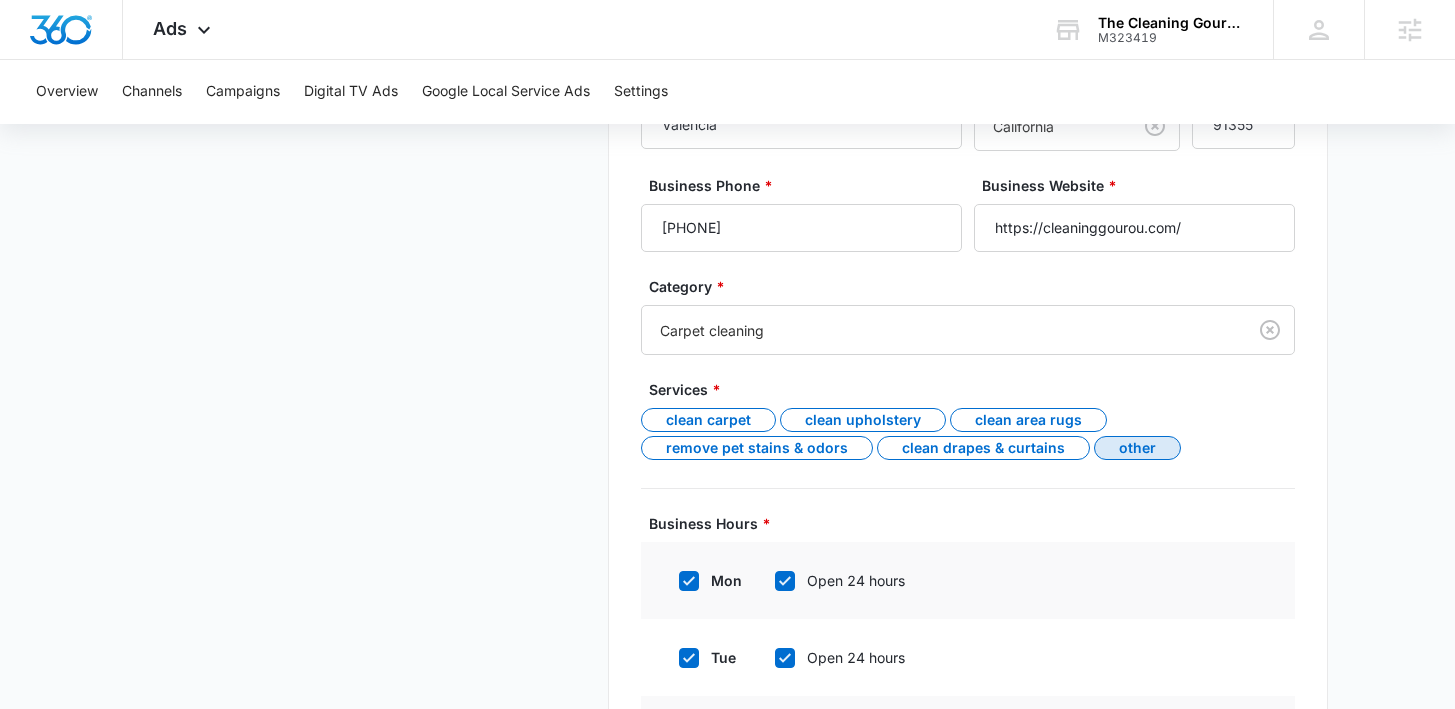 scroll, scrollTop: 772, scrollLeft: 0, axis: vertical 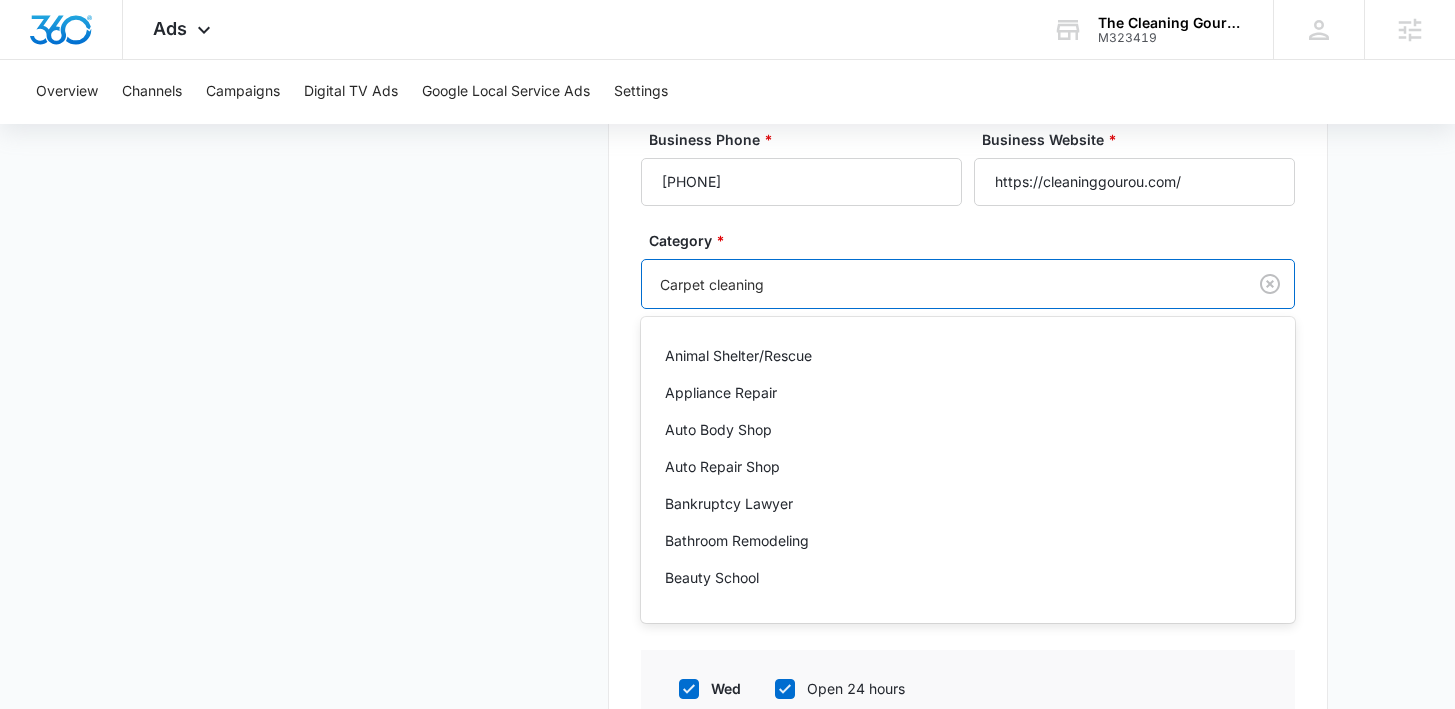 click at bounding box center (940, 284) 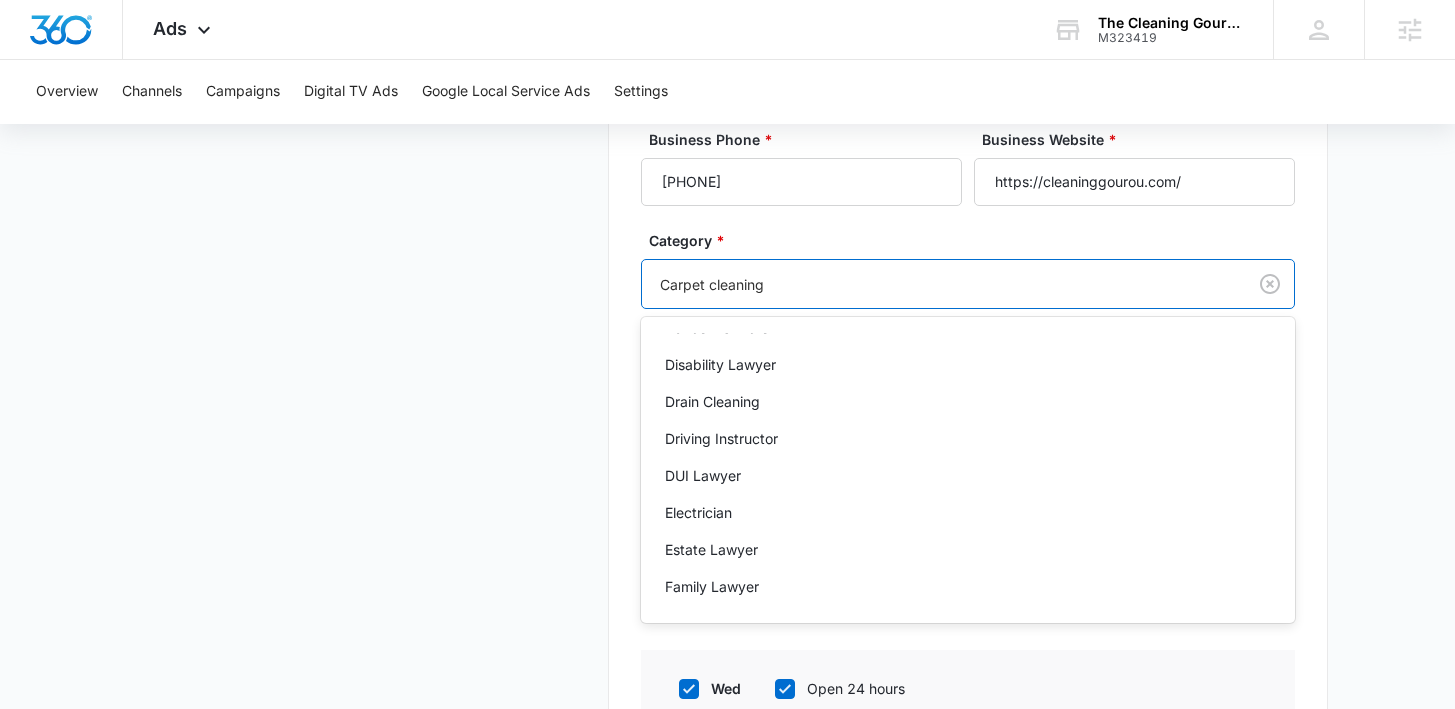 scroll, scrollTop: 567, scrollLeft: 0, axis: vertical 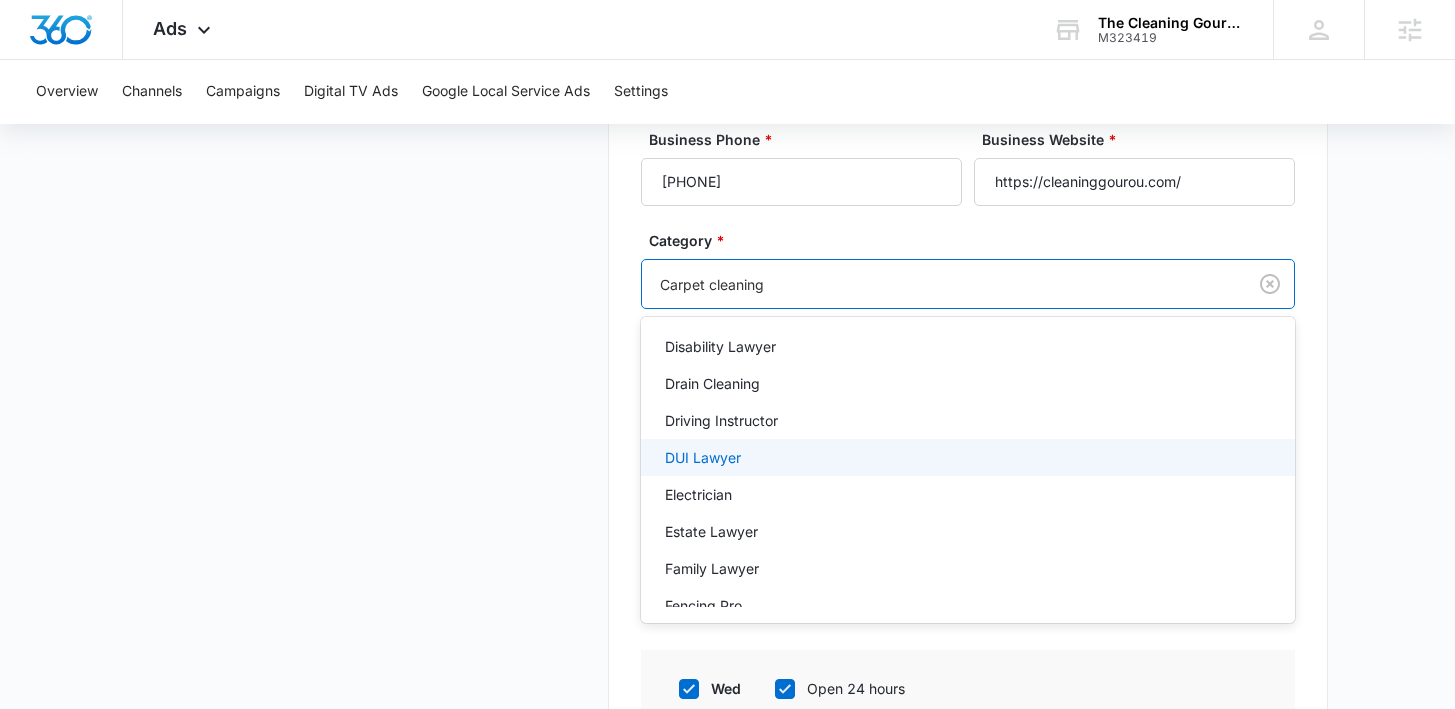 click on "Business Details Get Started Business Verification Field Agents Budget" at bounding box center [362, 308] 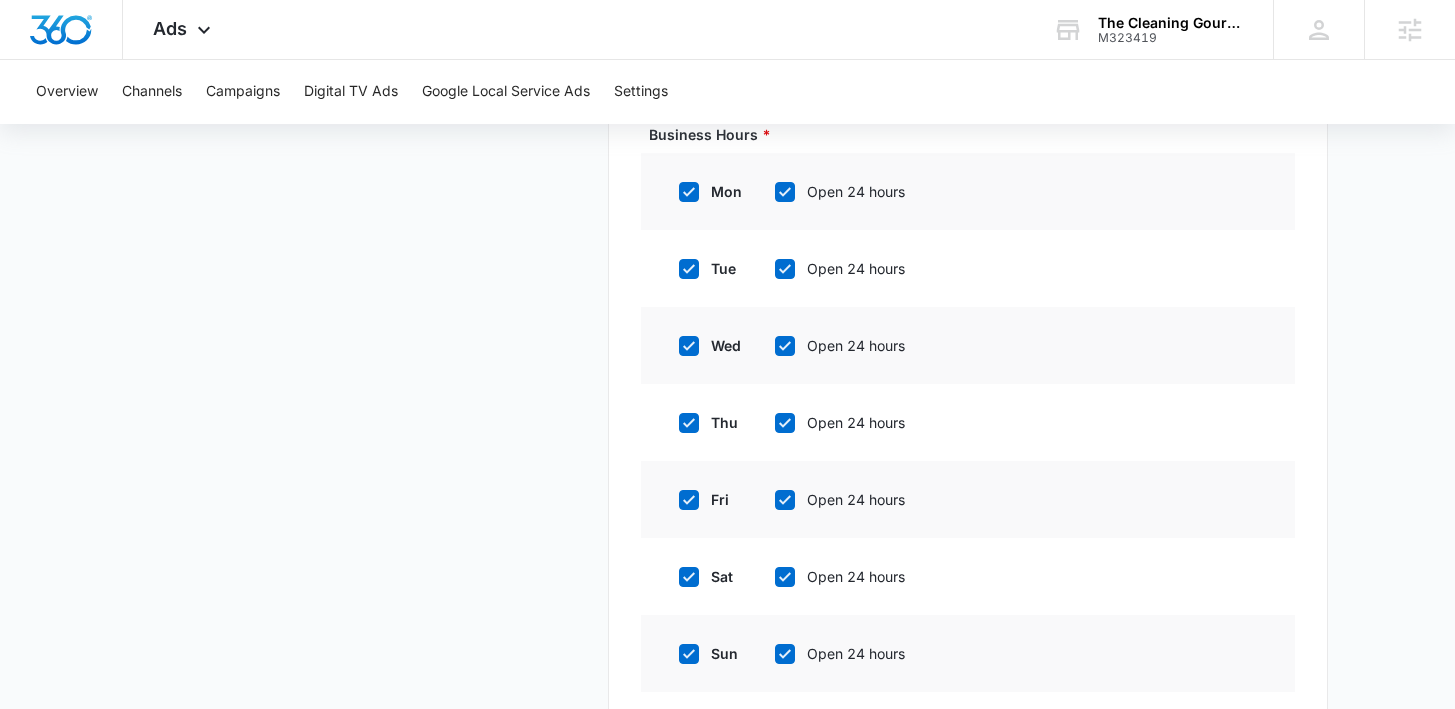 scroll, scrollTop: 1116, scrollLeft: 0, axis: vertical 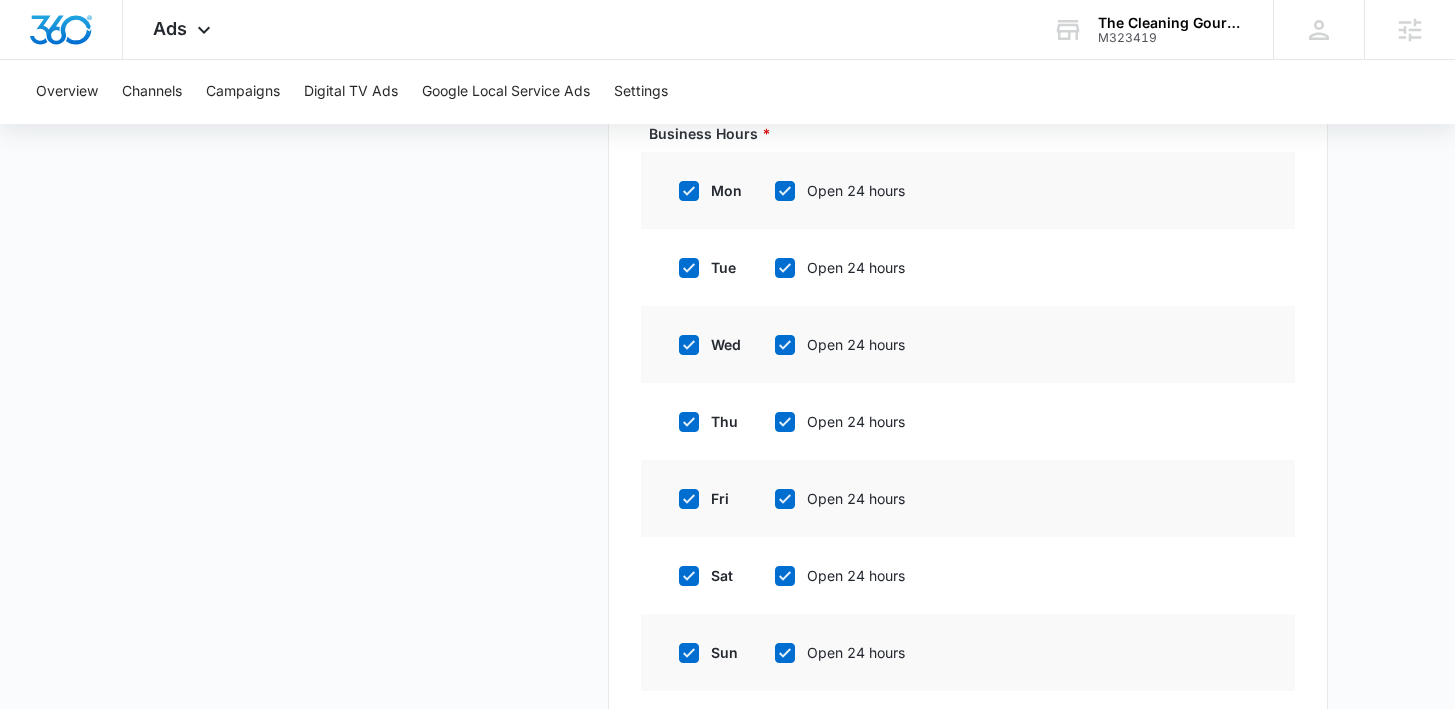 click 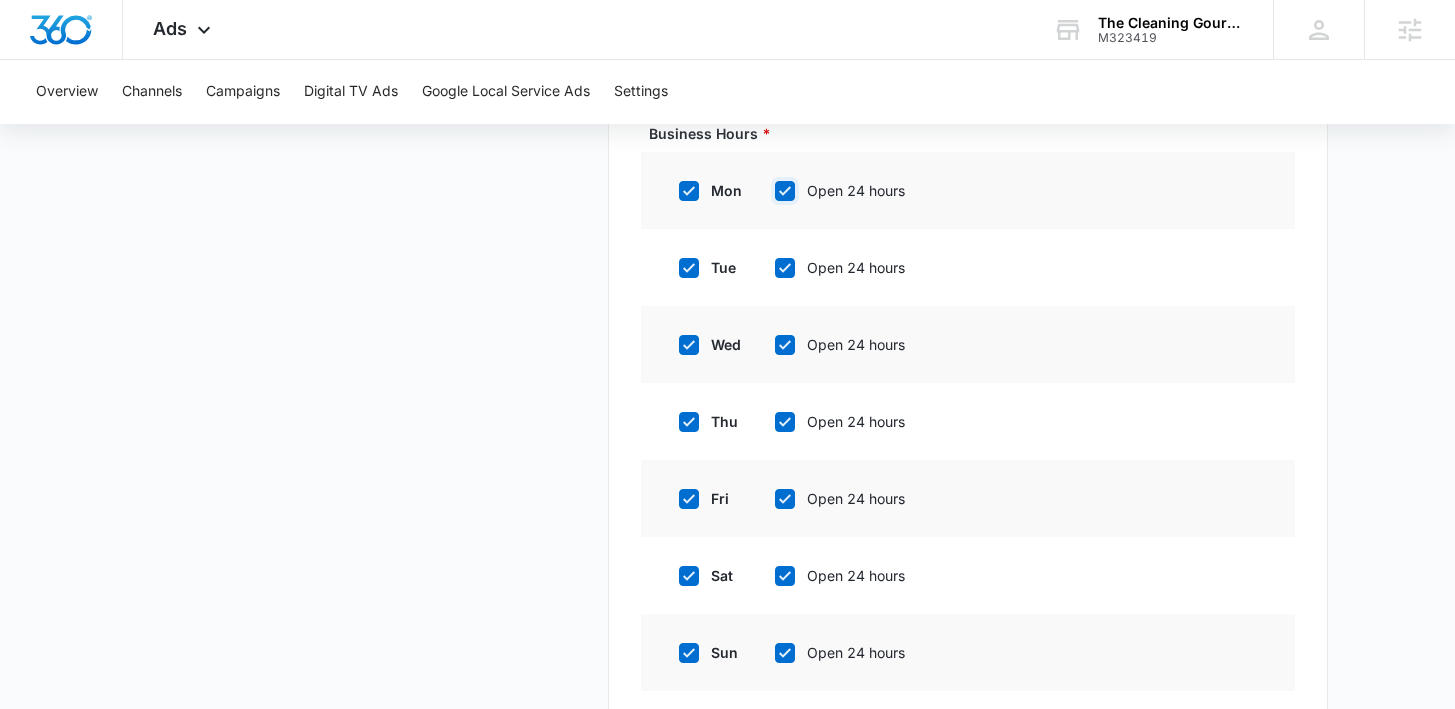 click on "Open 24 hours" at bounding box center (768, 191) 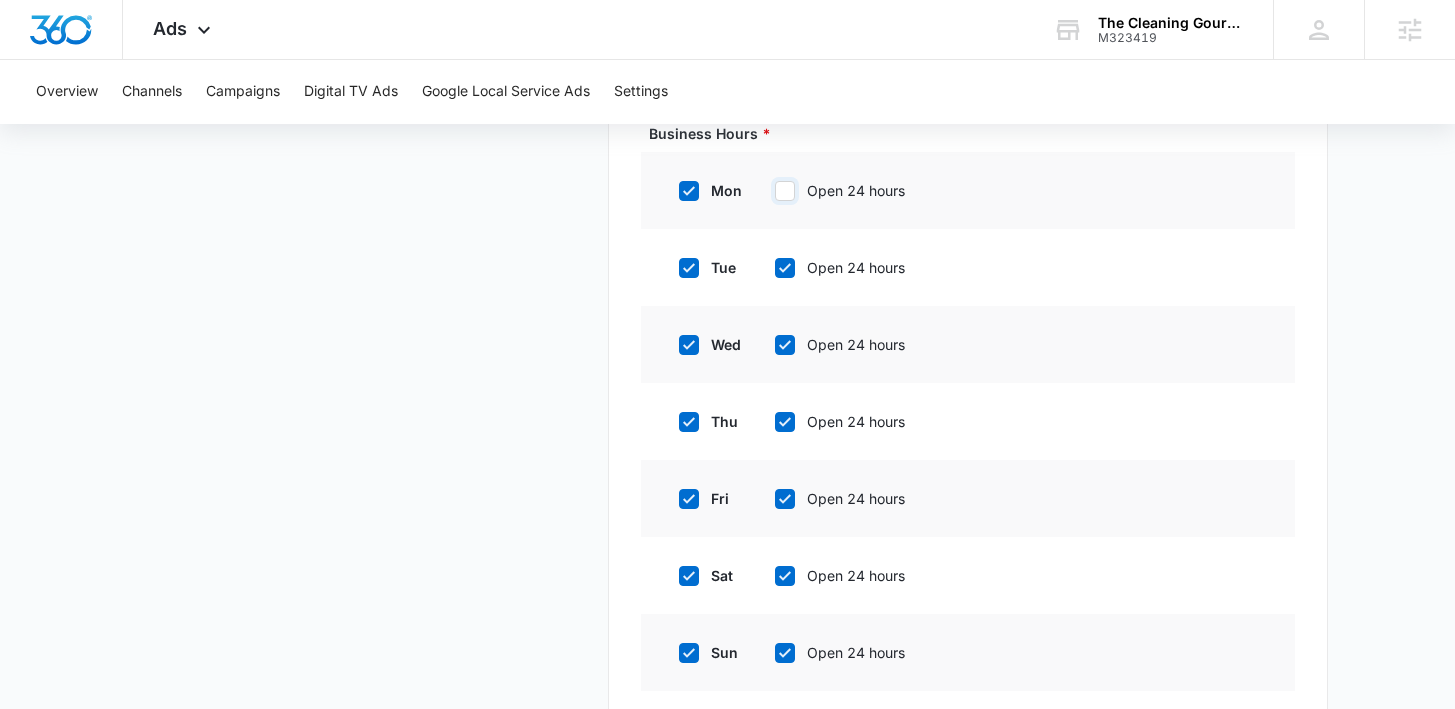 checkbox on "false" 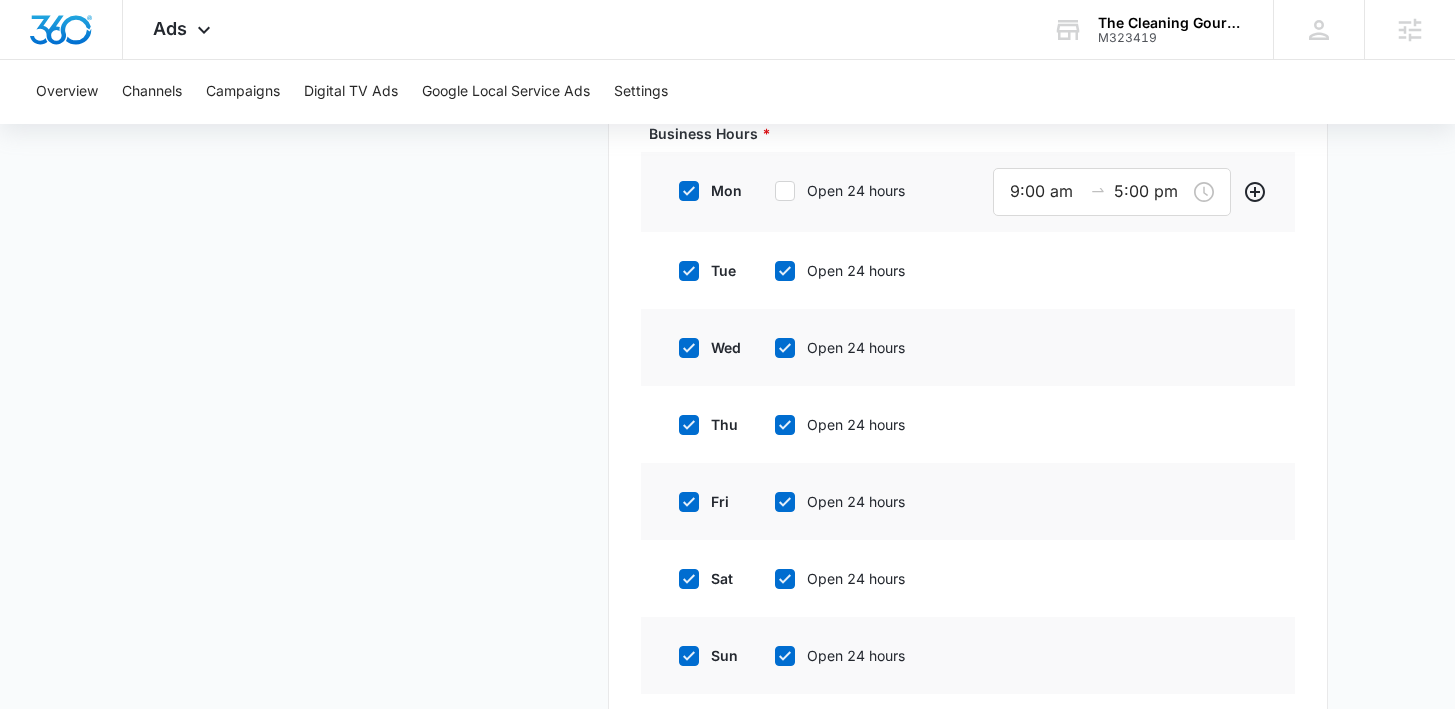 click on "tue Open 24 hours" at bounding box center [816, 270] 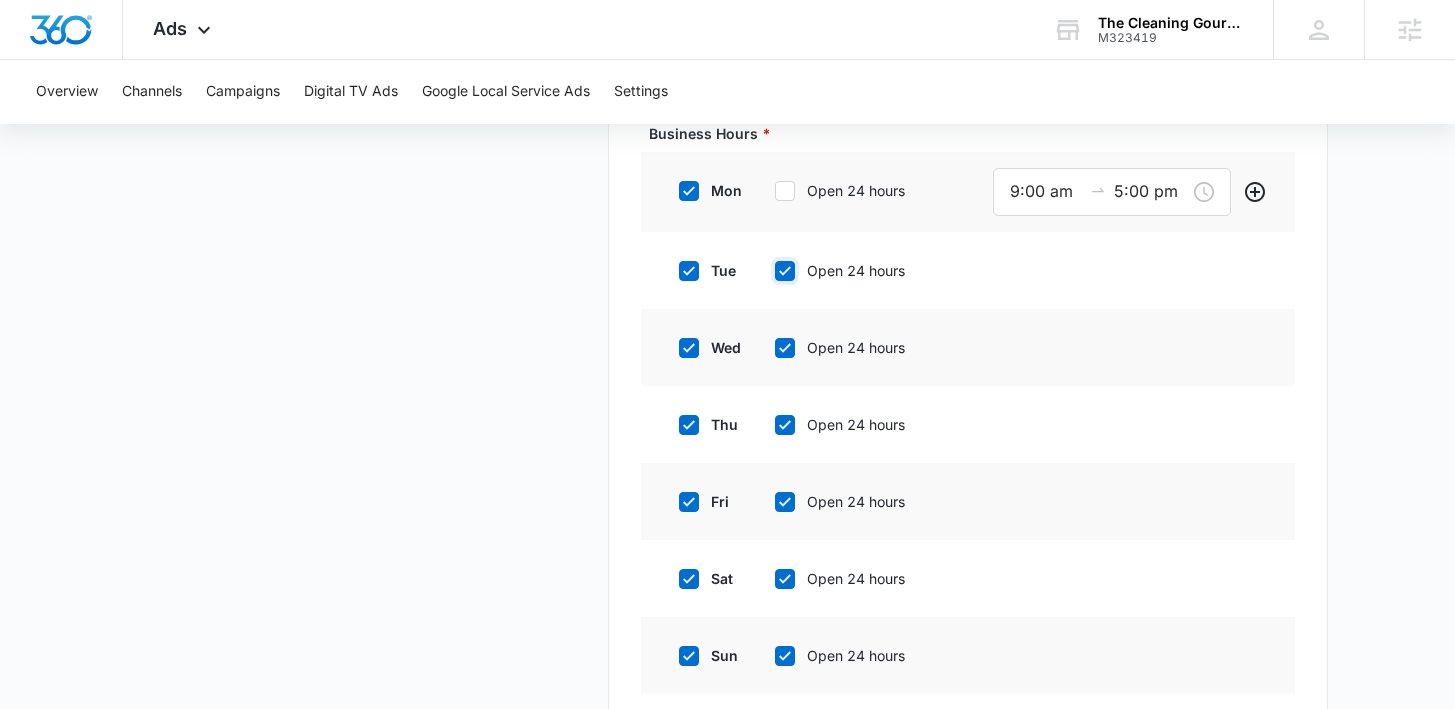 click on "Open 24 hours" at bounding box center (768, 271) 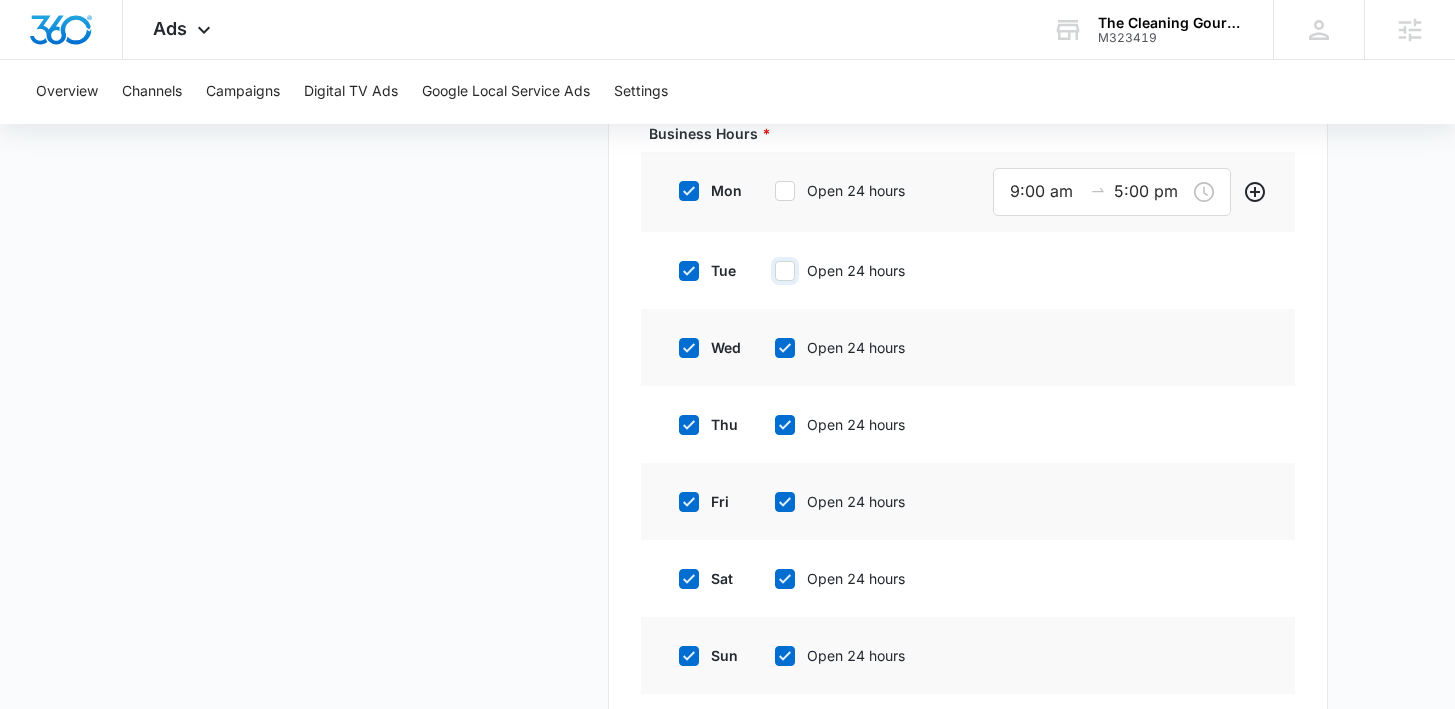 checkbox on "false" 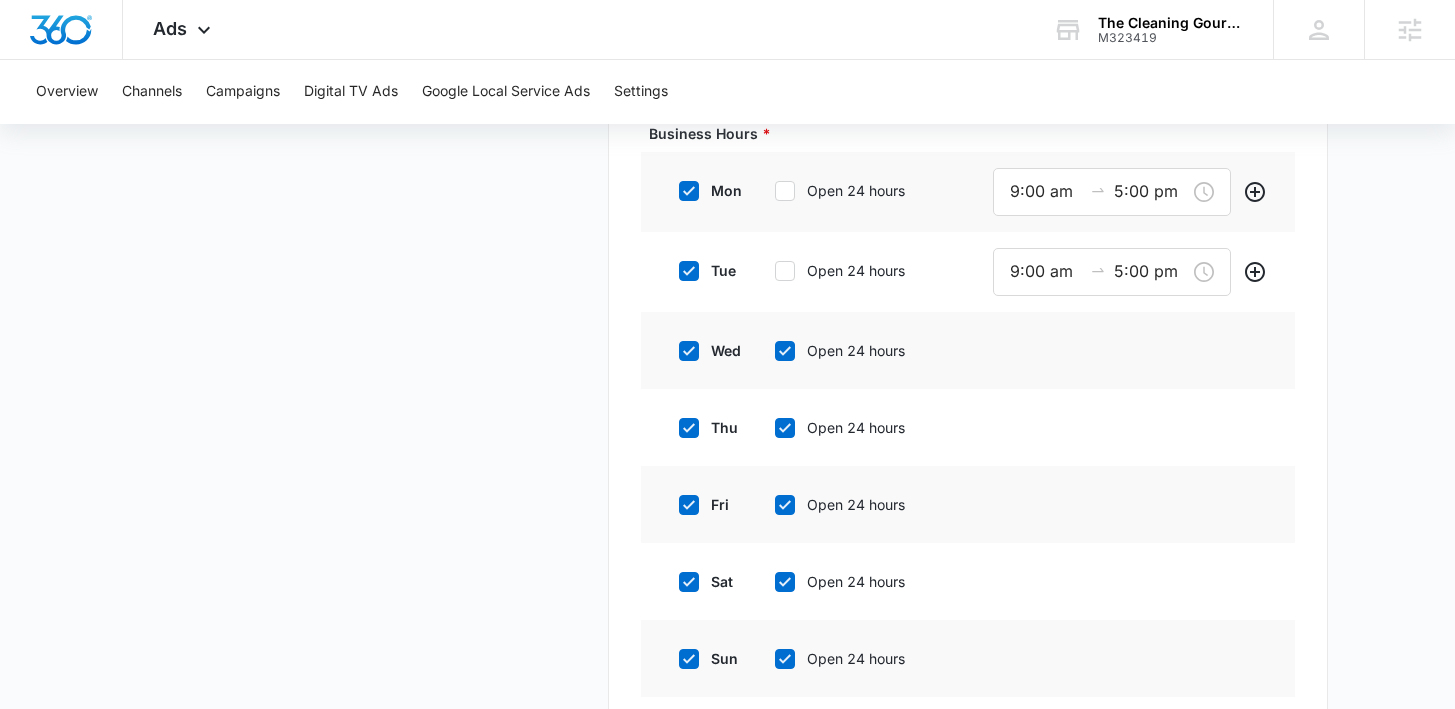click 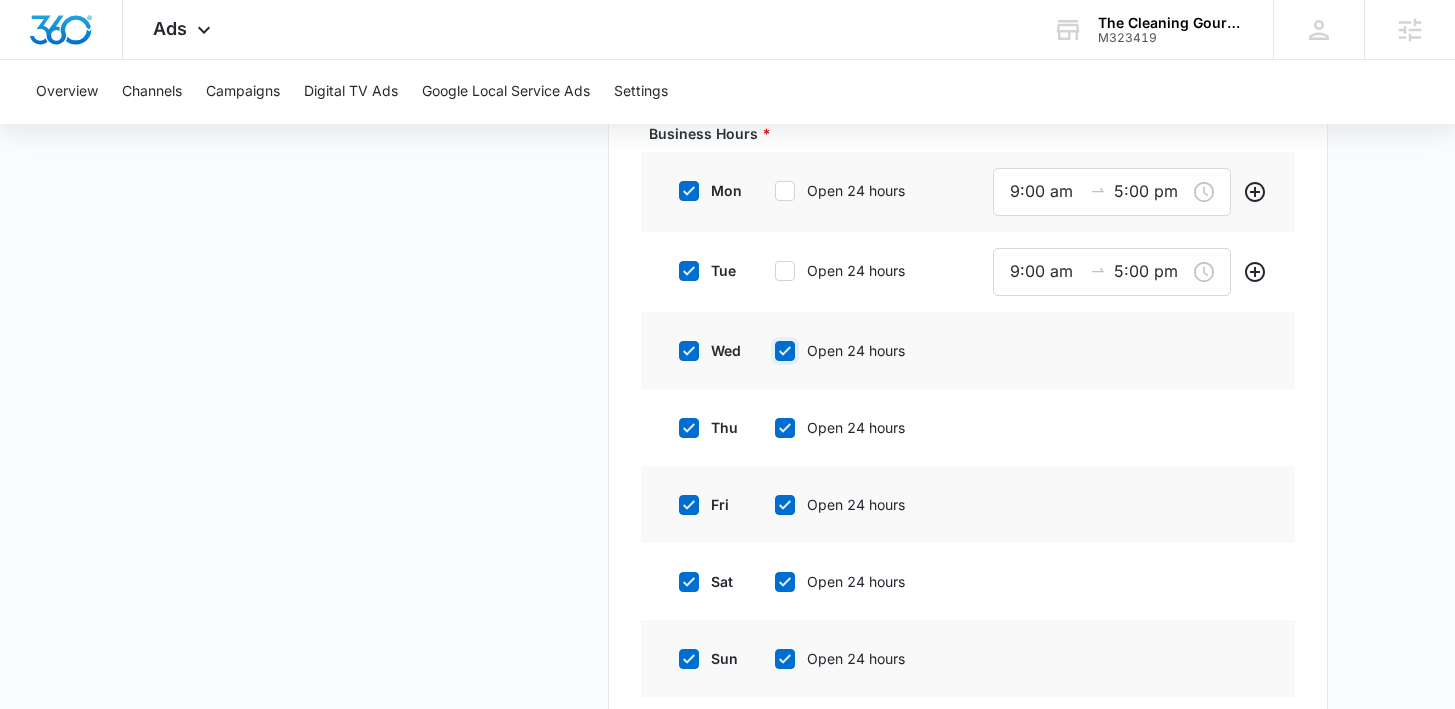 click on "Open 24 hours" at bounding box center (768, 351) 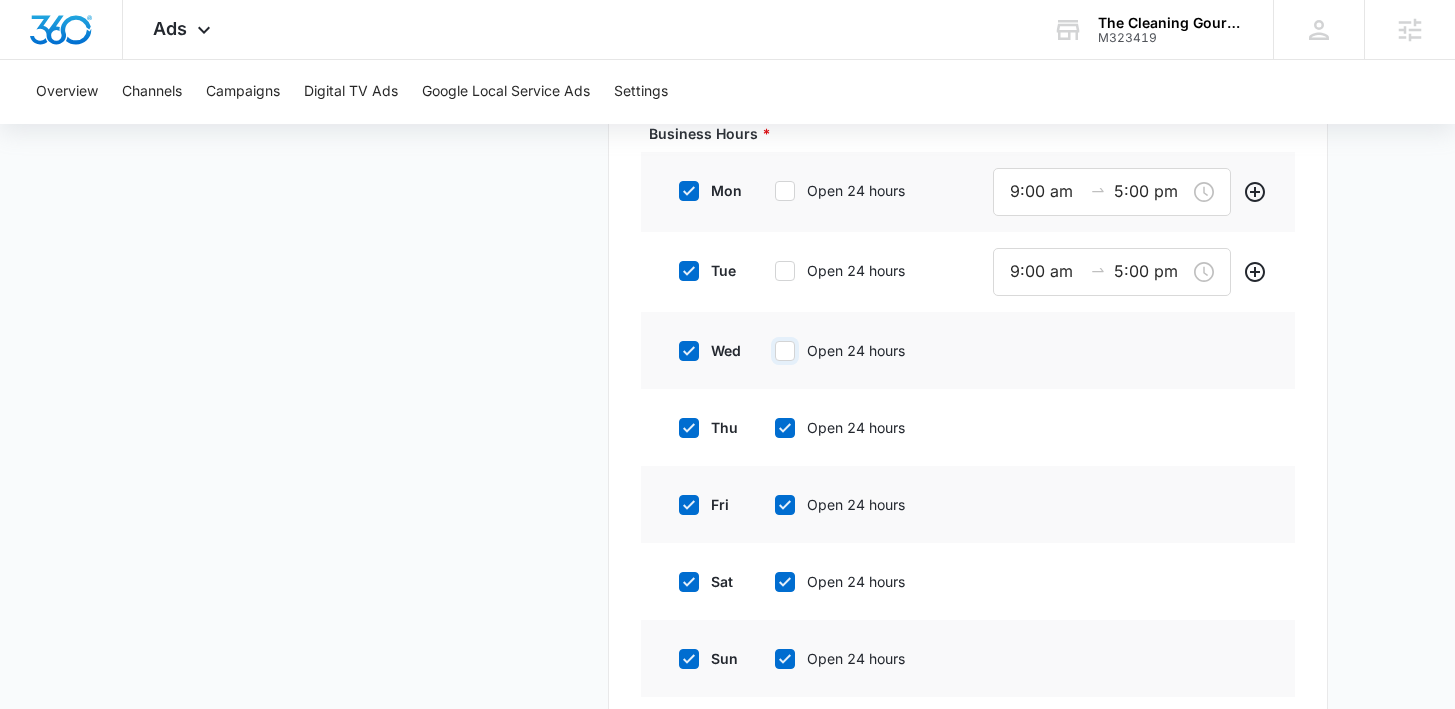 checkbox on "false" 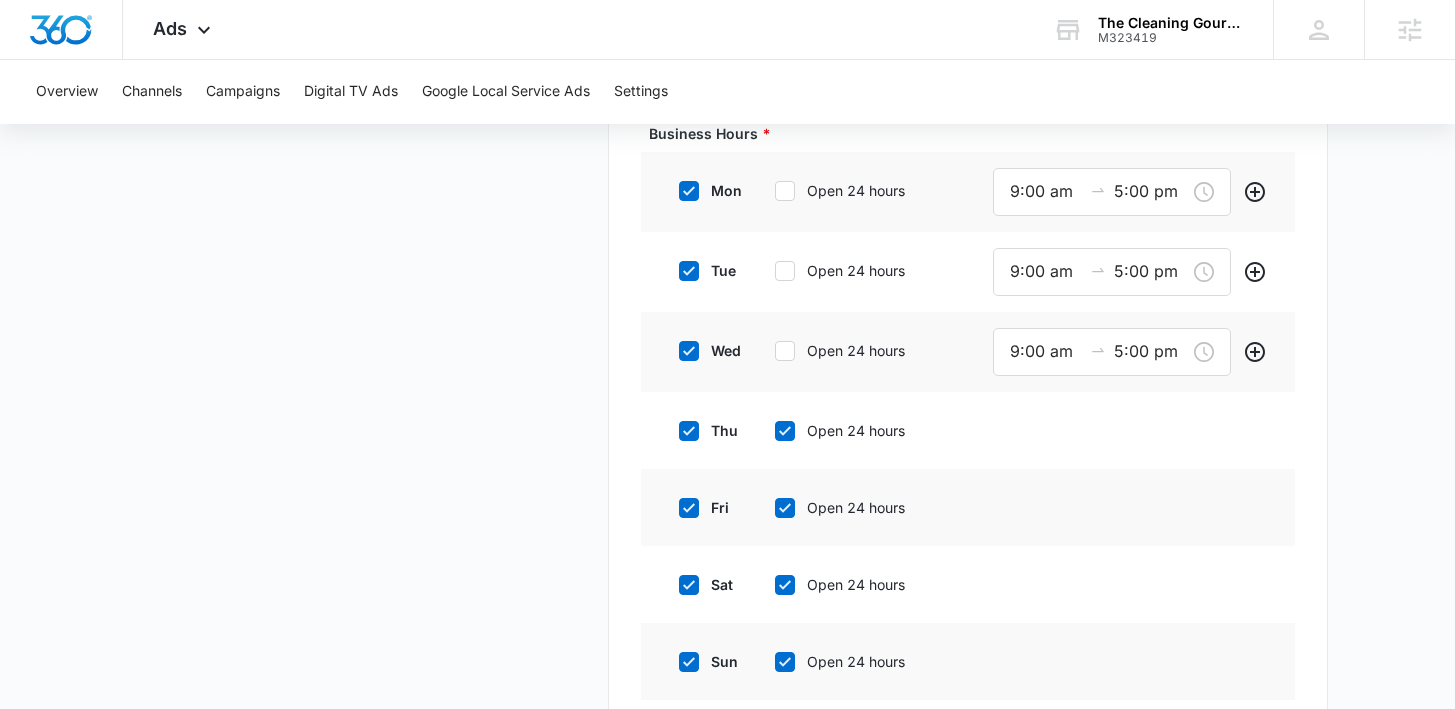 click on "thu Open 24 hours" at bounding box center (816, 430) 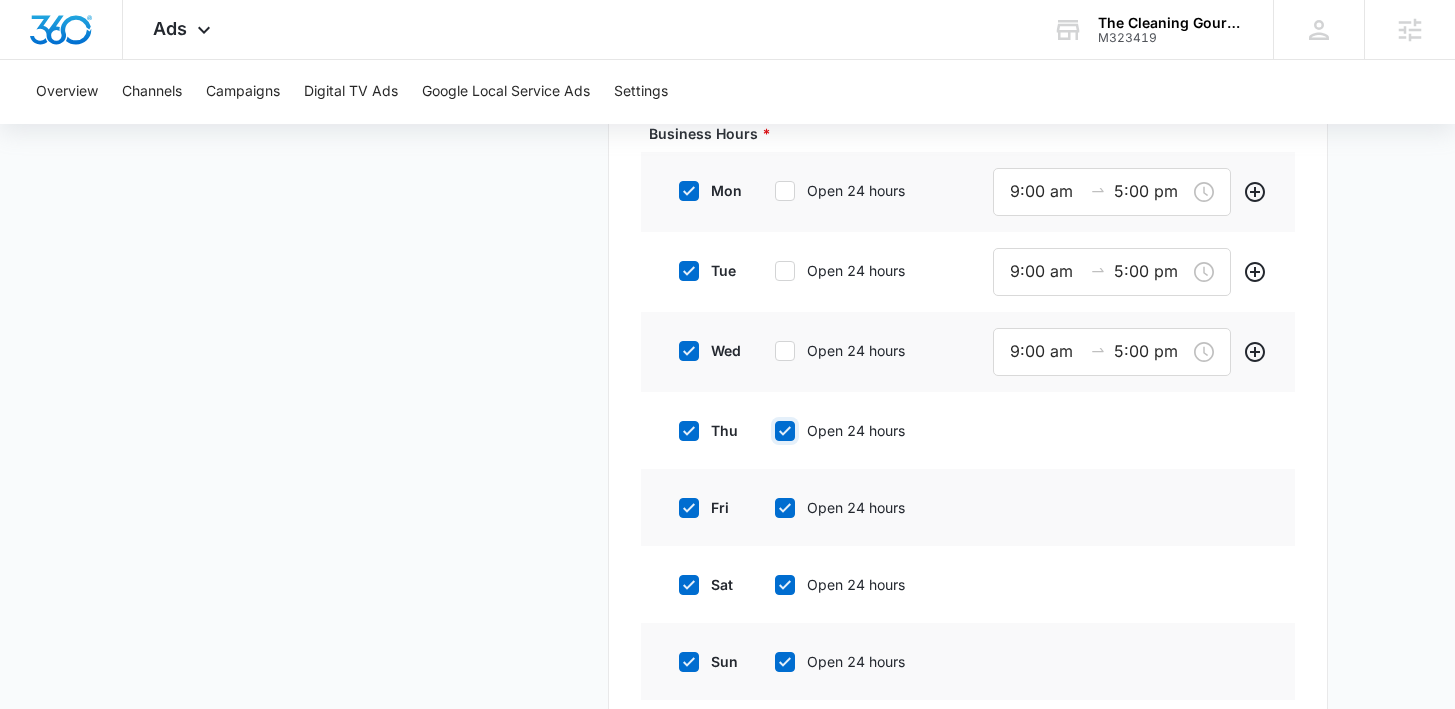click on "Open 24 hours" at bounding box center (768, 431) 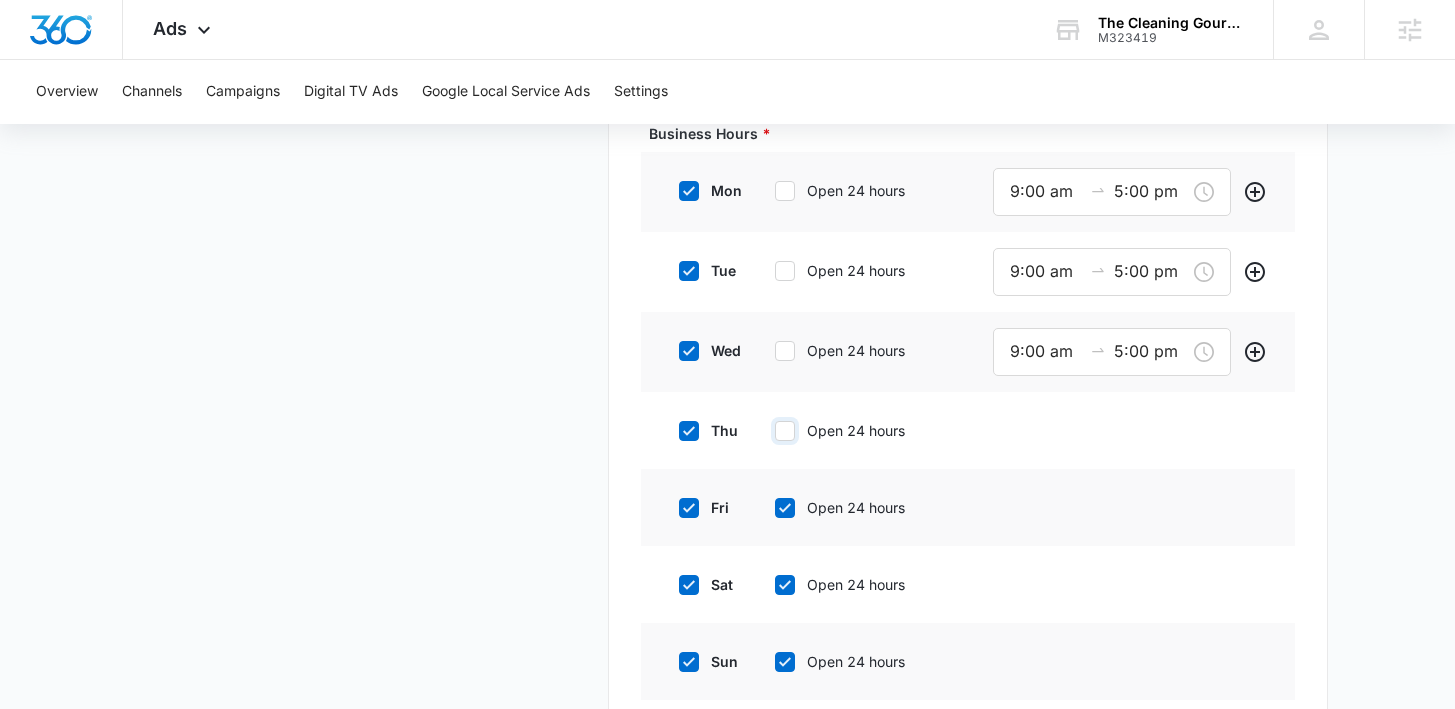 checkbox on "false" 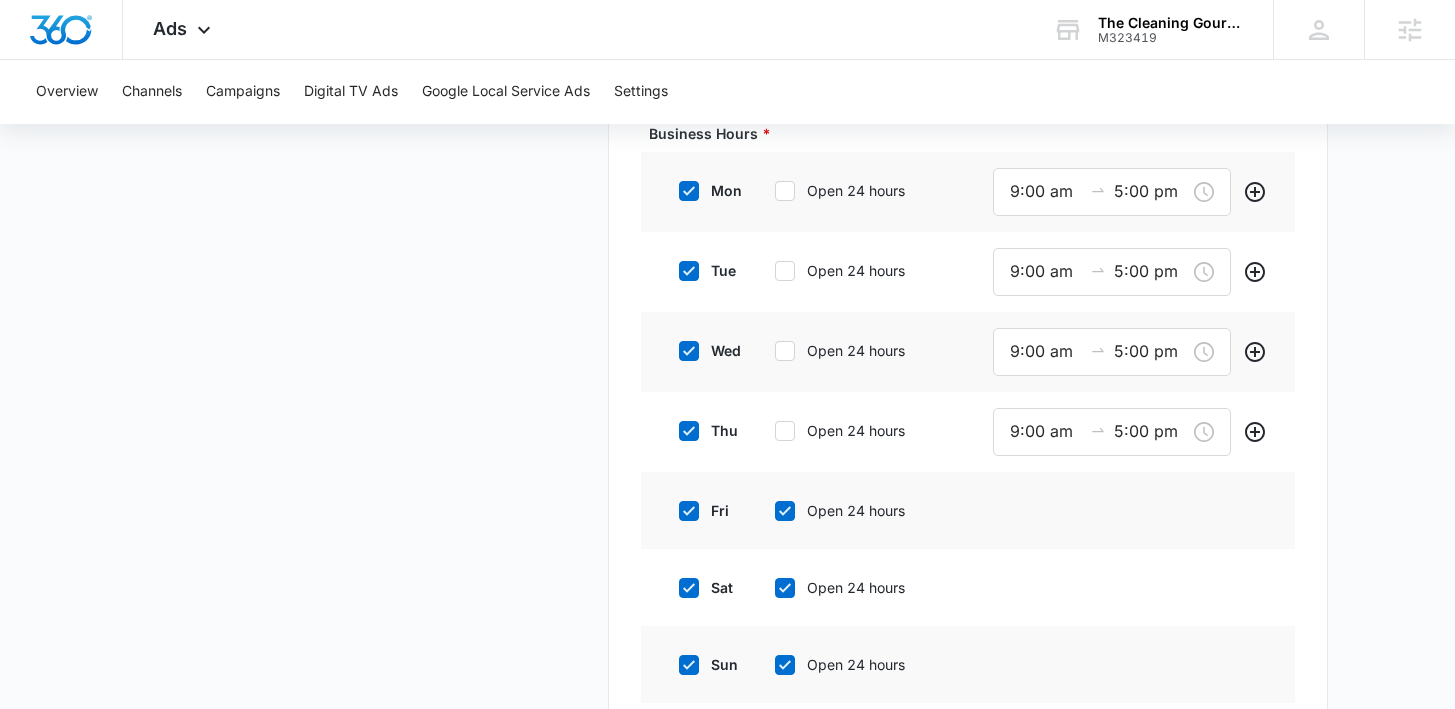 click 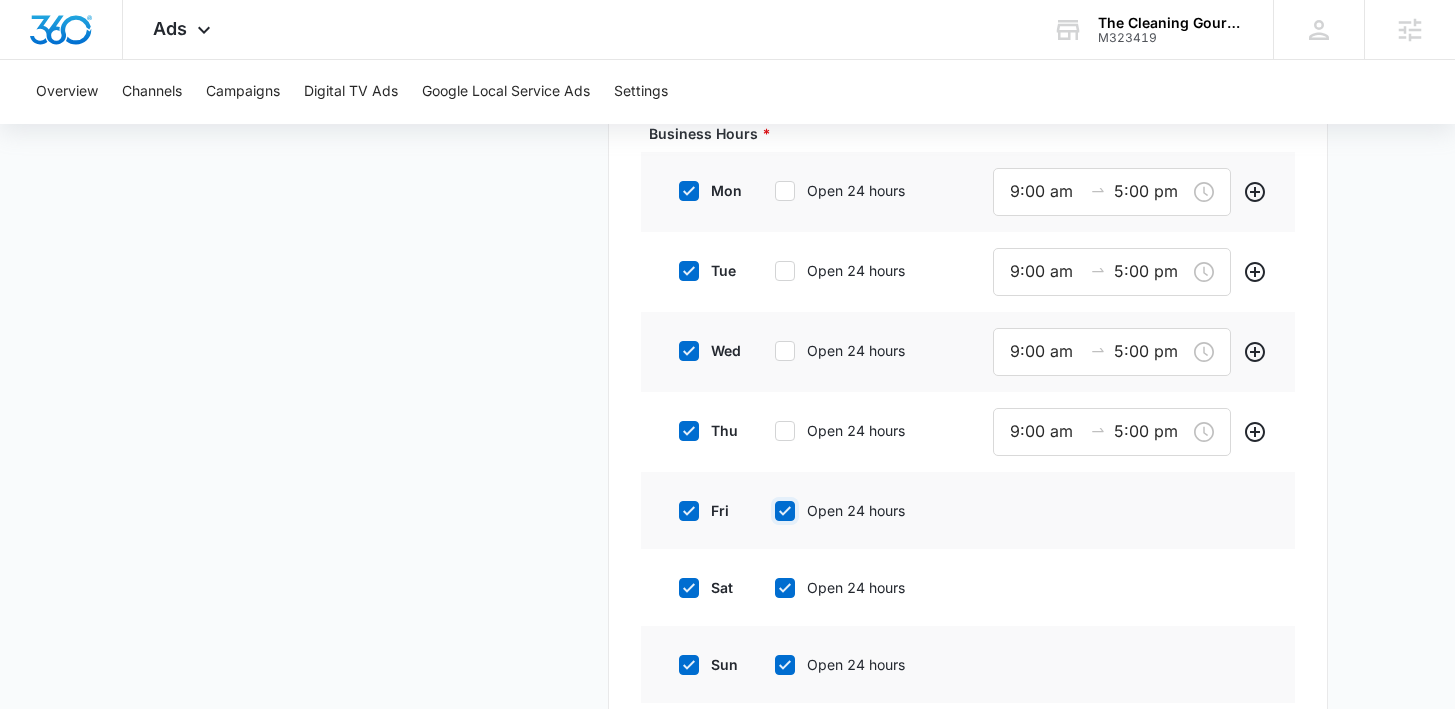 click on "Open 24 hours" at bounding box center (768, 511) 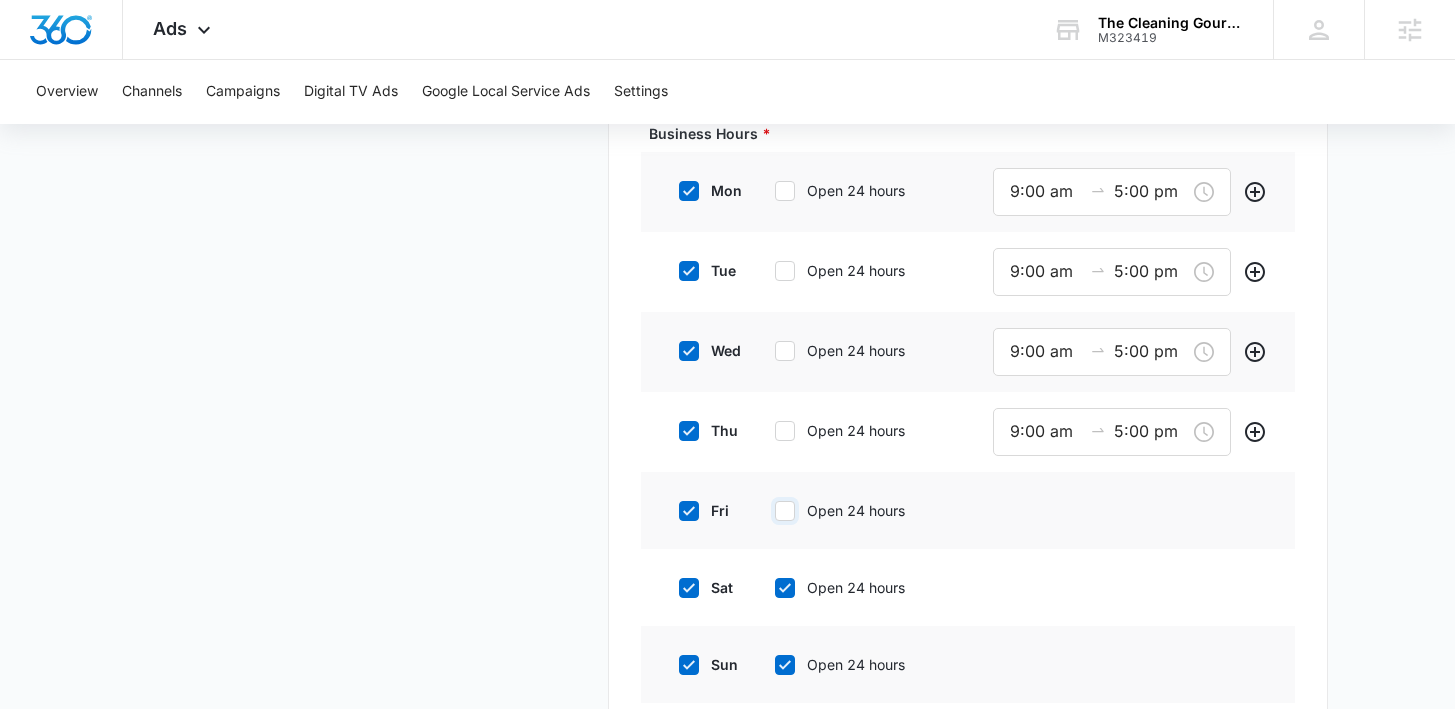 checkbox on "false" 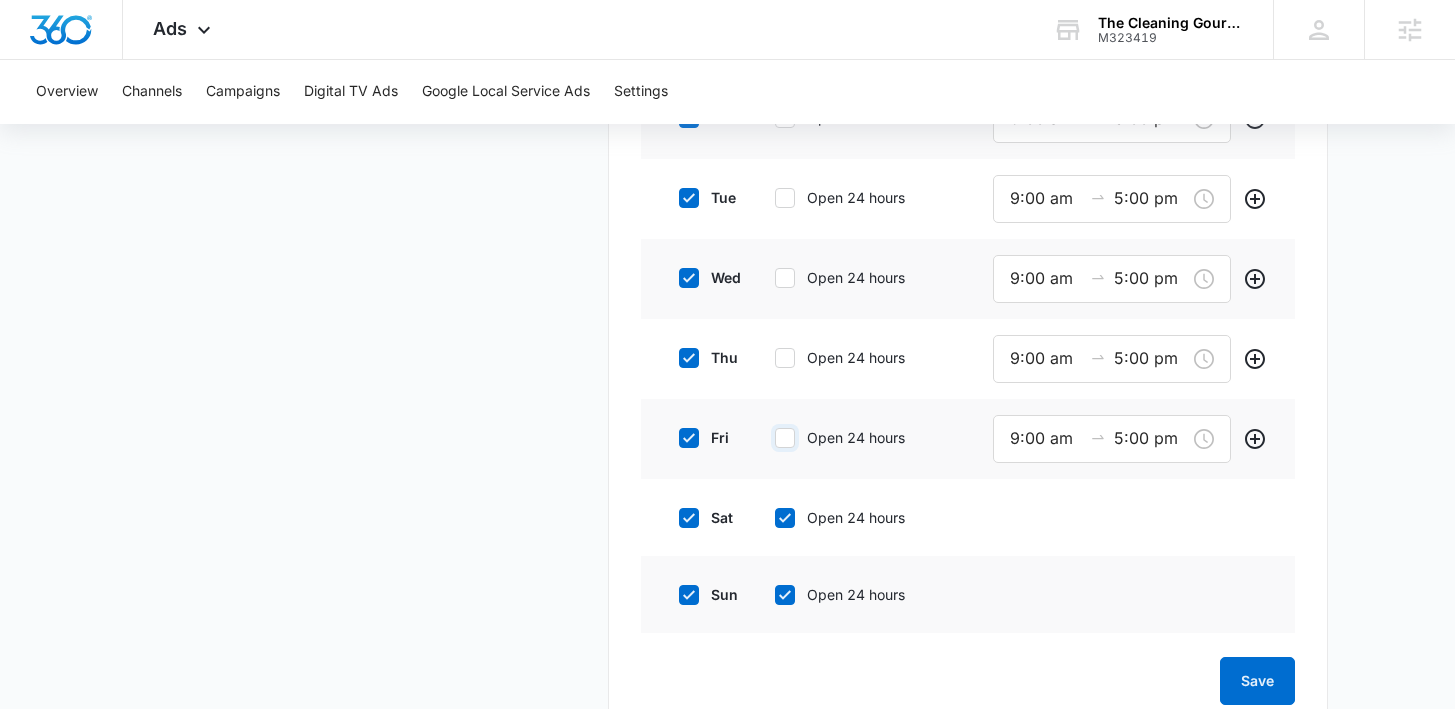 scroll, scrollTop: 1191, scrollLeft: 0, axis: vertical 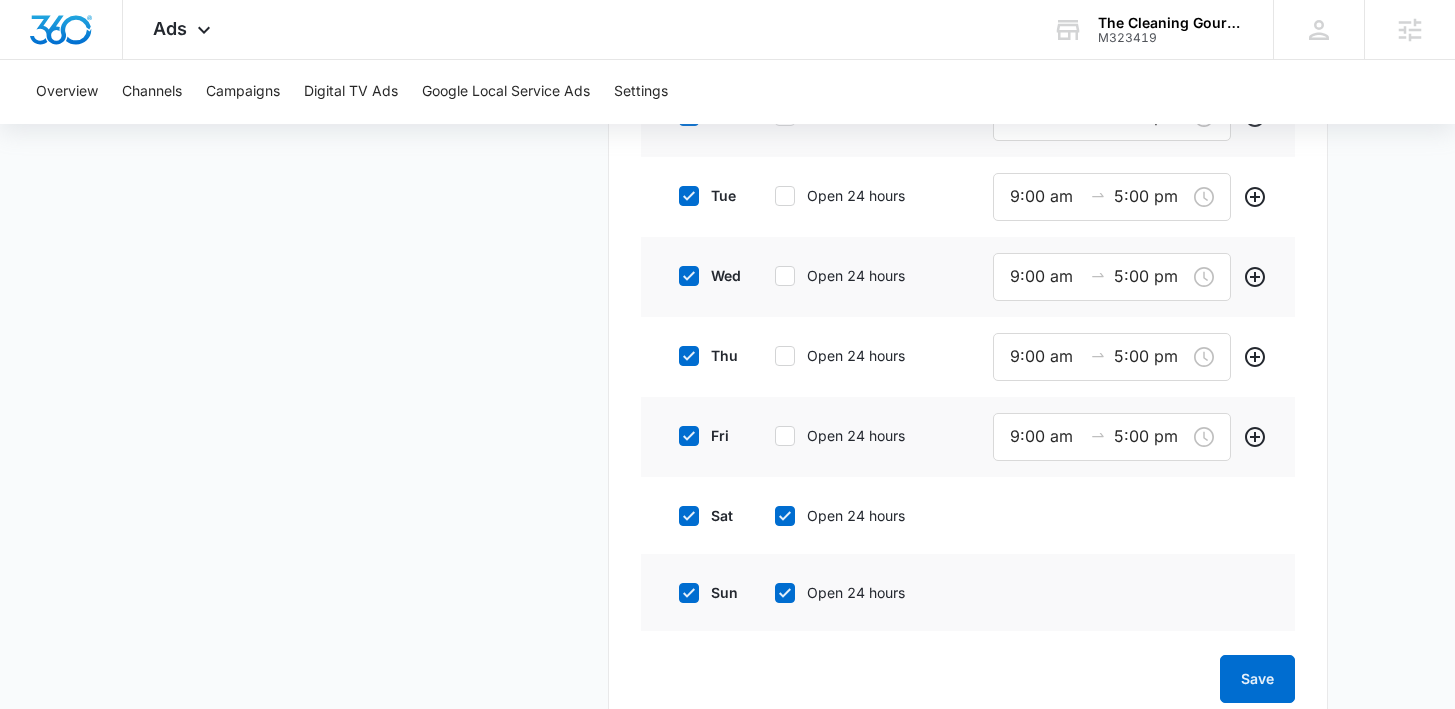 click 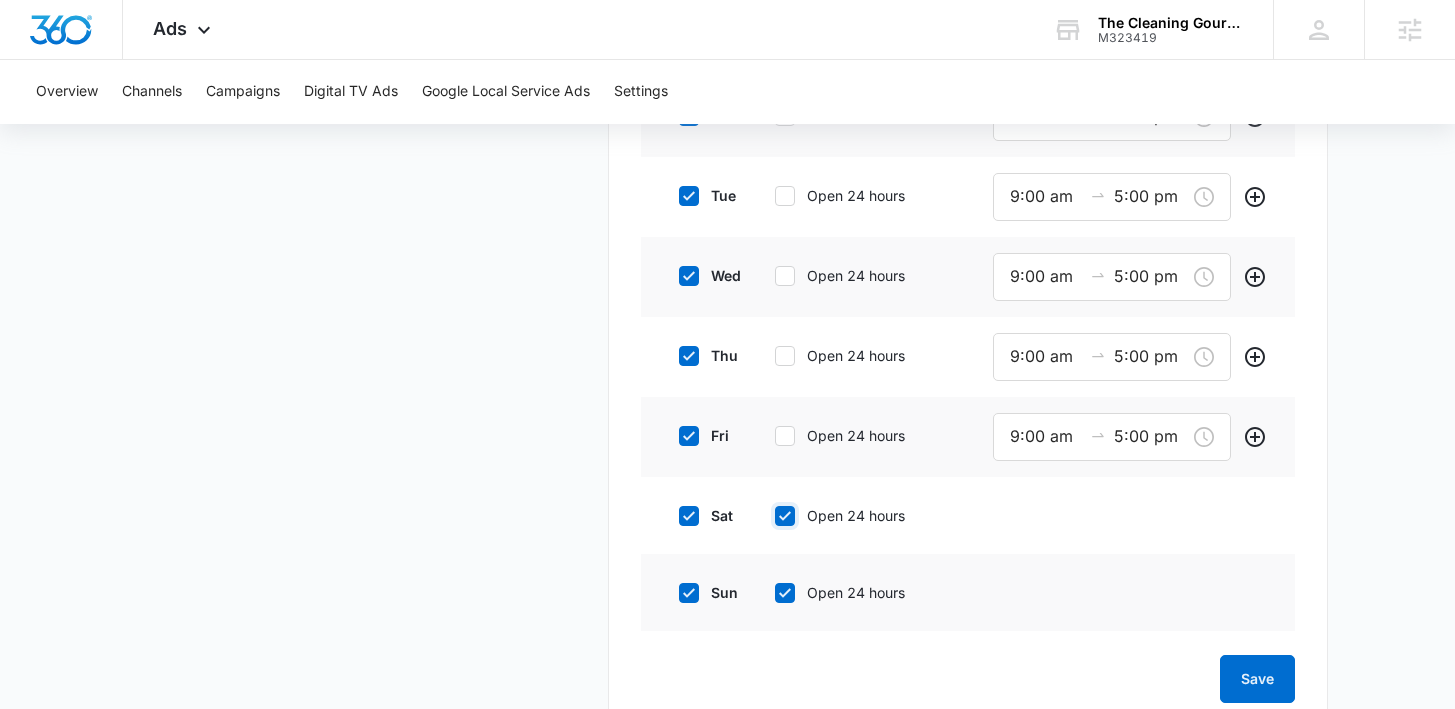 click on "Open 24 hours" at bounding box center [768, 516] 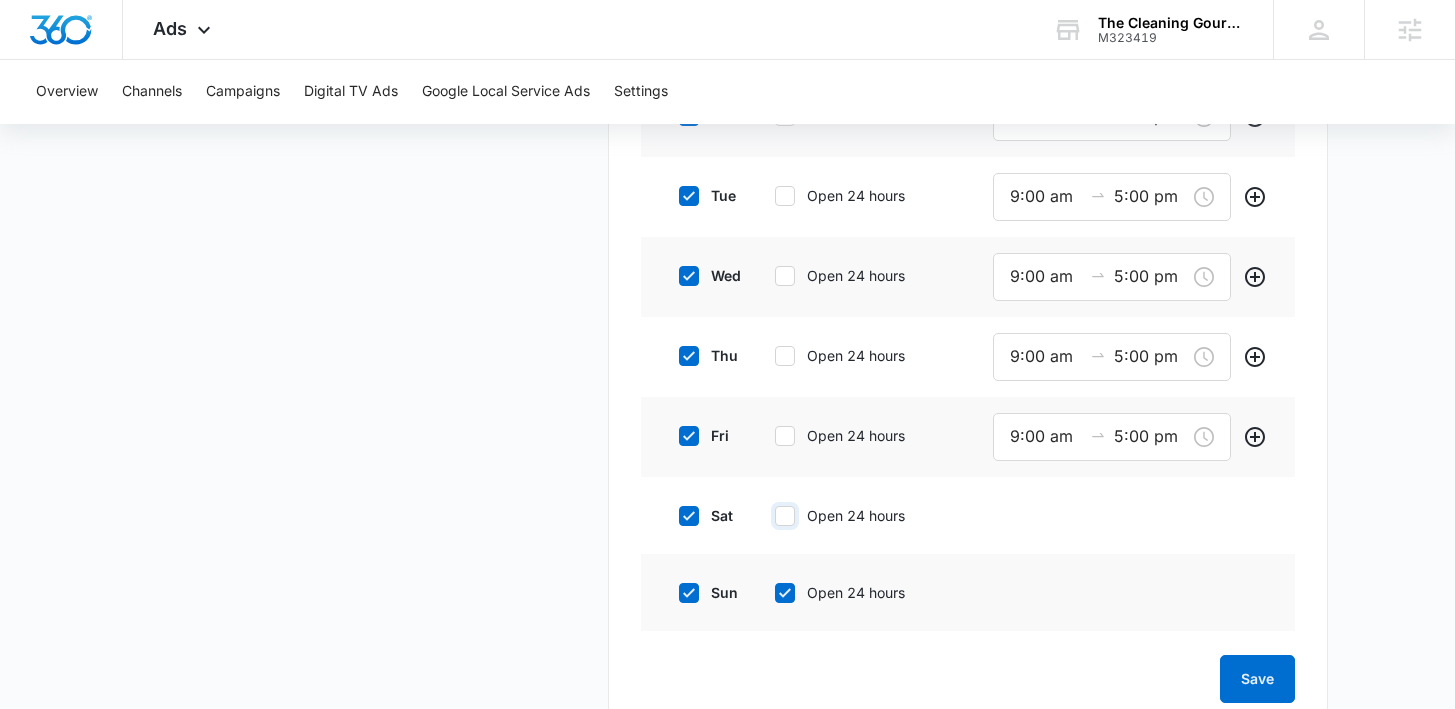 checkbox on "false" 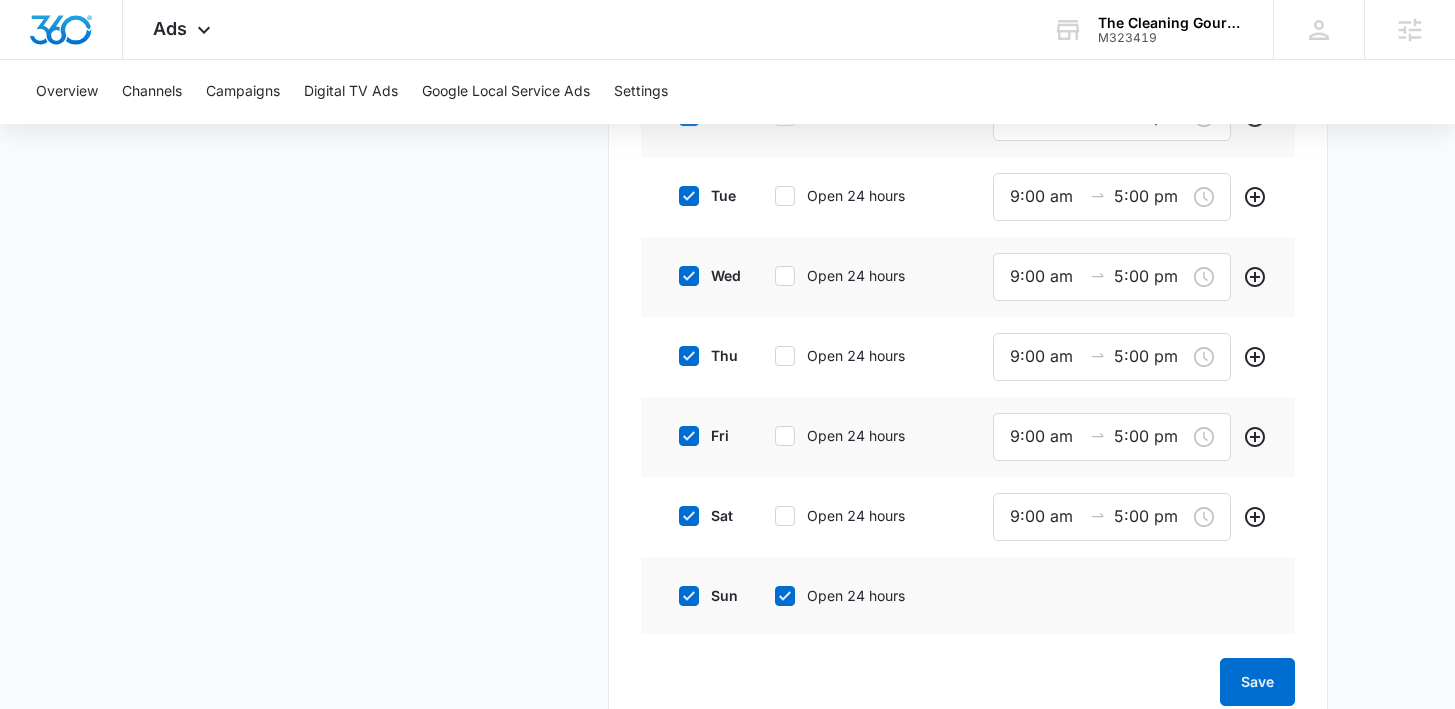 click 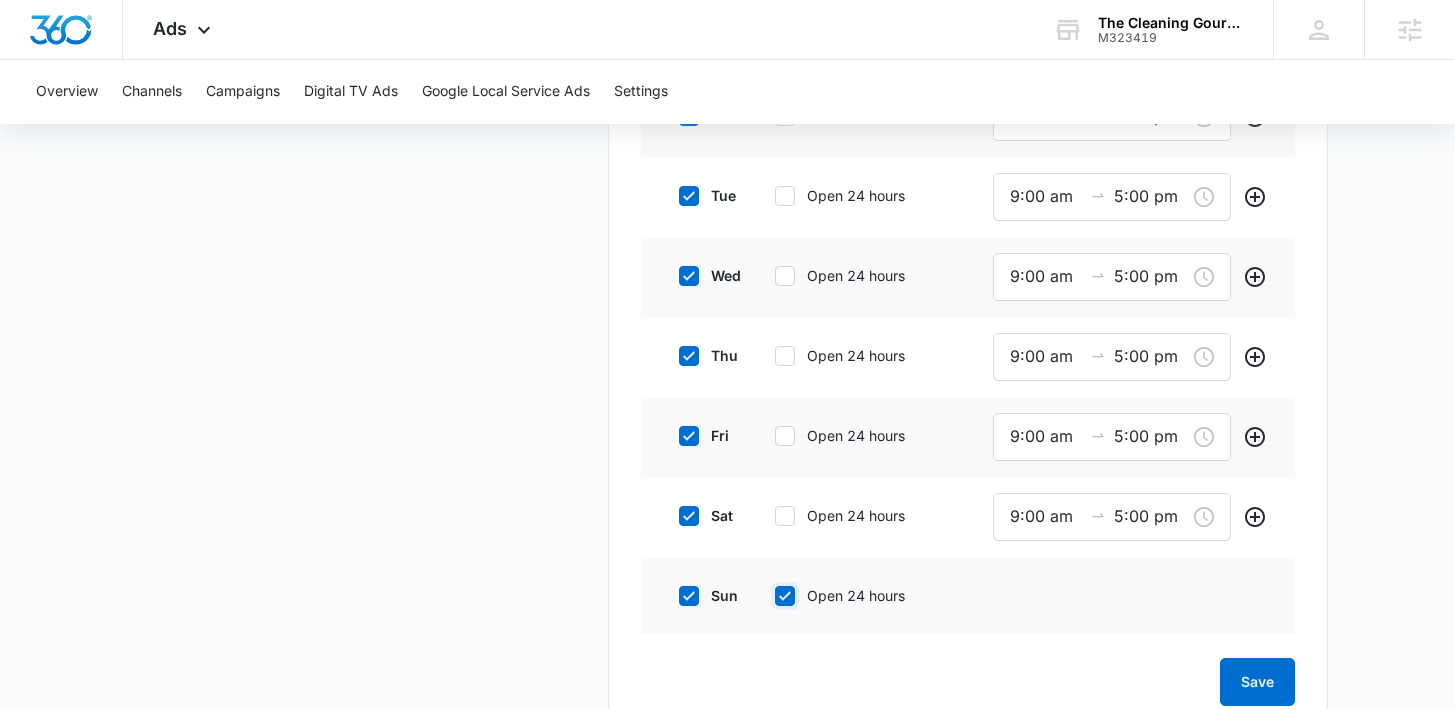 click on "Open 24 hours" at bounding box center [768, 596] 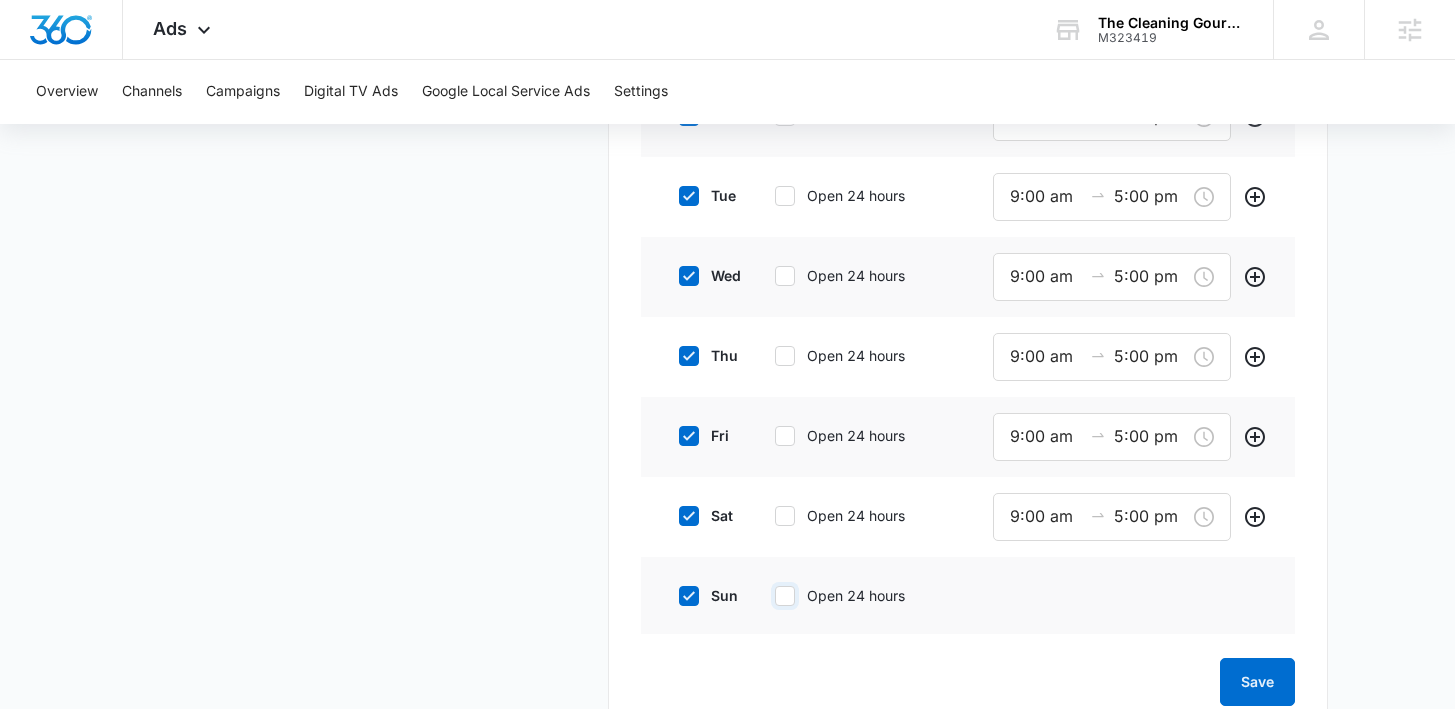 checkbox on "false" 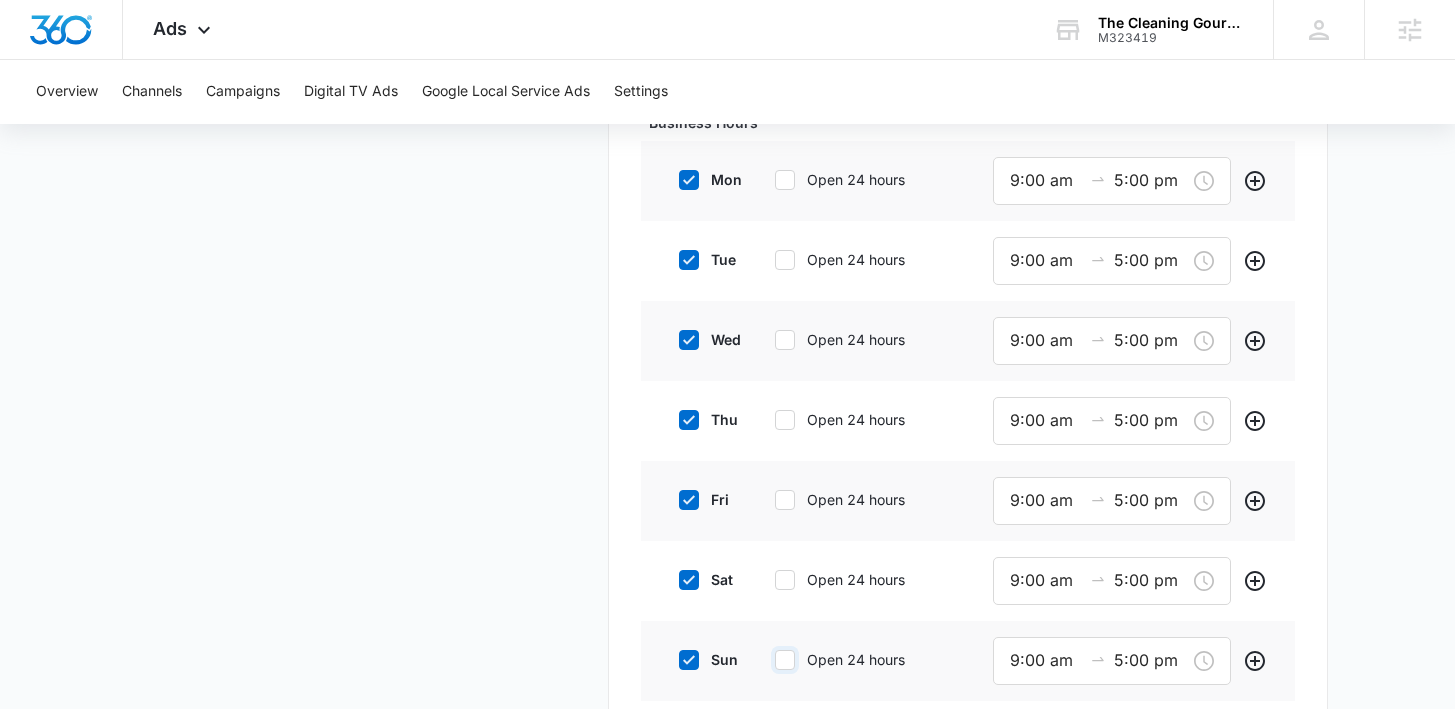 scroll, scrollTop: 1104, scrollLeft: 0, axis: vertical 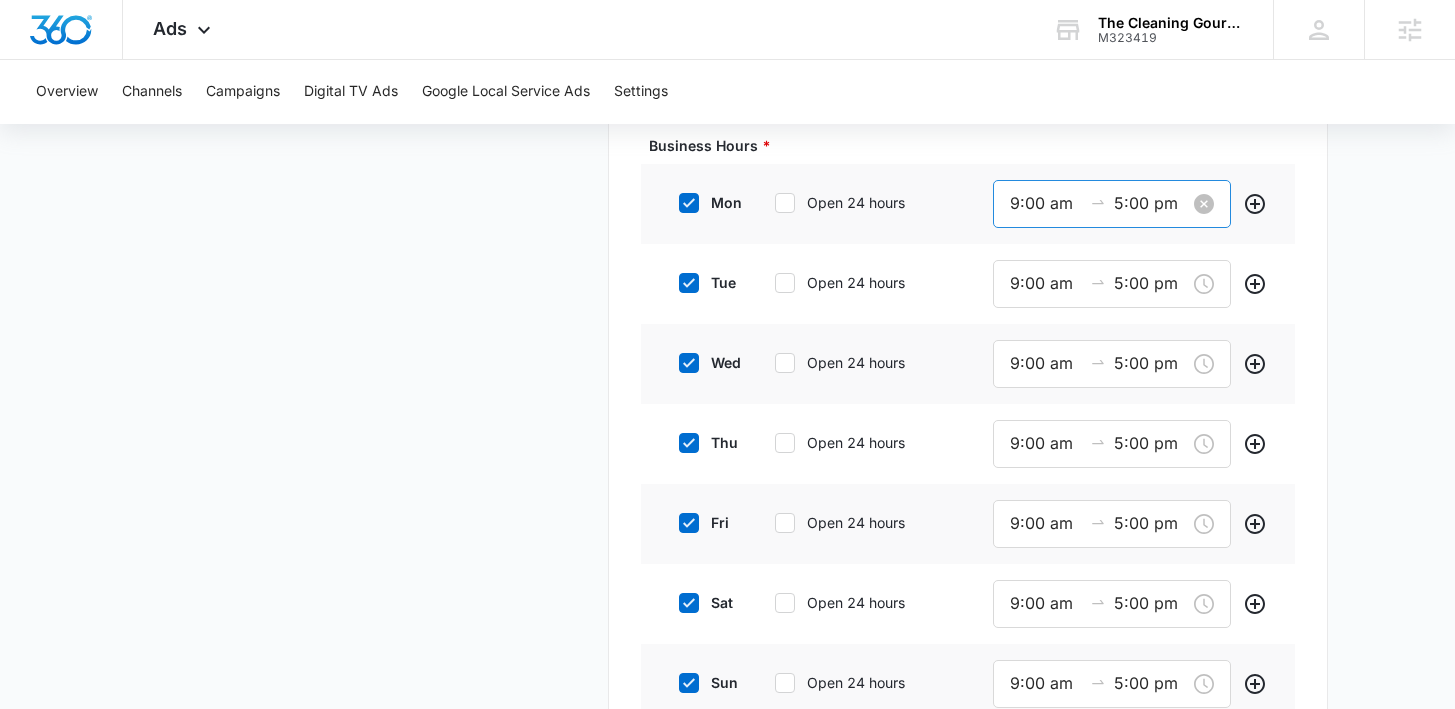 click on "9:00 am" at bounding box center (1046, 203) 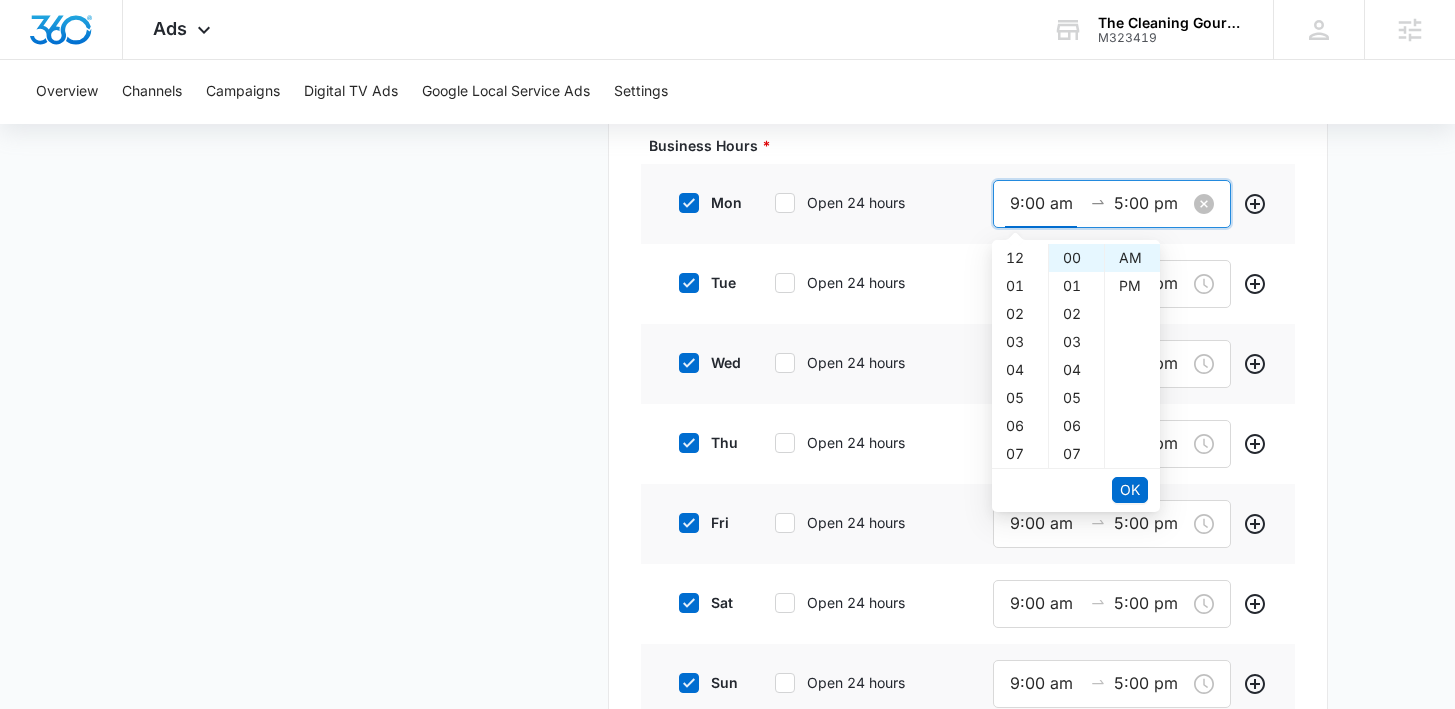 scroll, scrollTop: 252, scrollLeft: 0, axis: vertical 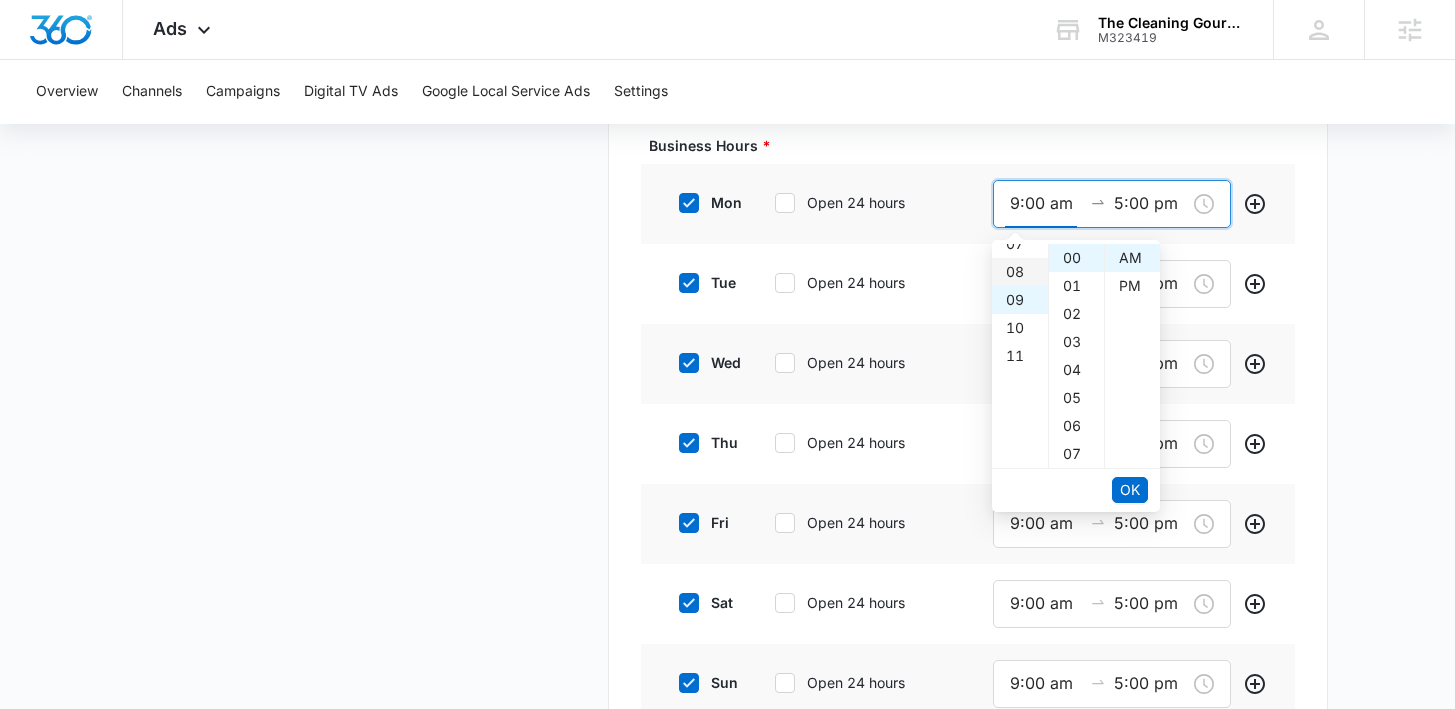 click on "08" at bounding box center [1020, 272] 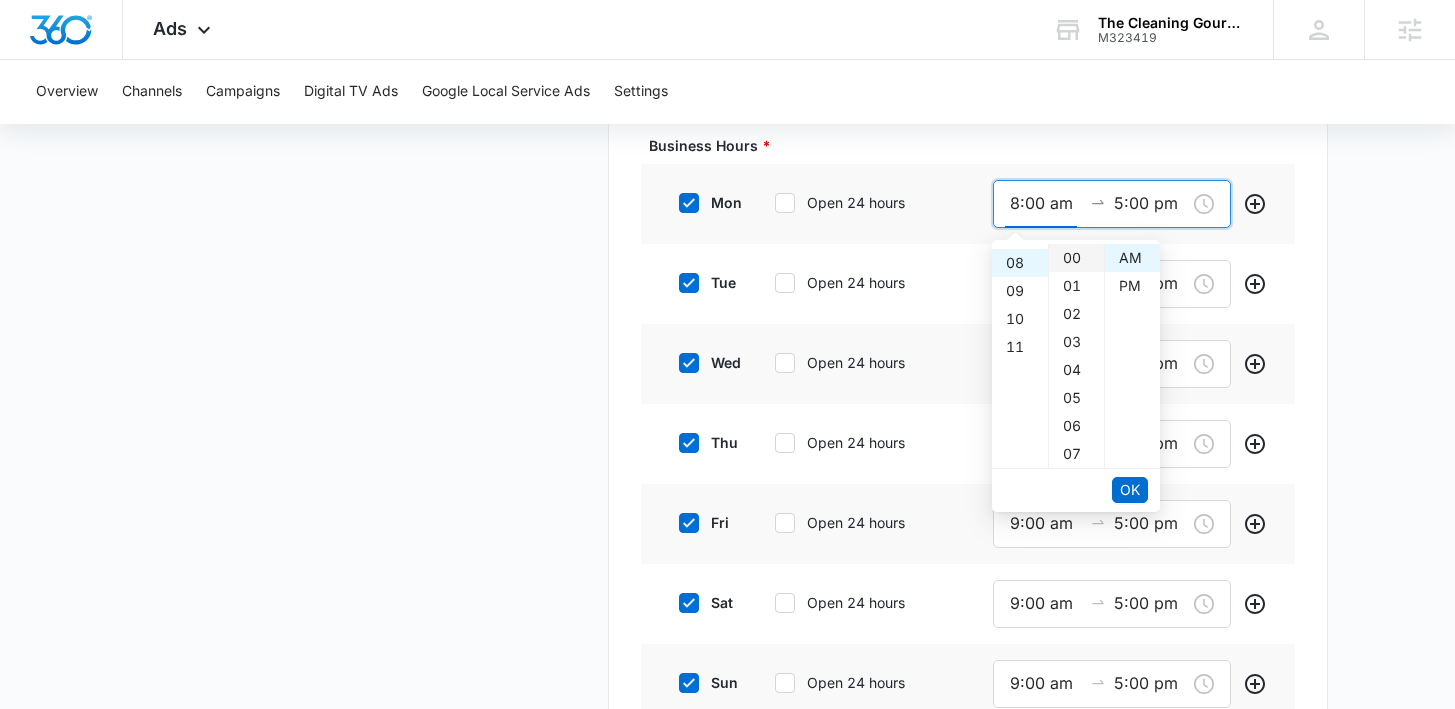 scroll, scrollTop: 224, scrollLeft: 0, axis: vertical 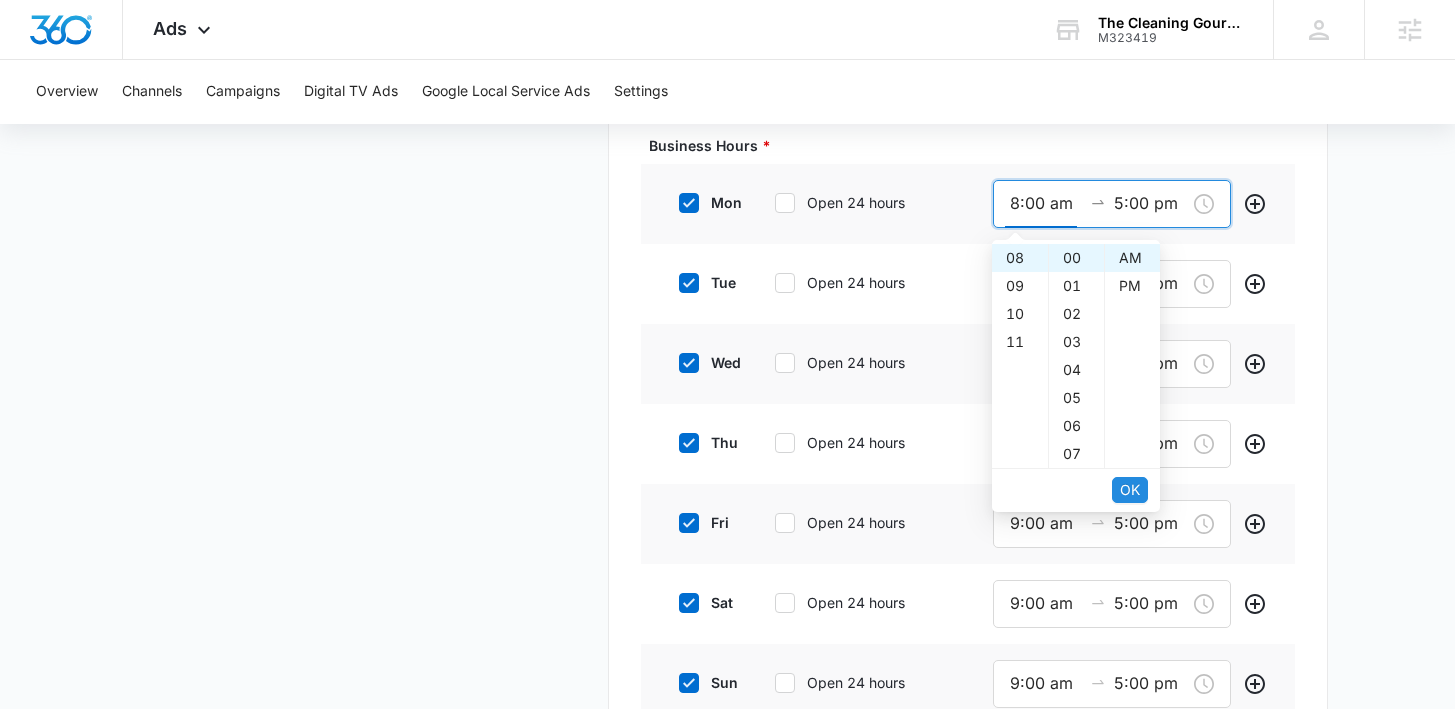 click on "OK" at bounding box center [1130, 490] 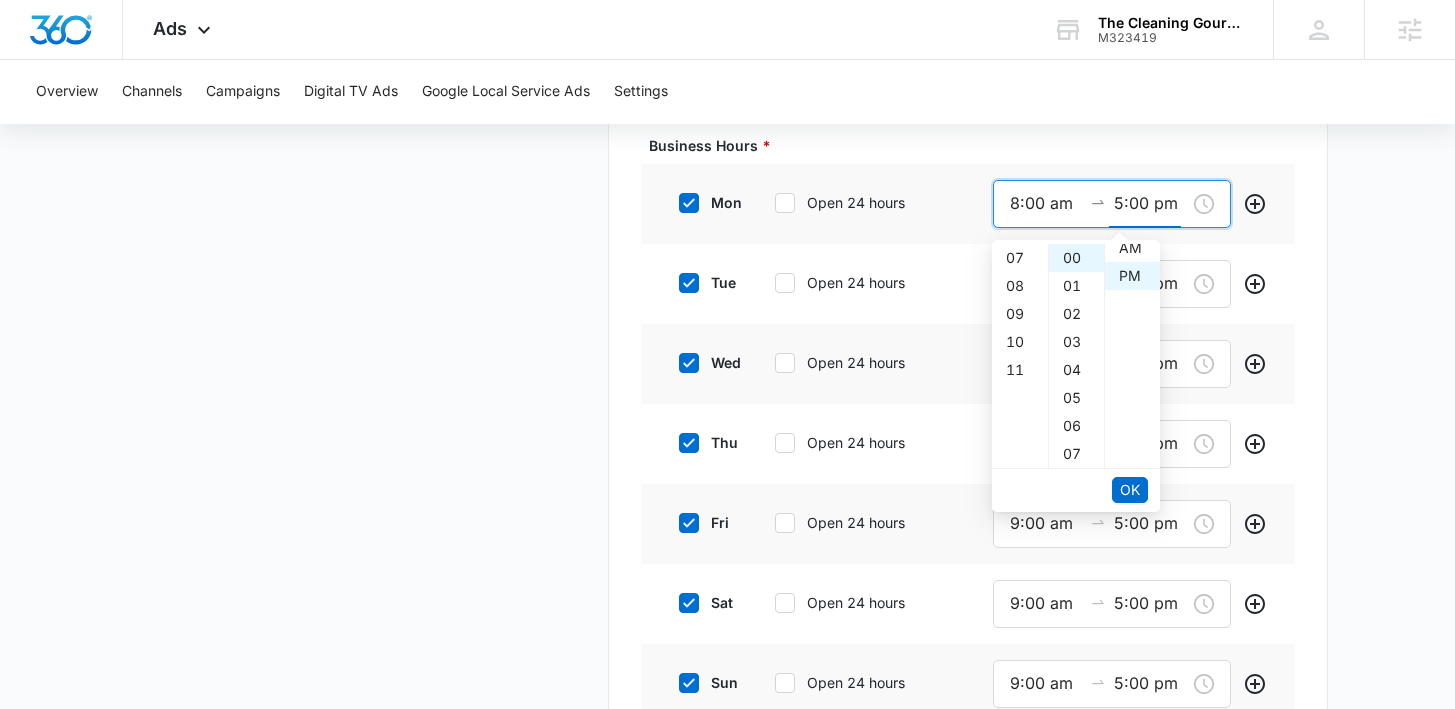 scroll, scrollTop: 147, scrollLeft: 0, axis: vertical 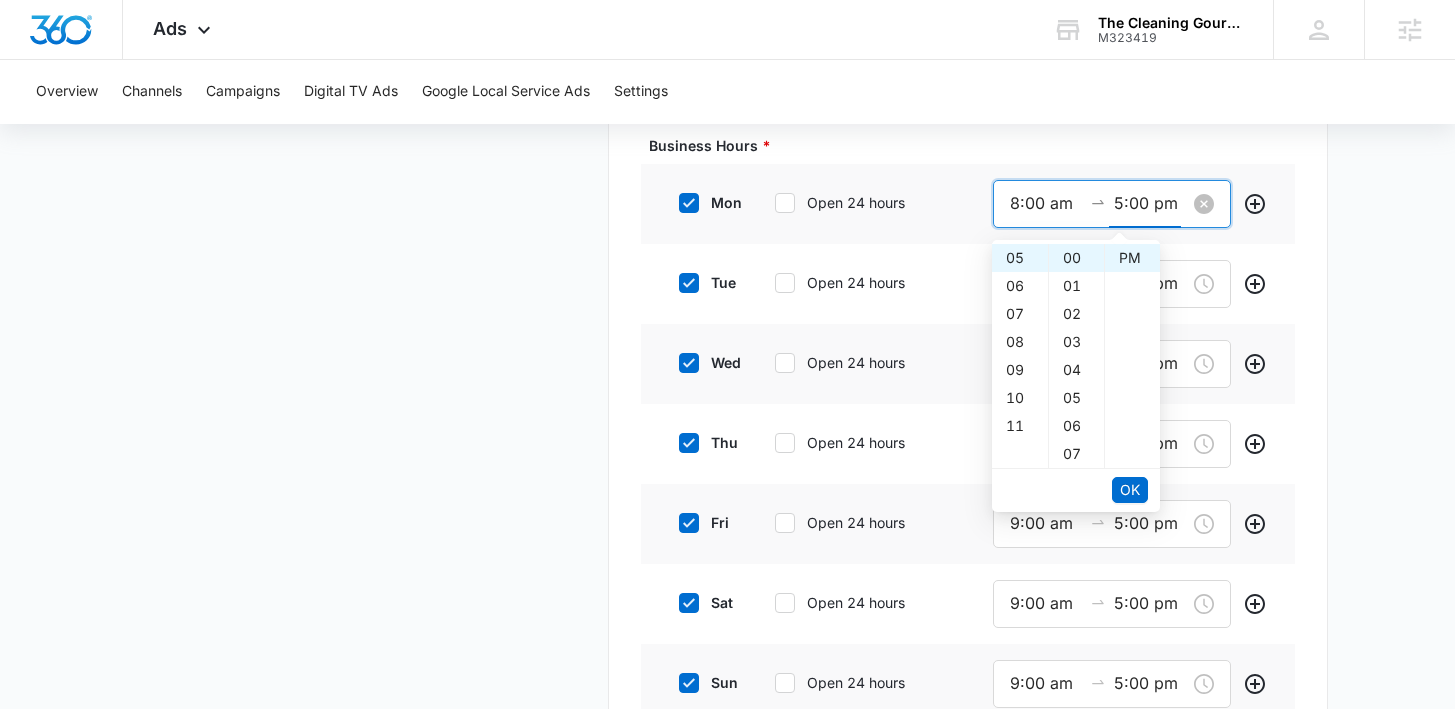 click on "5:00 pm" at bounding box center [1150, 203] 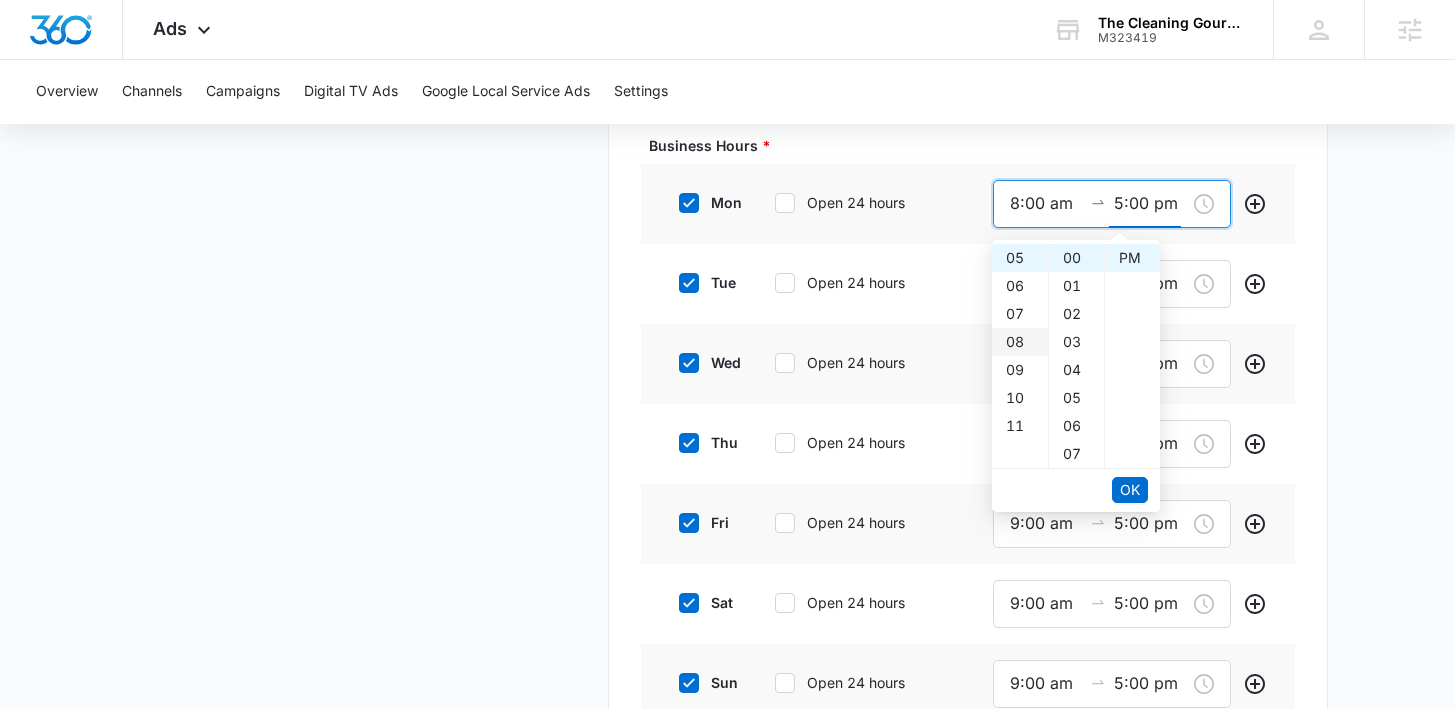 click on "08" at bounding box center [1020, 342] 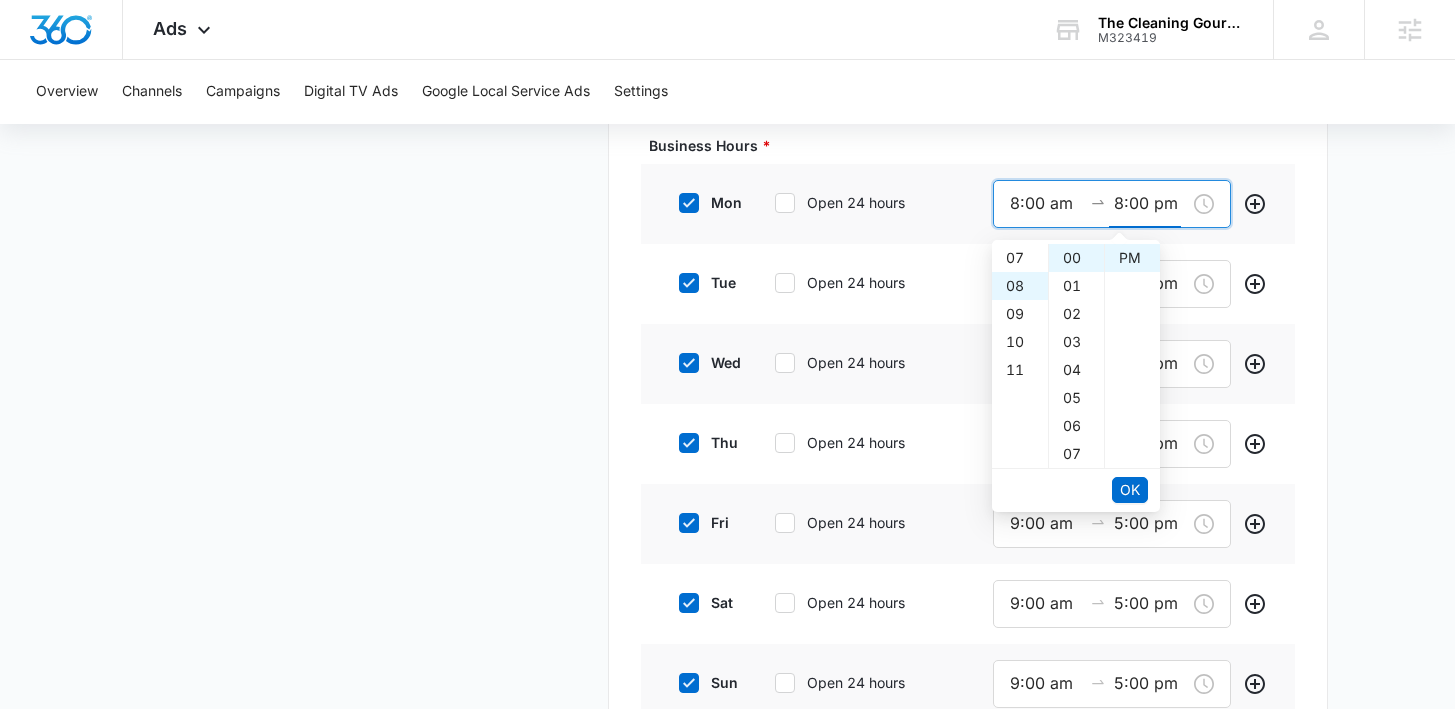 scroll, scrollTop: 224, scrollLeft: 0, axis: vertical 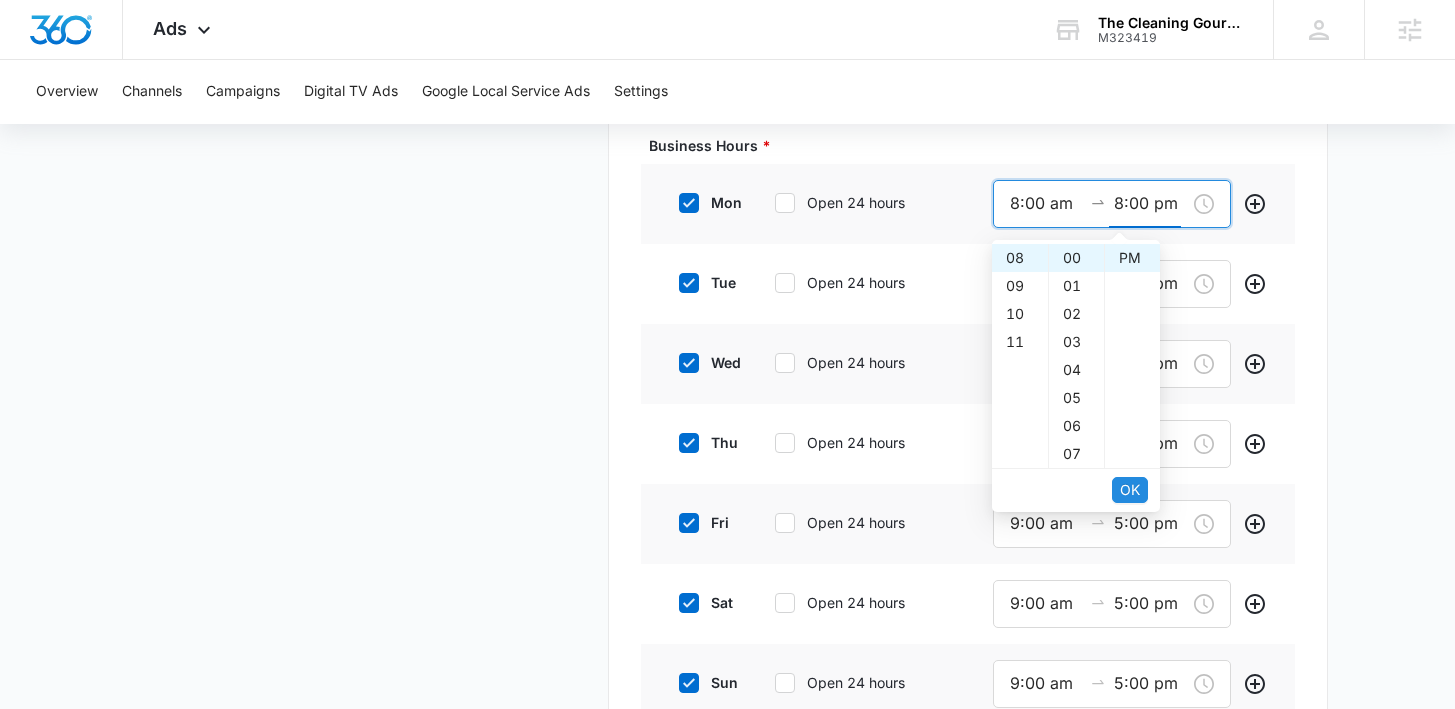 click on "OK" at bounding box center [1130, 490] 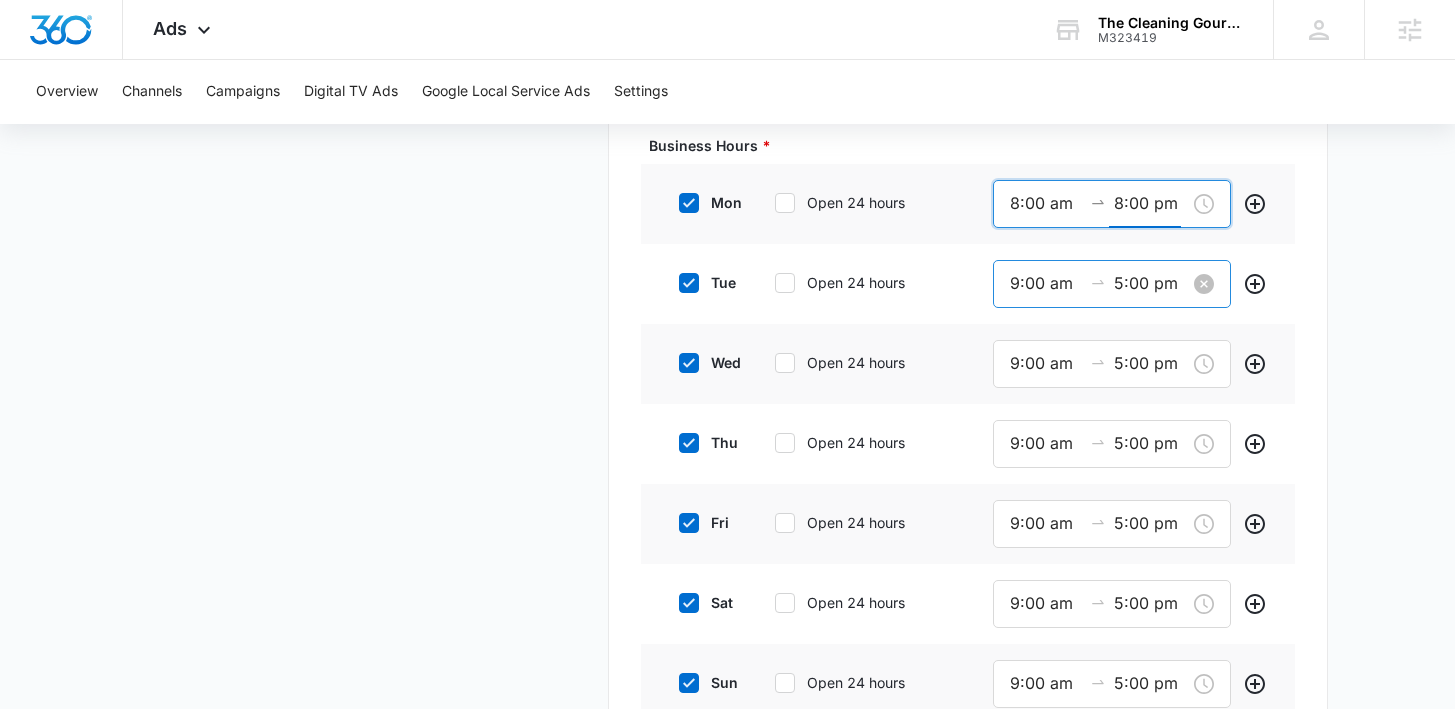 click on "9:00 am" at bounding box center (1046, 283) 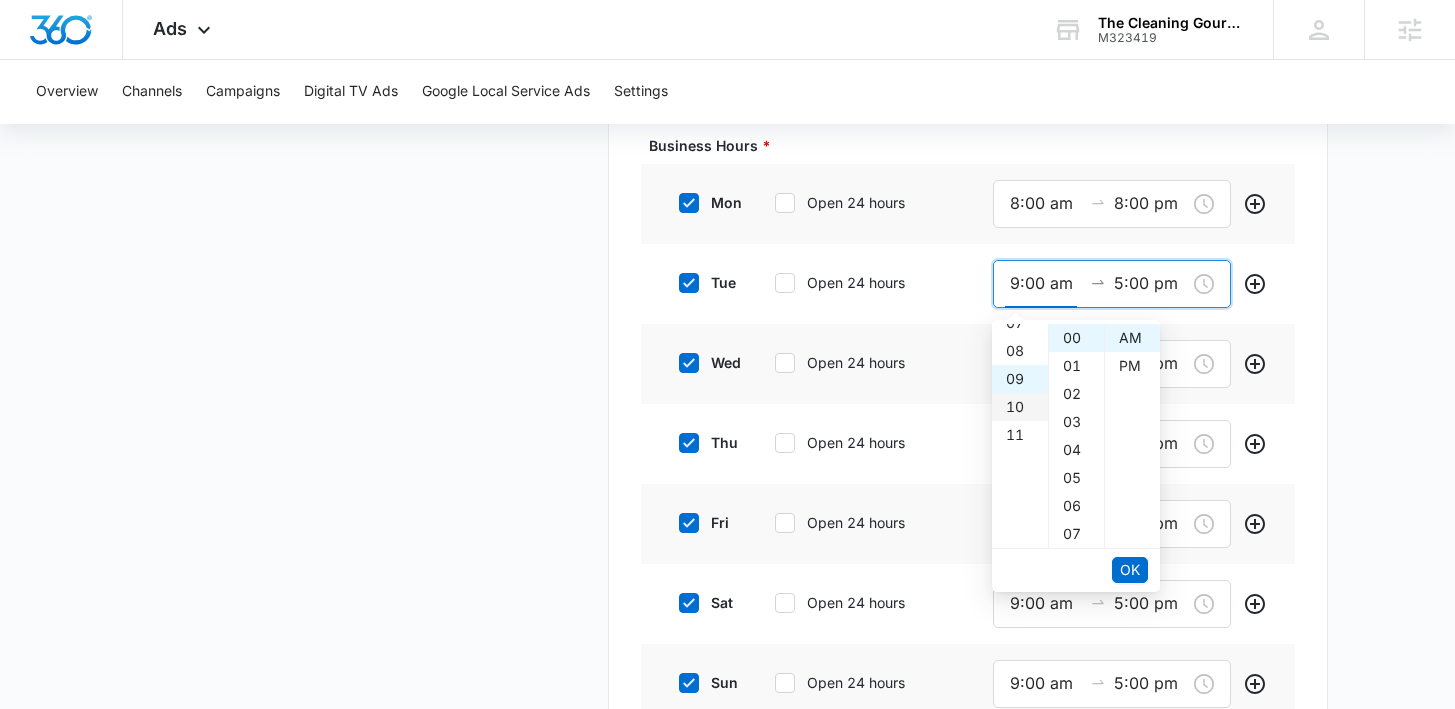 click on "08" at bounding box center (1020, 351) 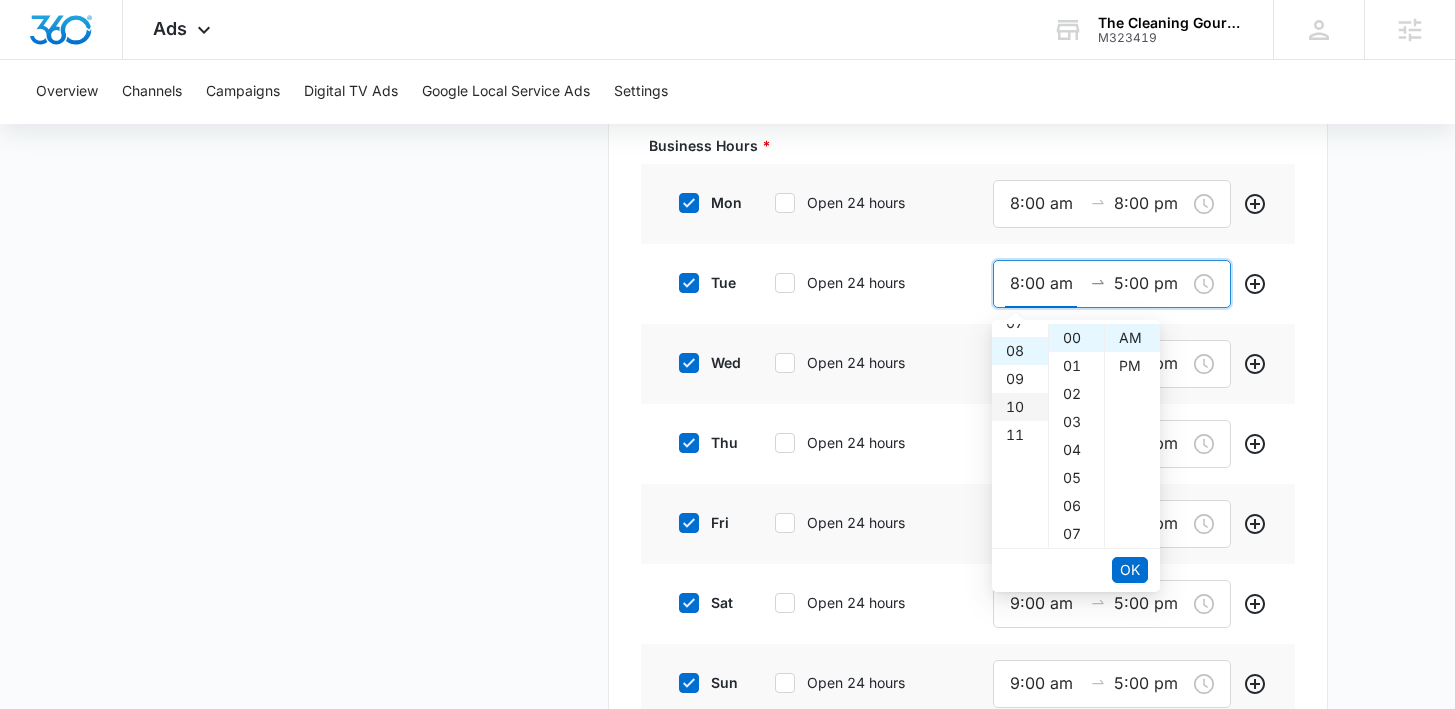 scroll, scrollTop: 224, scrollLeft: 0, axis: vertical 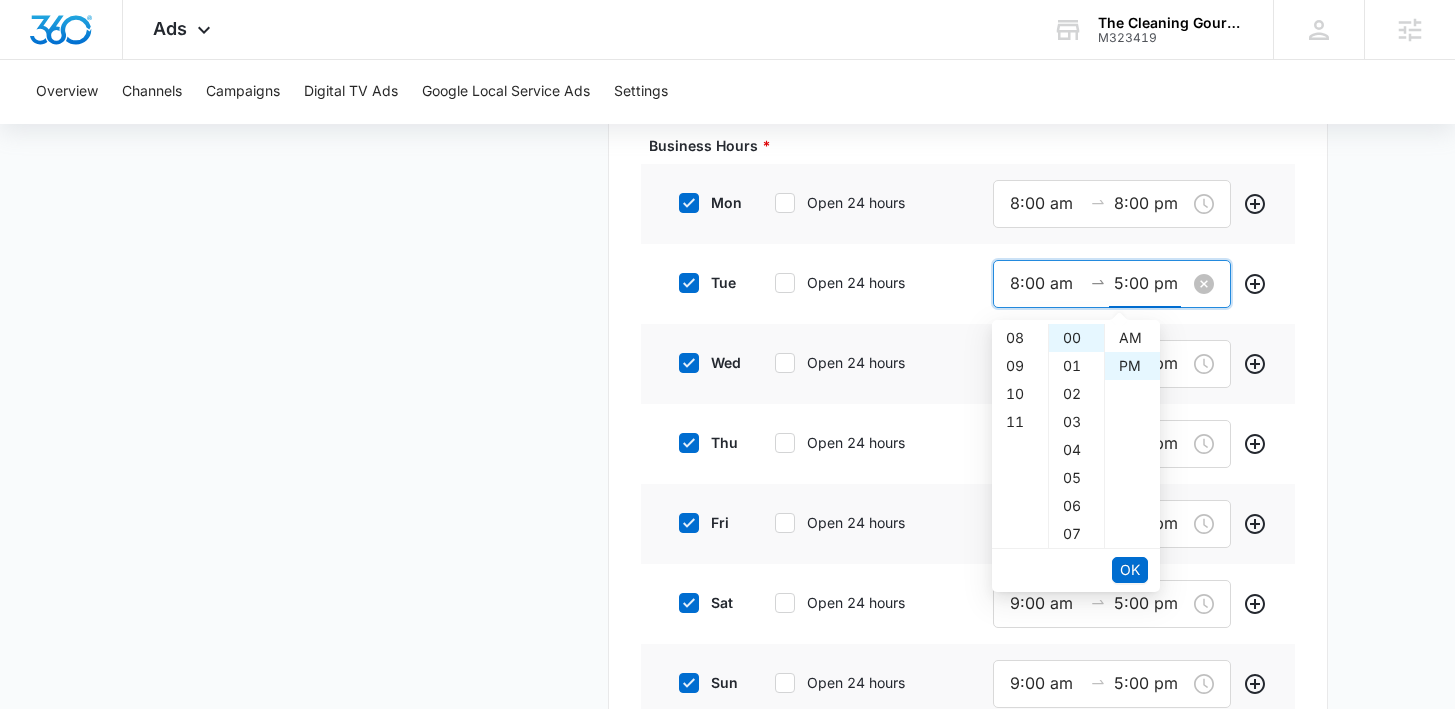 click on "5:00 pm" at bounding box center [1150, 283] 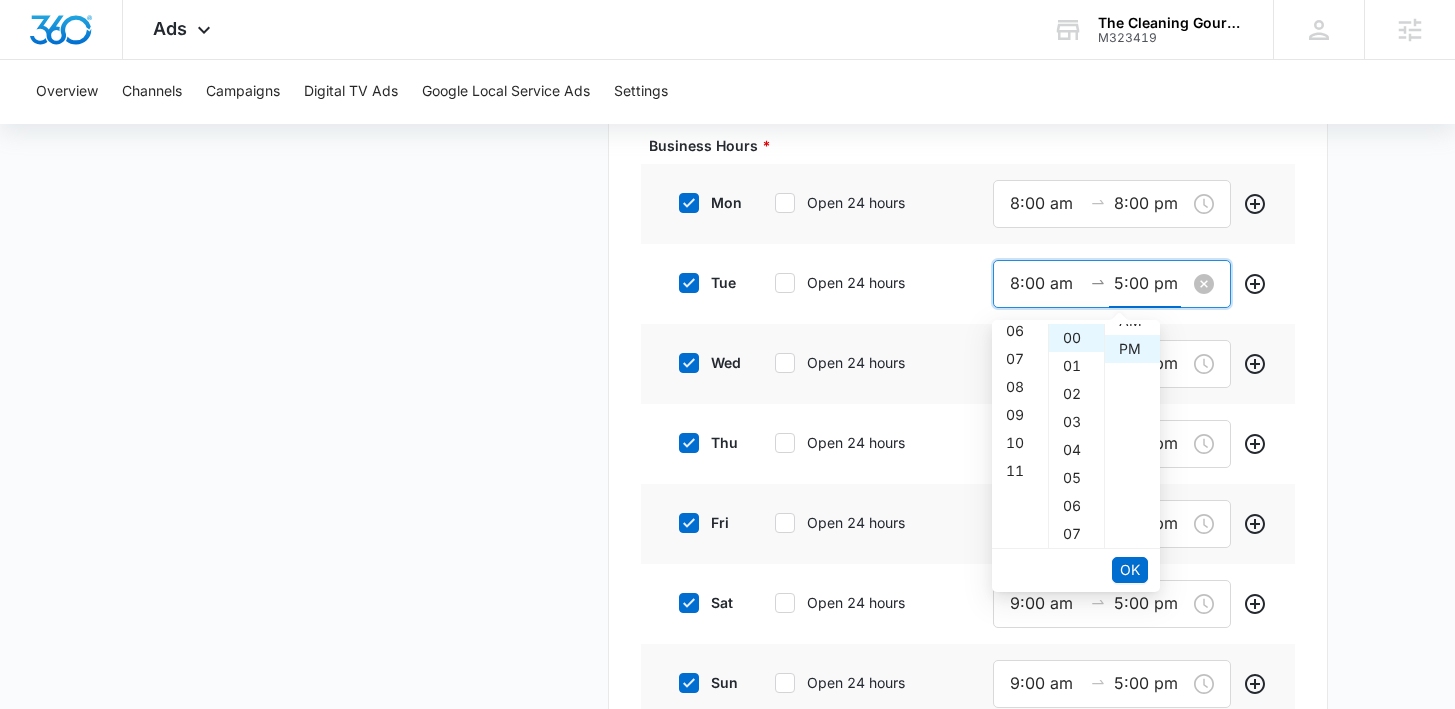 scroll, scrollTop: 140, scrollLeft: 0, axis: vertical 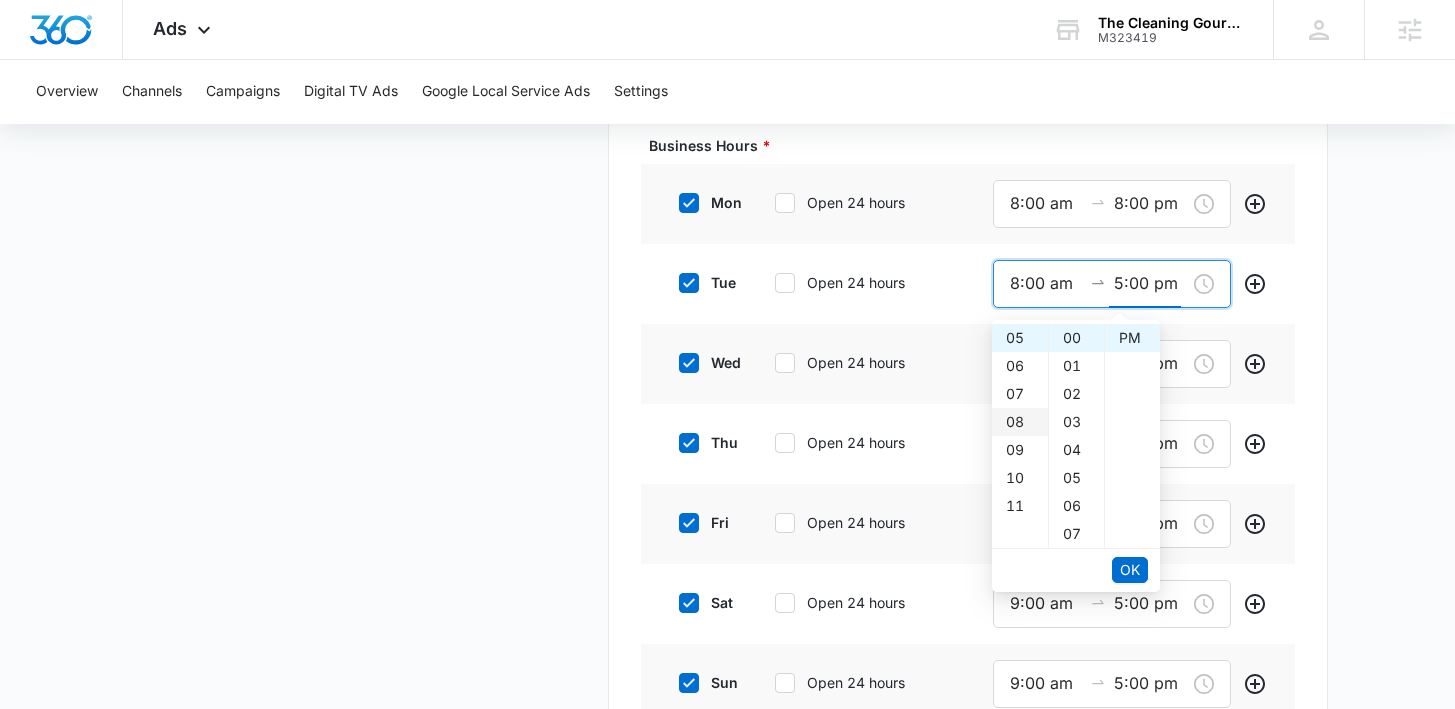 click on "08" at bounding box center [1020, 422] 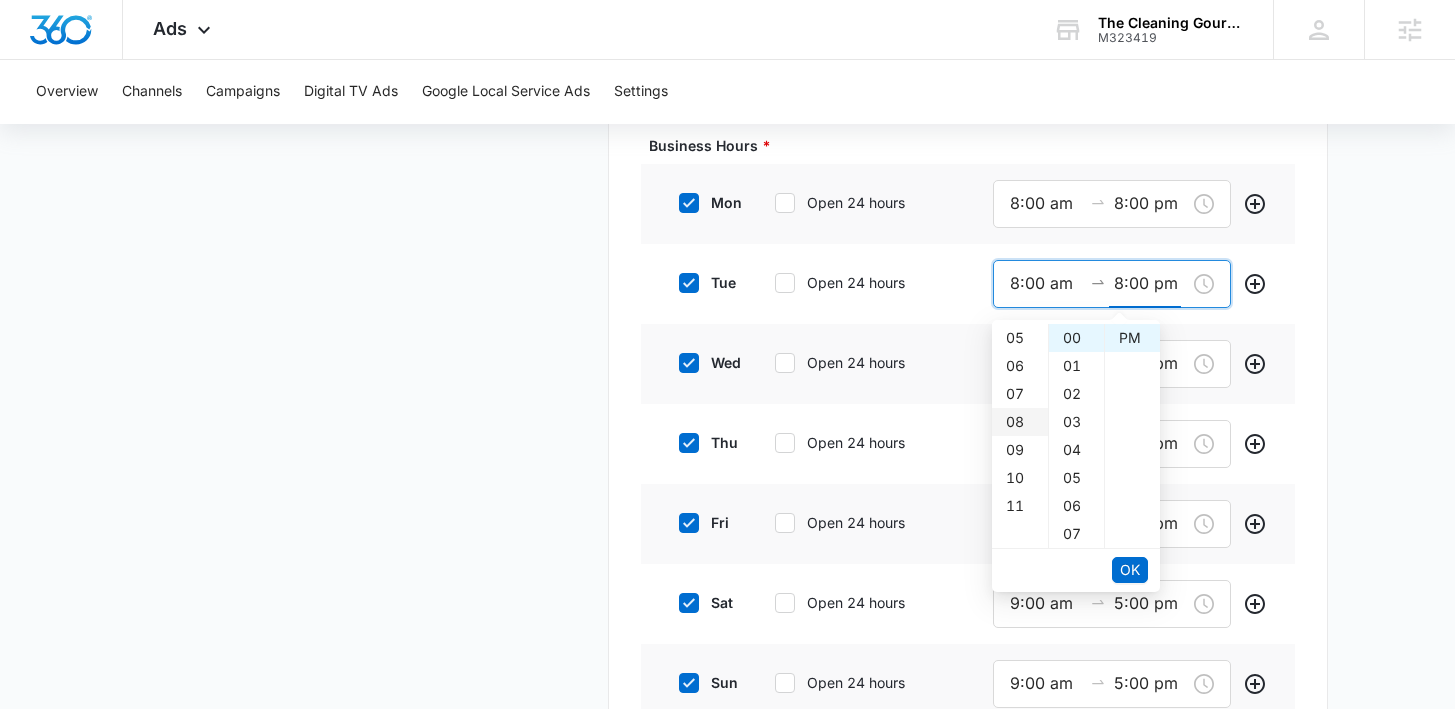 scroll, scrollTop: 224, scrollLeft: 0, axis: vertical 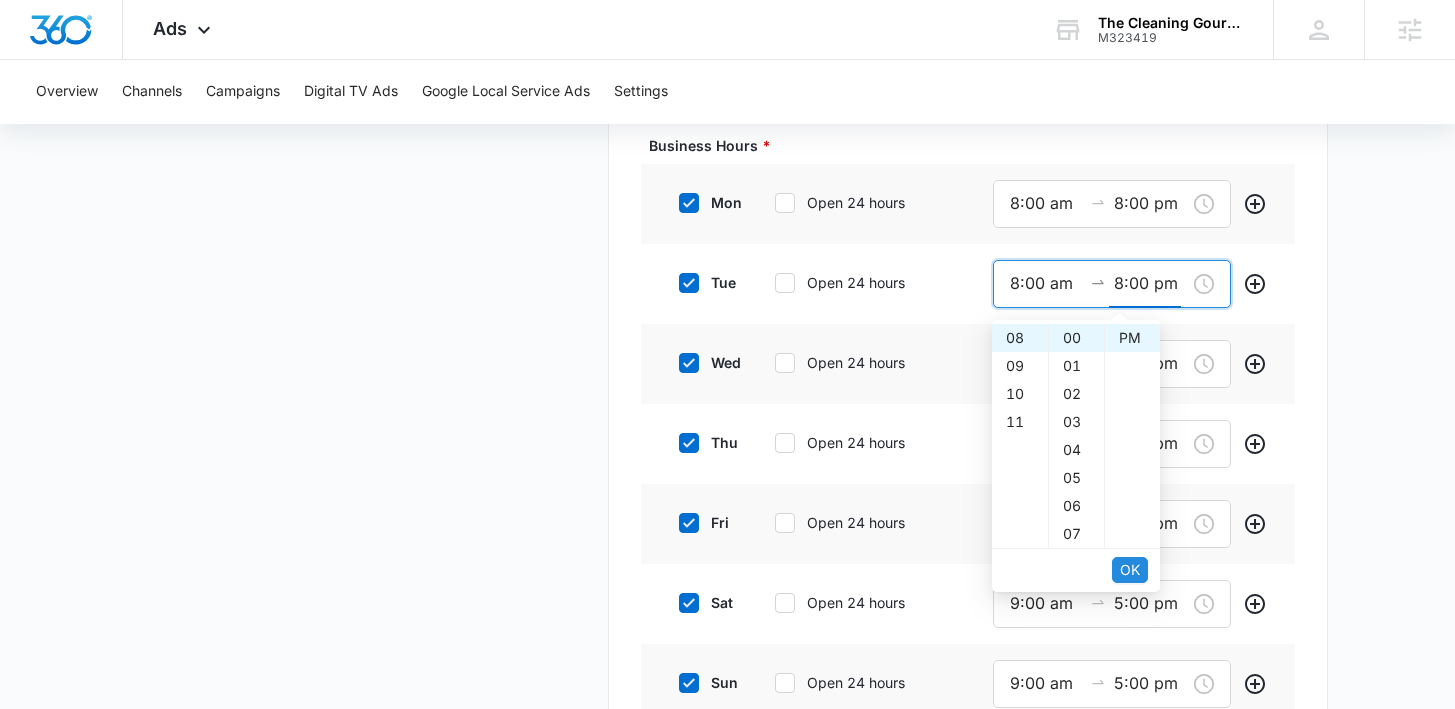 click on "OK" at bounding box center (1130, 570) 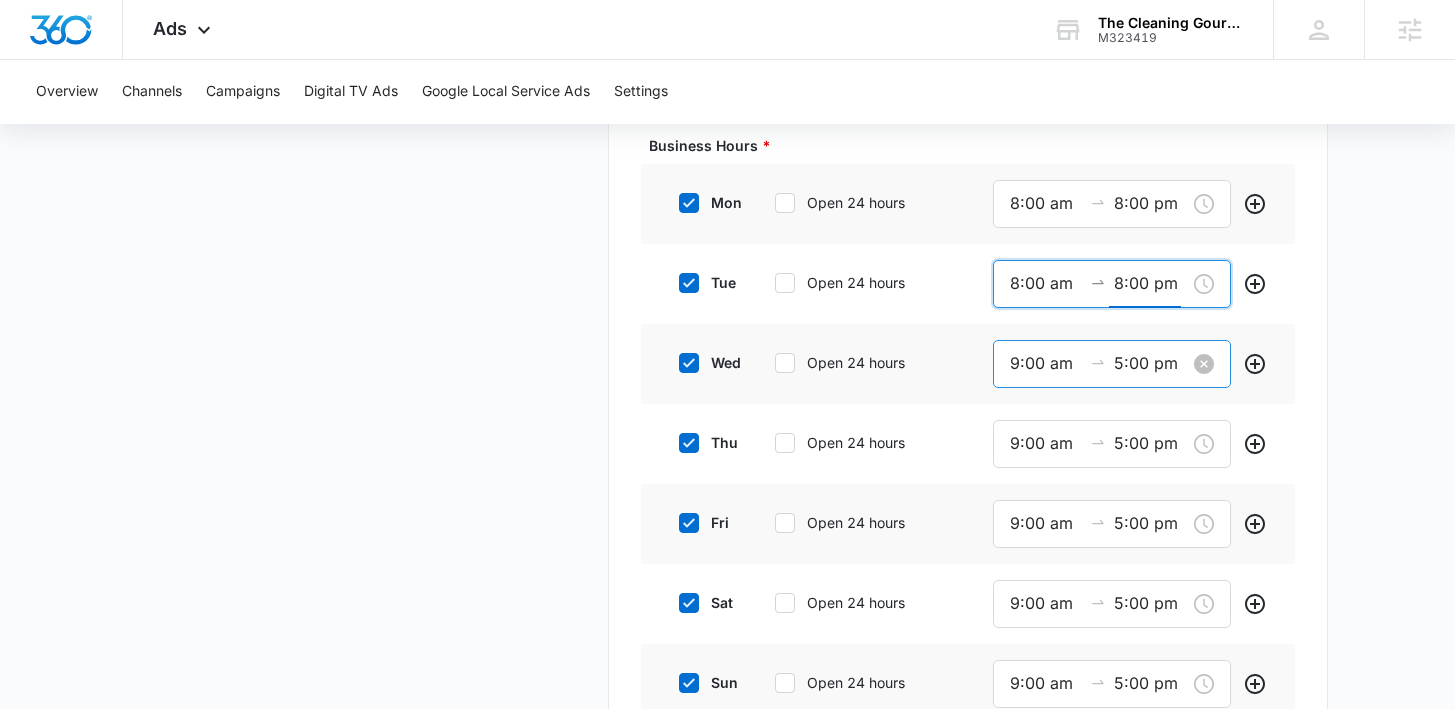 click on "9:00 am" at bounding box center [1046, 363] 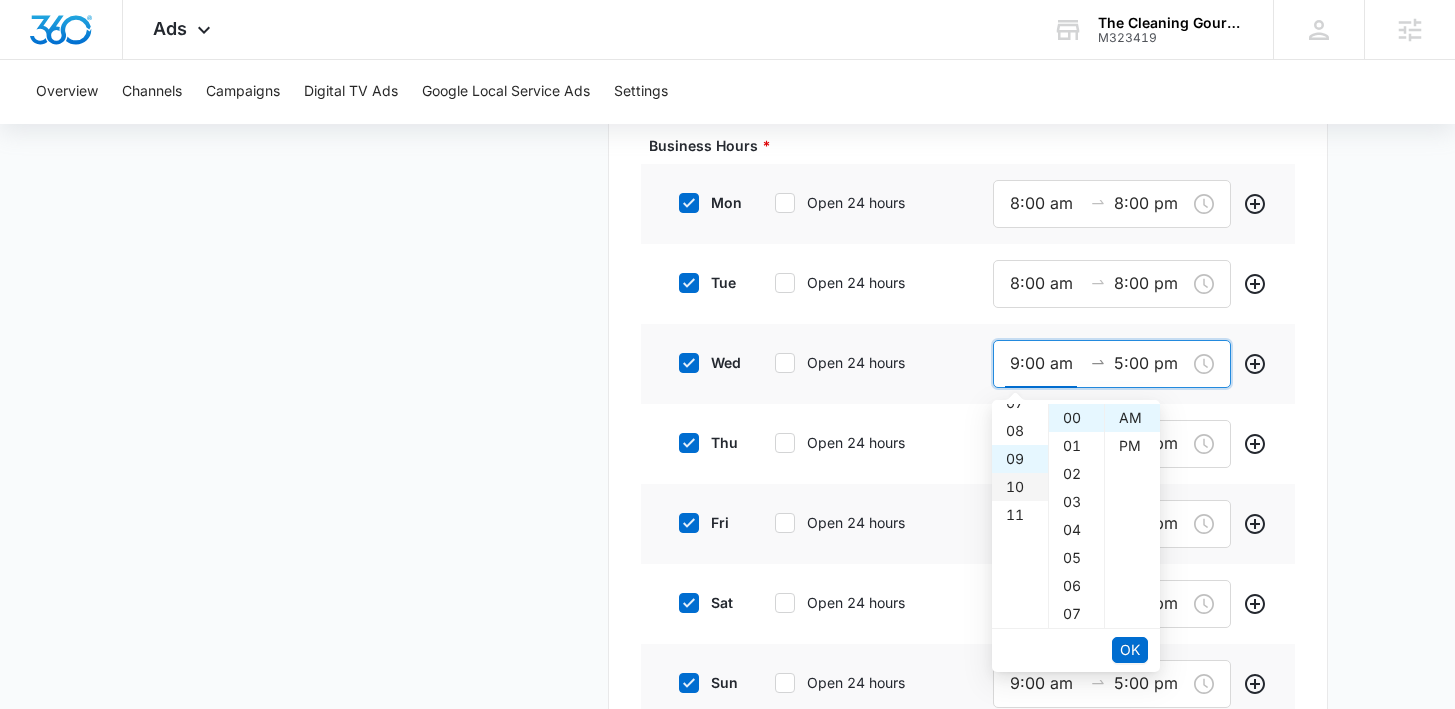 click on "08" at bounding box center [1020, 431] 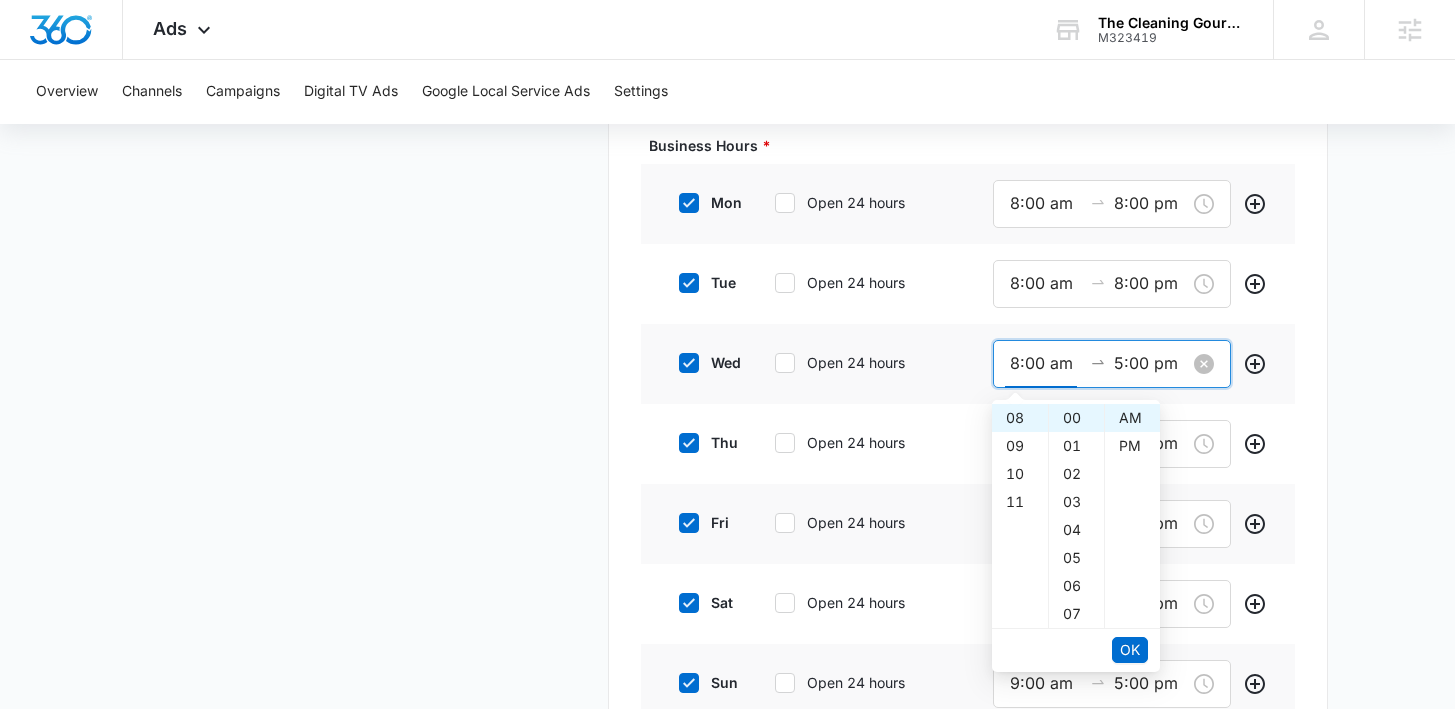 click on "5:00 pm" at bounding box center [1150, 363] 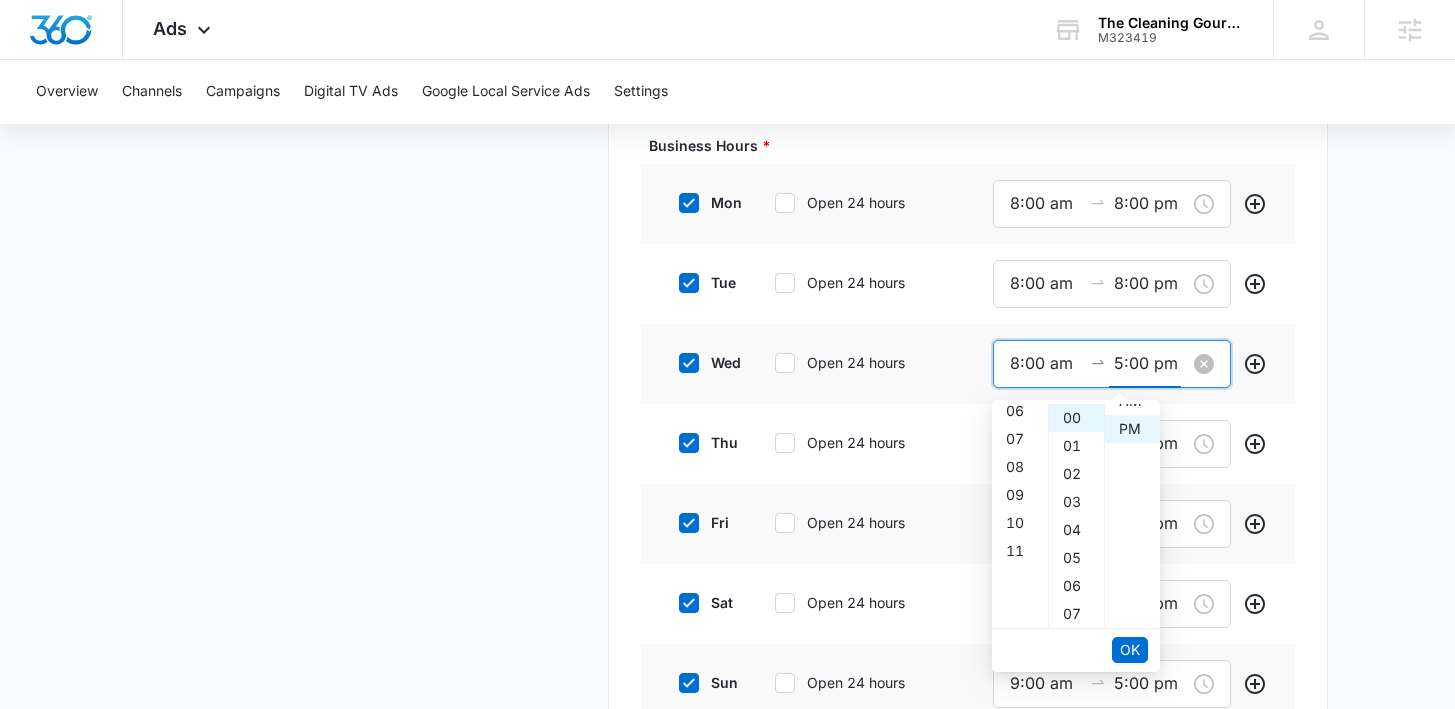 scroll, scrollTop: 140, scrollLeft: 0, axis: vertical 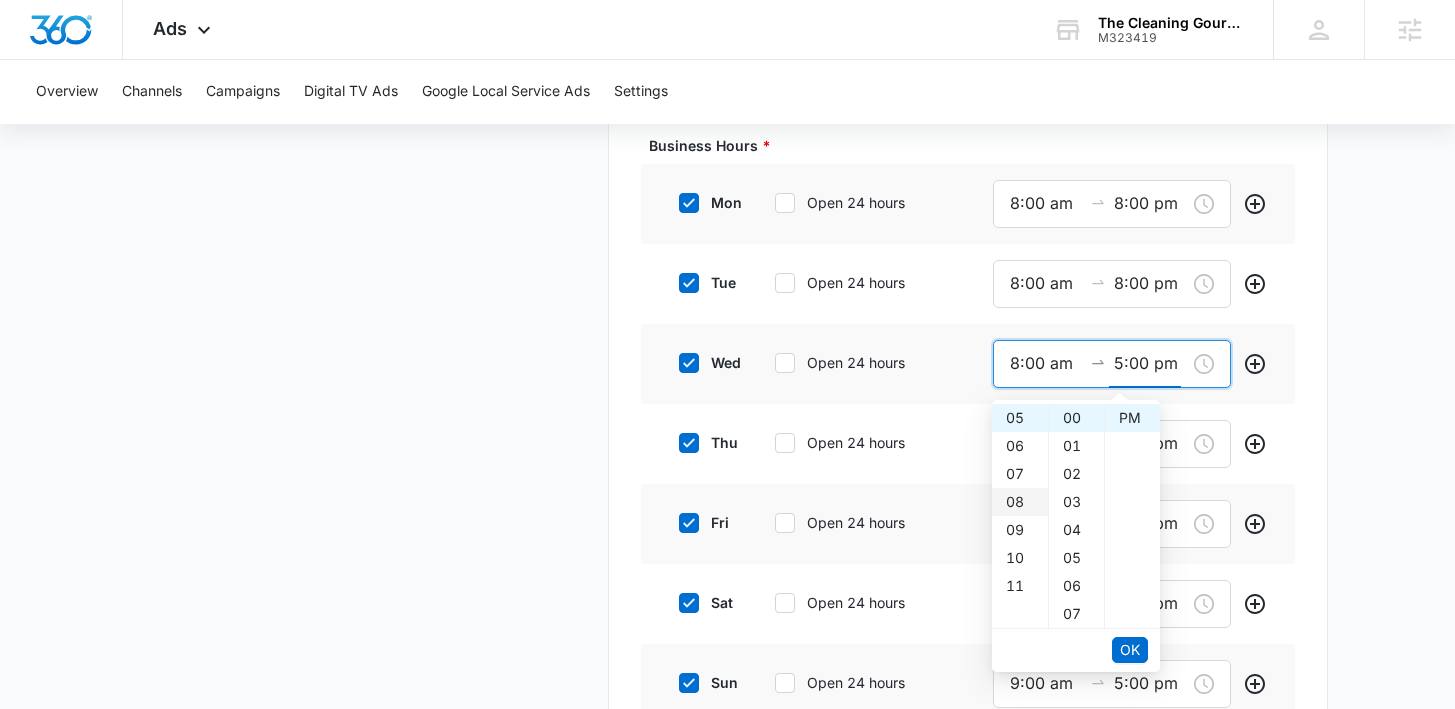 click on "08" at bounding box center (1020, 502) 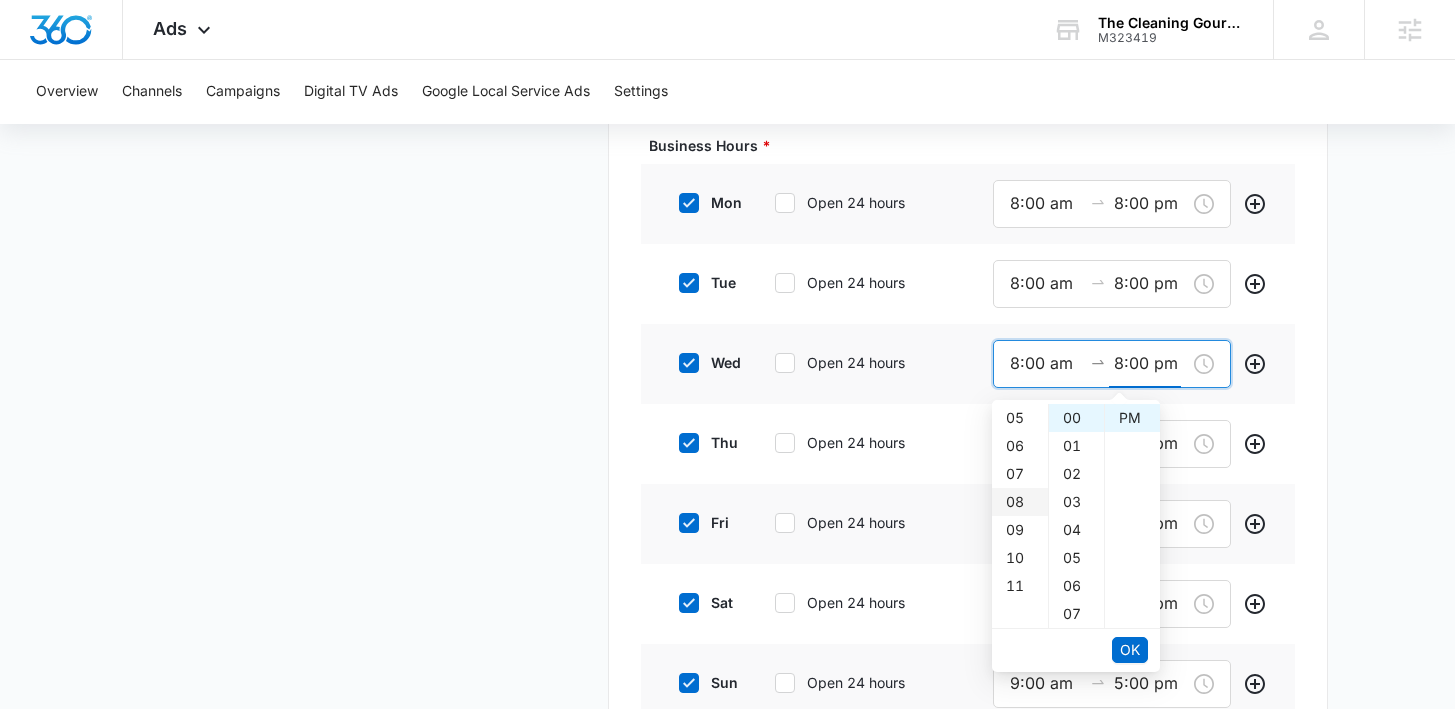 scroll, scrollTop: 224, scrollLeft: 0, axis: vertical 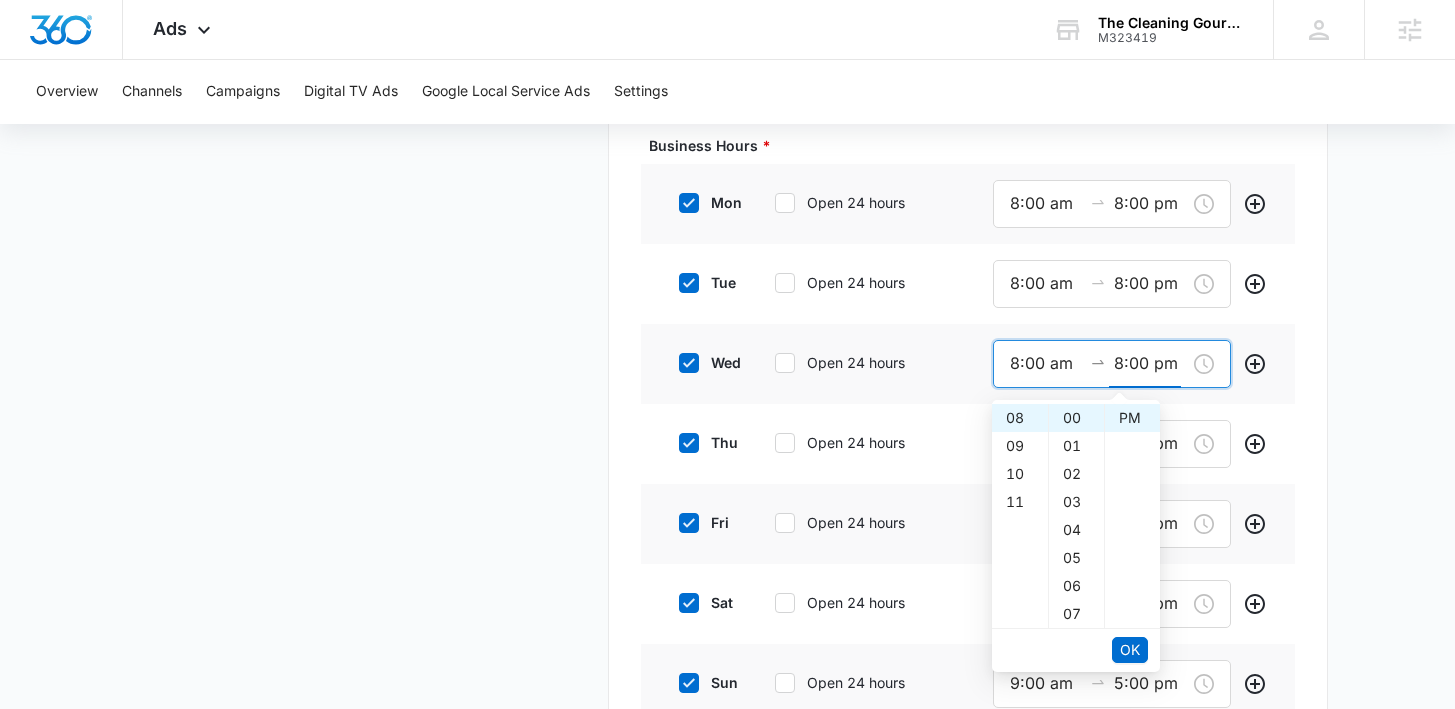 click on "OK" at bounding box center [1130, 650] 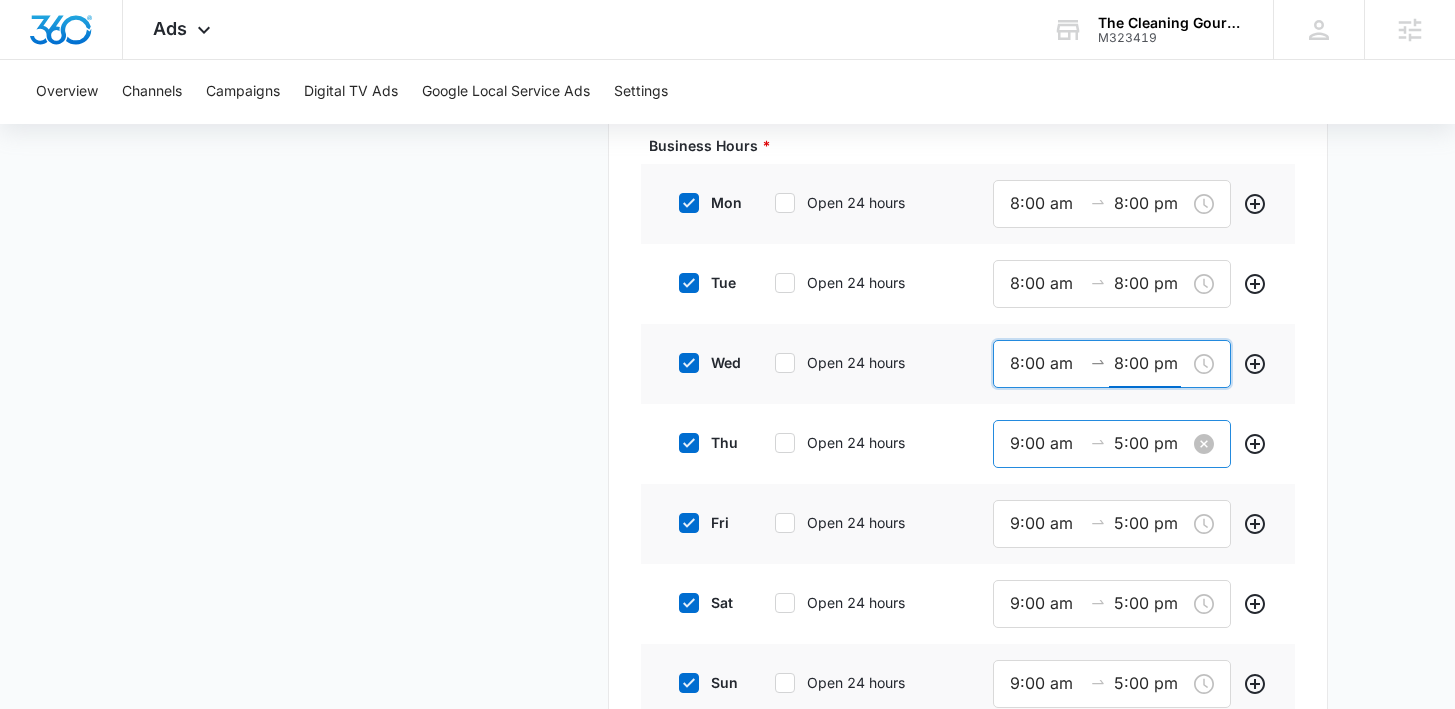 click on "9:00 am" at bounding box center [1046, 443] 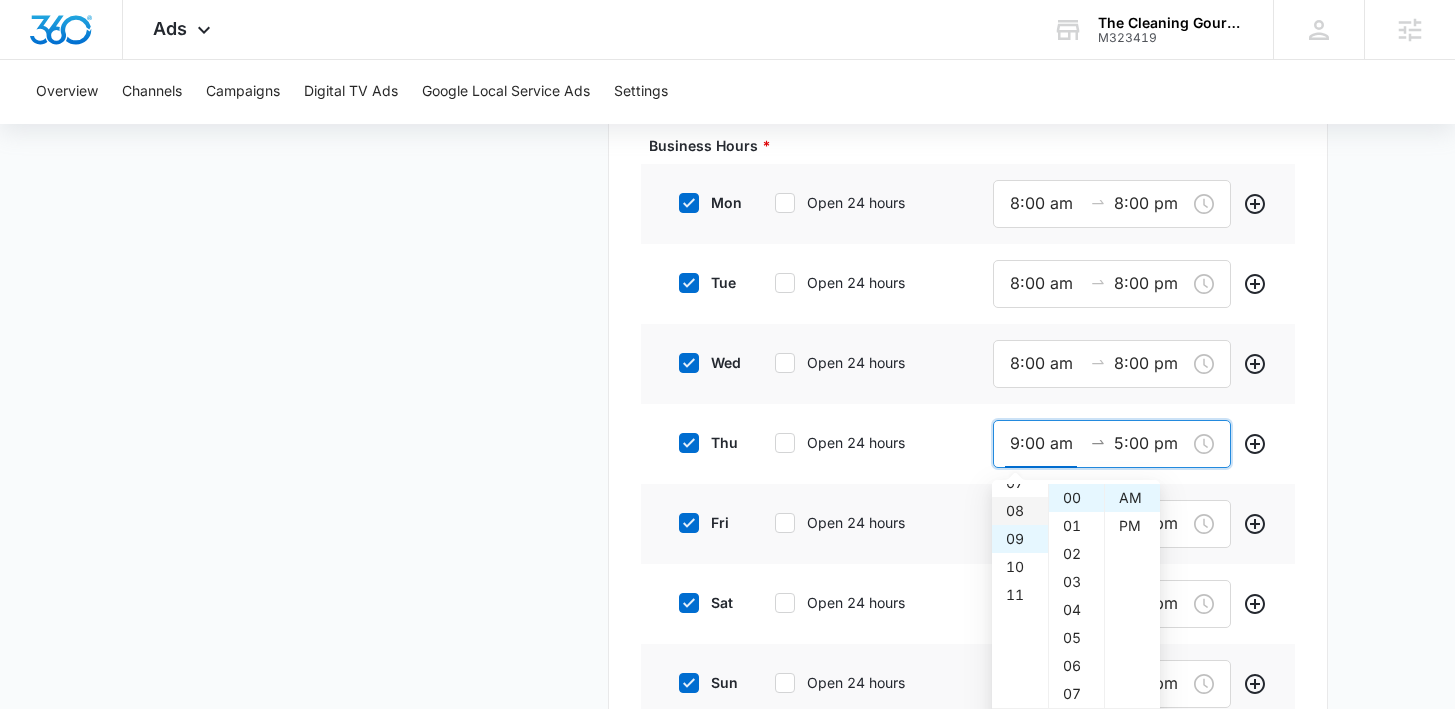 click on "08" at bounding box center (1020, 511) 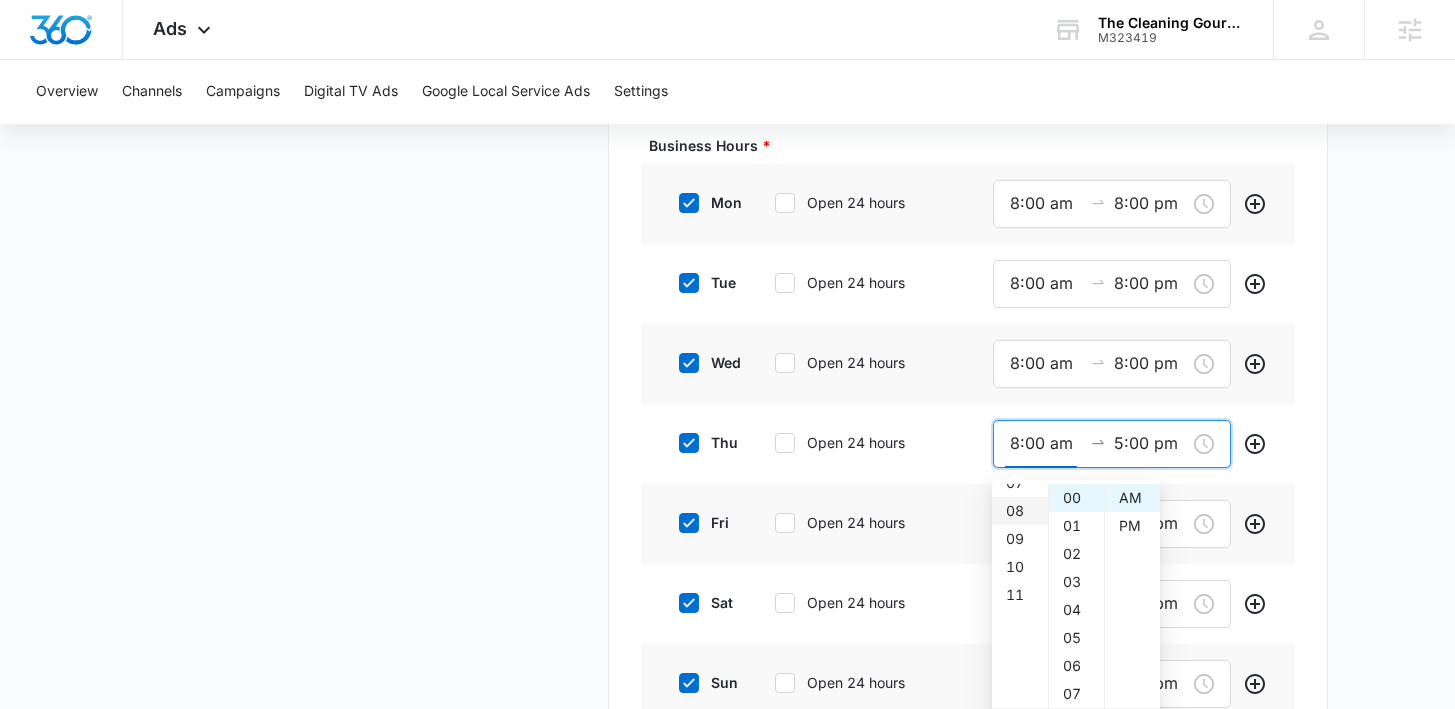 scroll, scrollTop: 224, scrollLeft: 0, axis: vertical 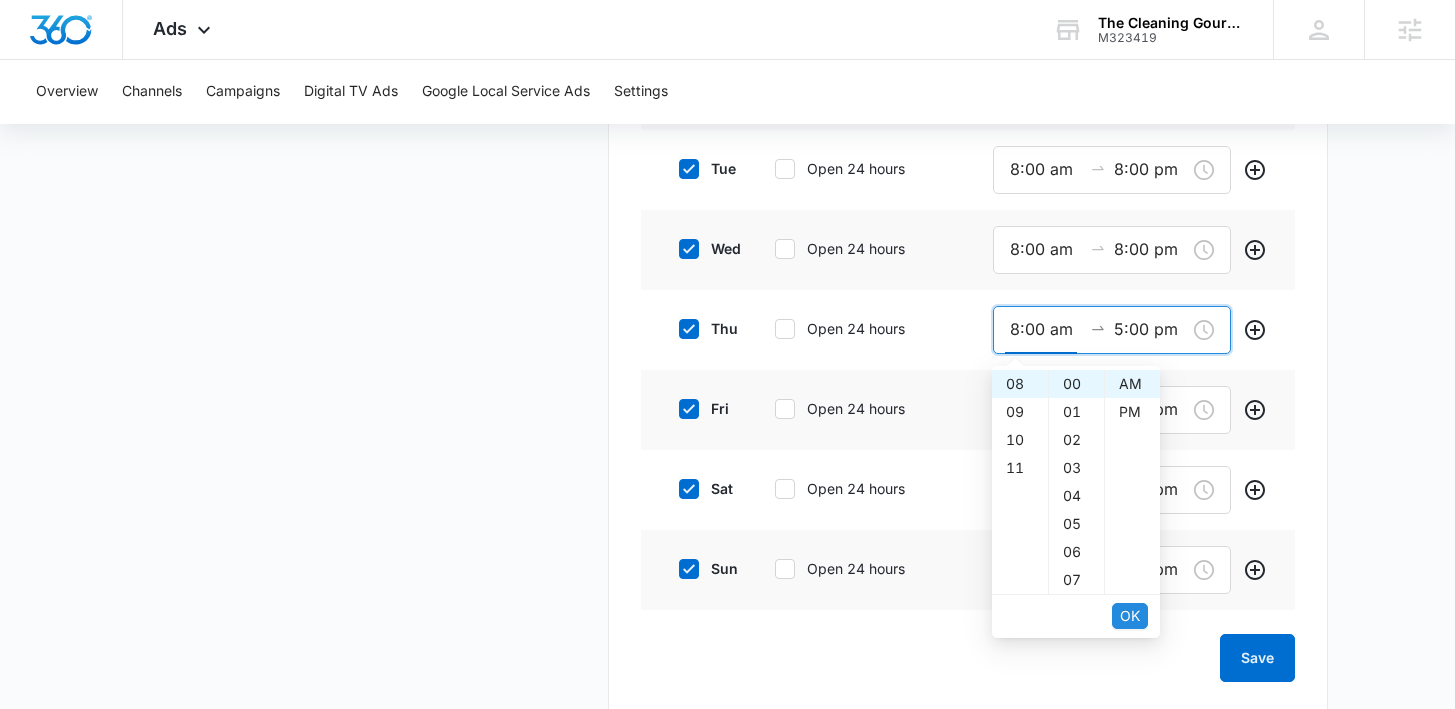 click on "OK" at bounding box center (1130, 616) 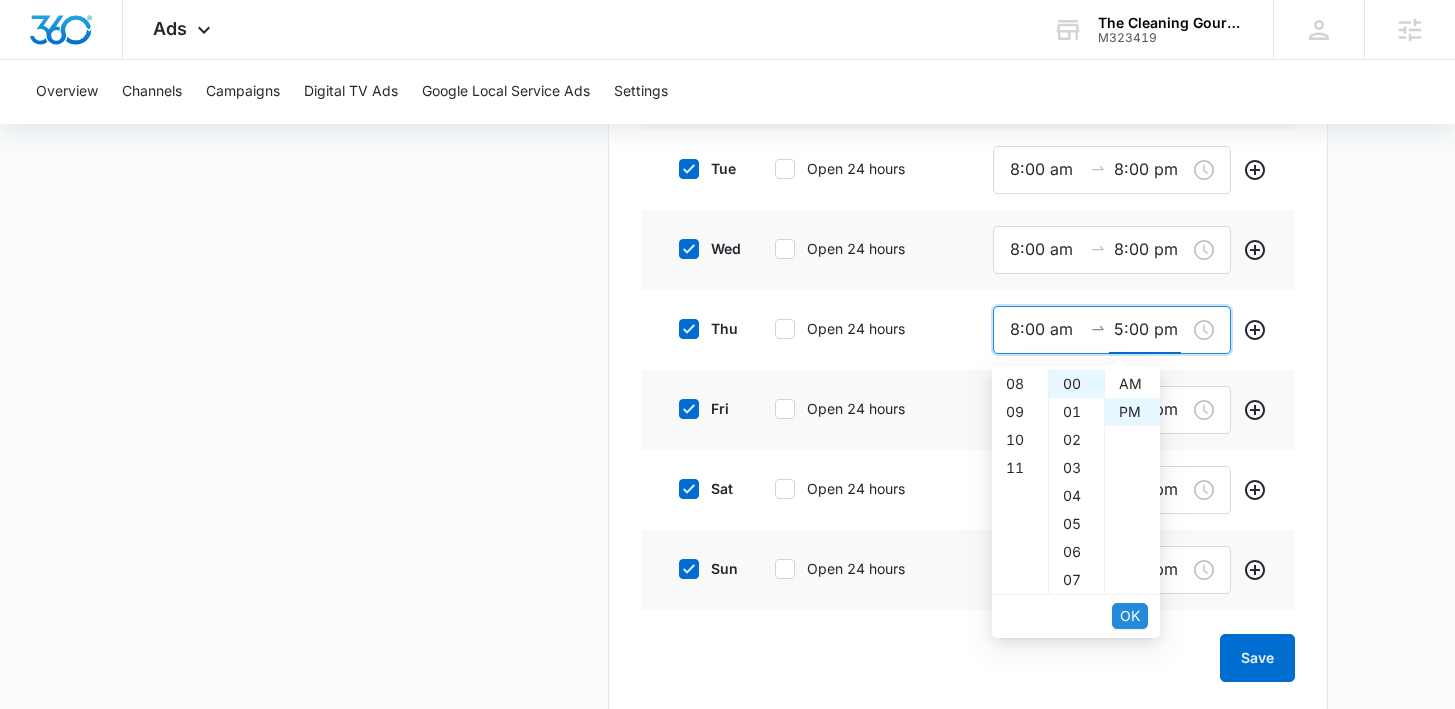 scroll 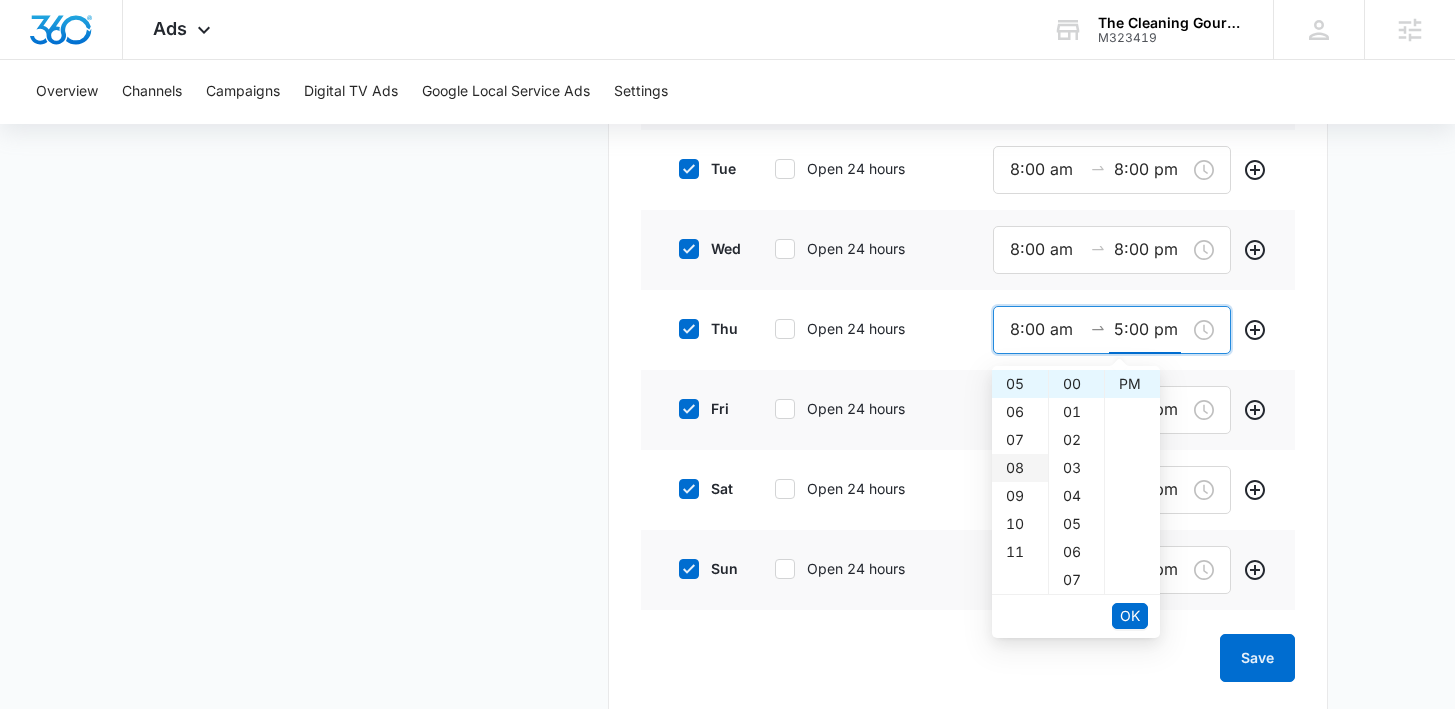click on "08" at bounding box center [1020, 468] 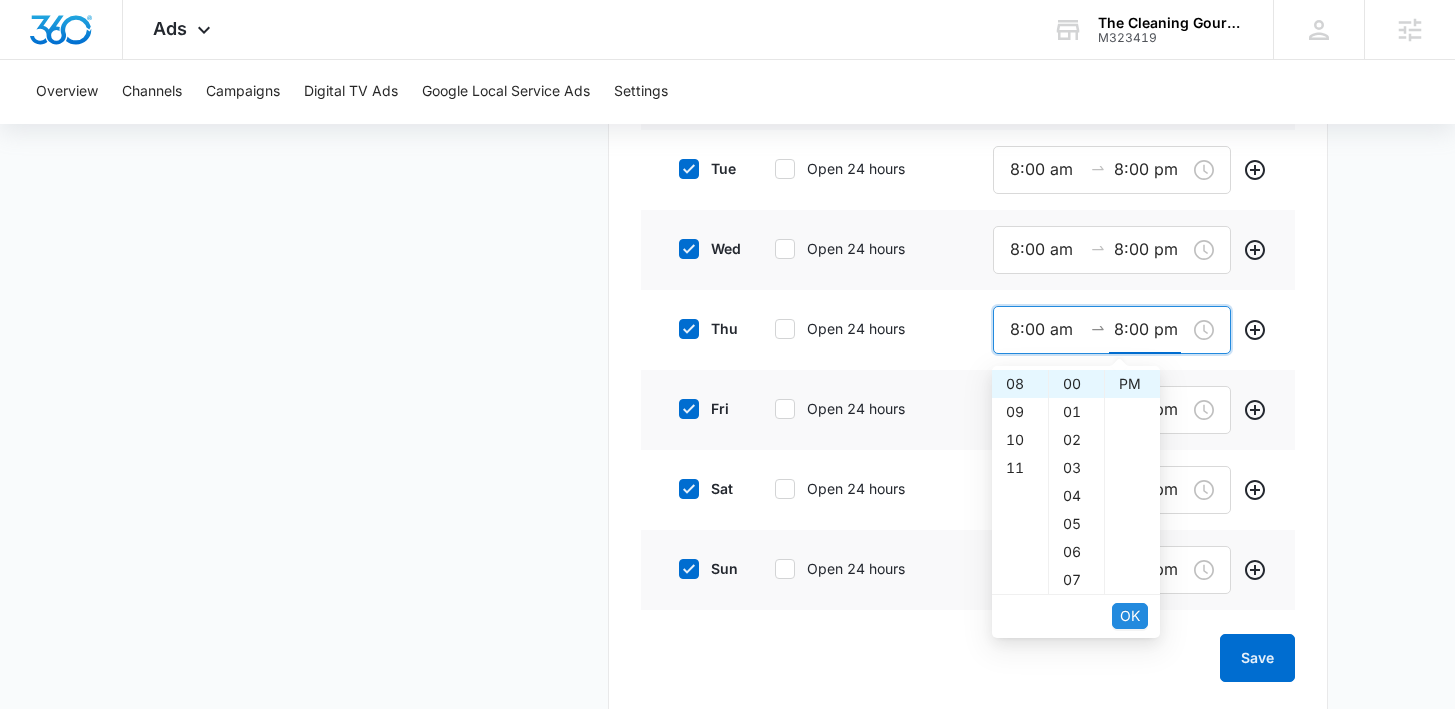 click on "OK" at bounding box center (1130, 616) 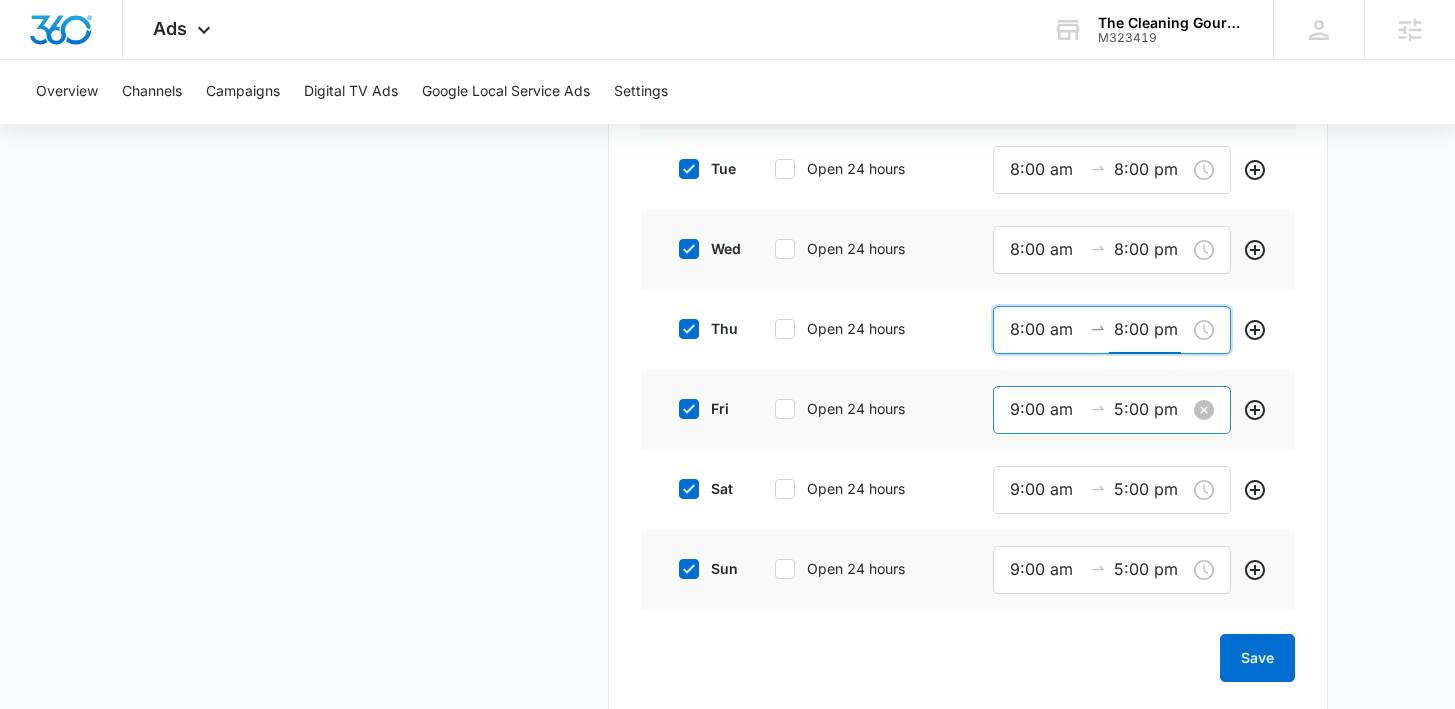 click on "9:00 am" at bounding box center (1046, 409) 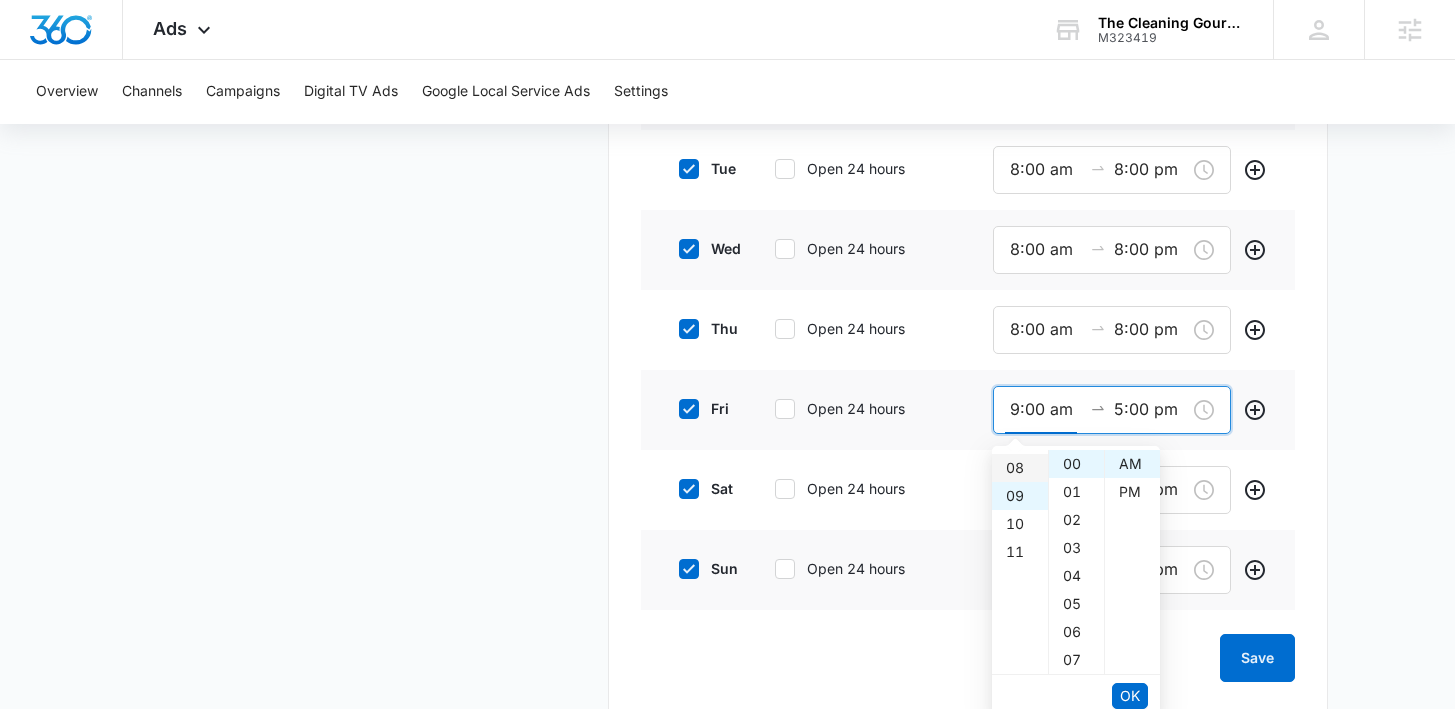 click on "08" at bounding box center (1020, 468) 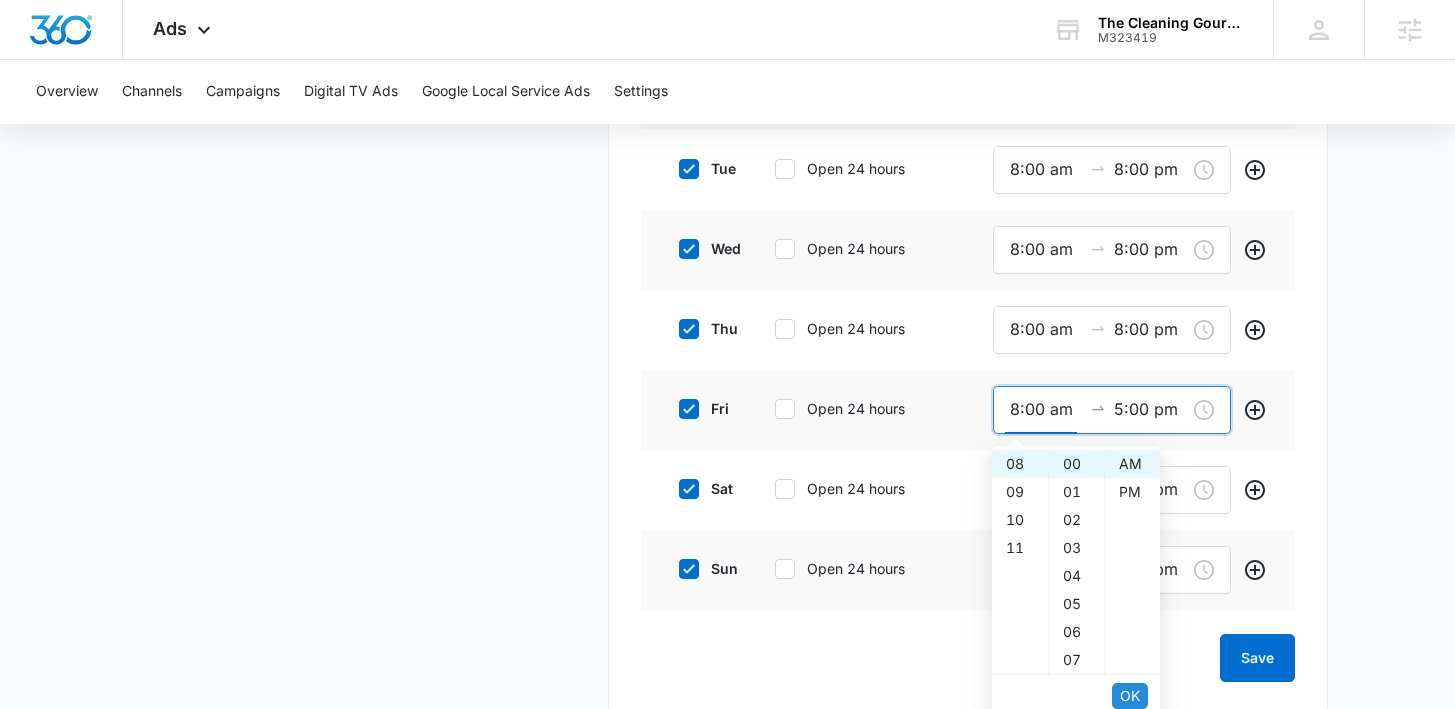 click on "OK" at bounding box center [1130, 696] 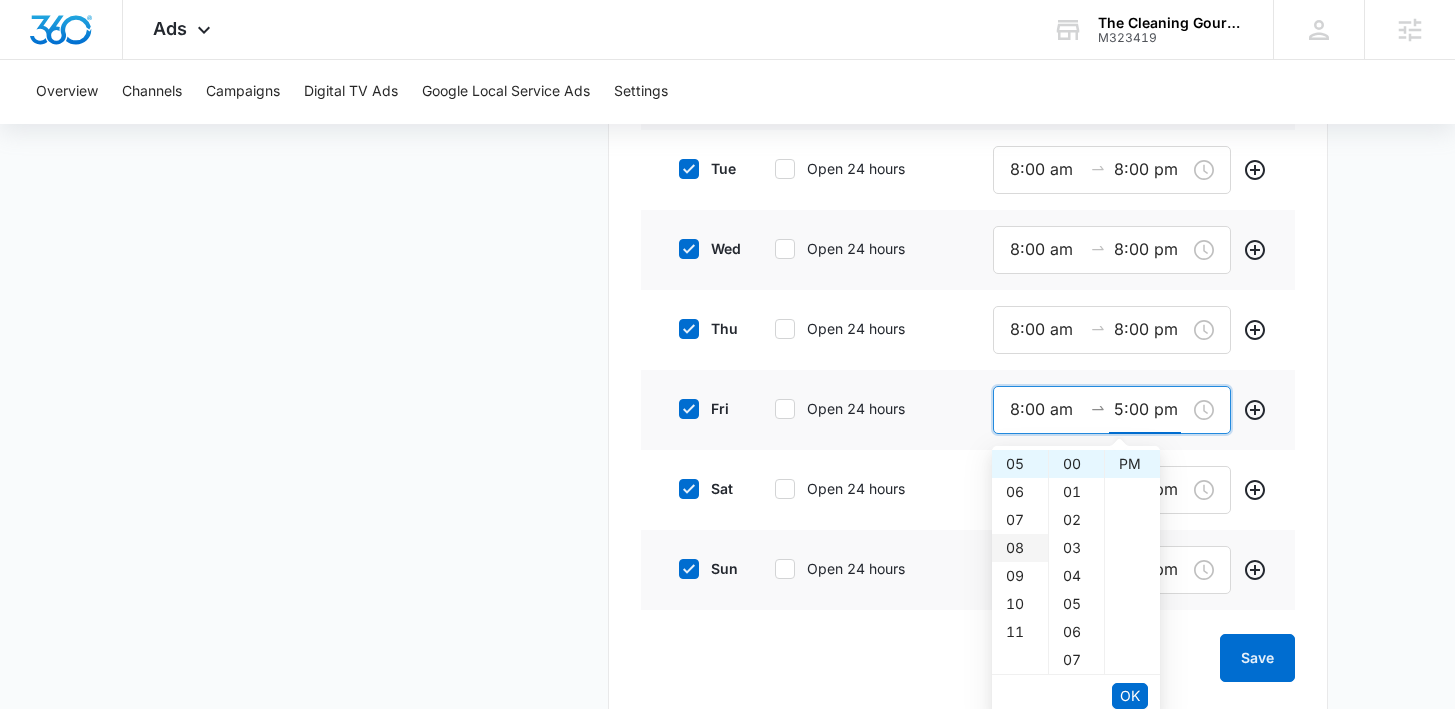 click on "08" at bounding box center (1020, 548) 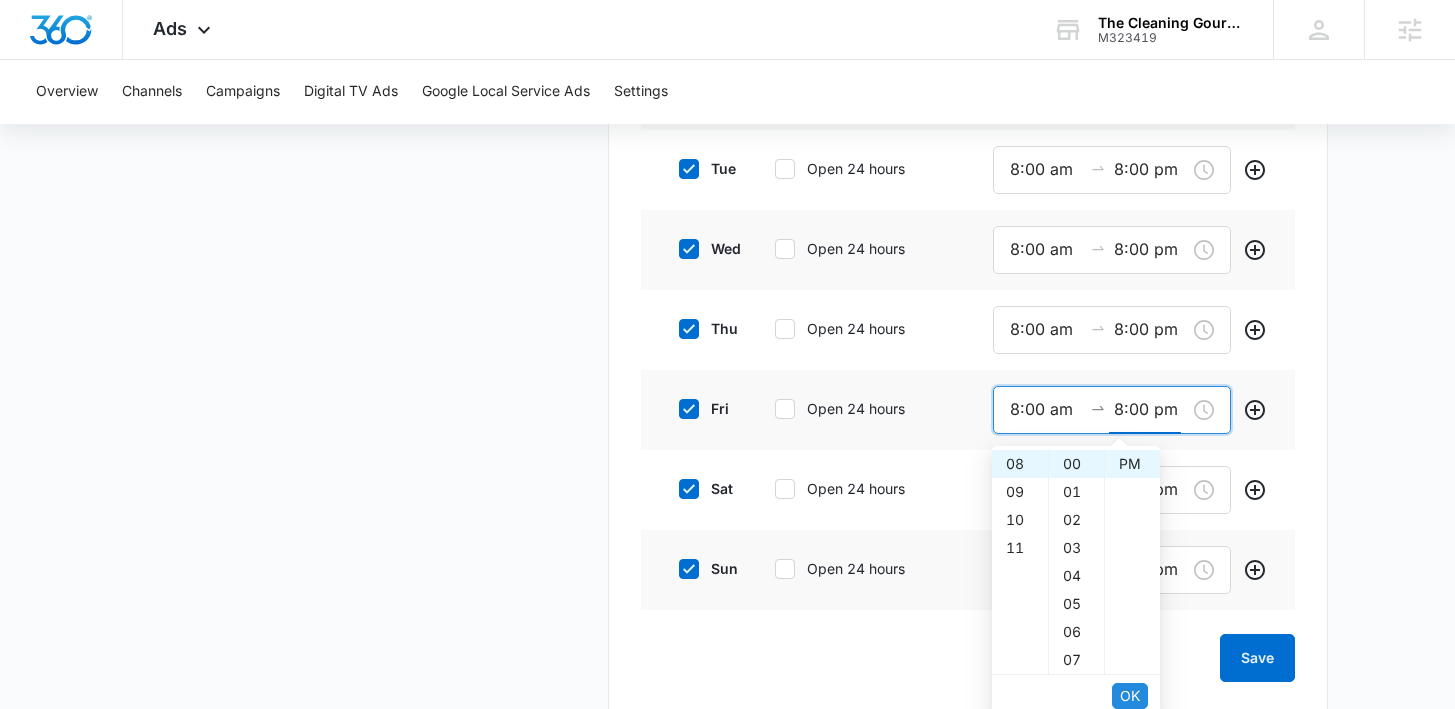 click on "OK" at bounding box center [1130, 696] 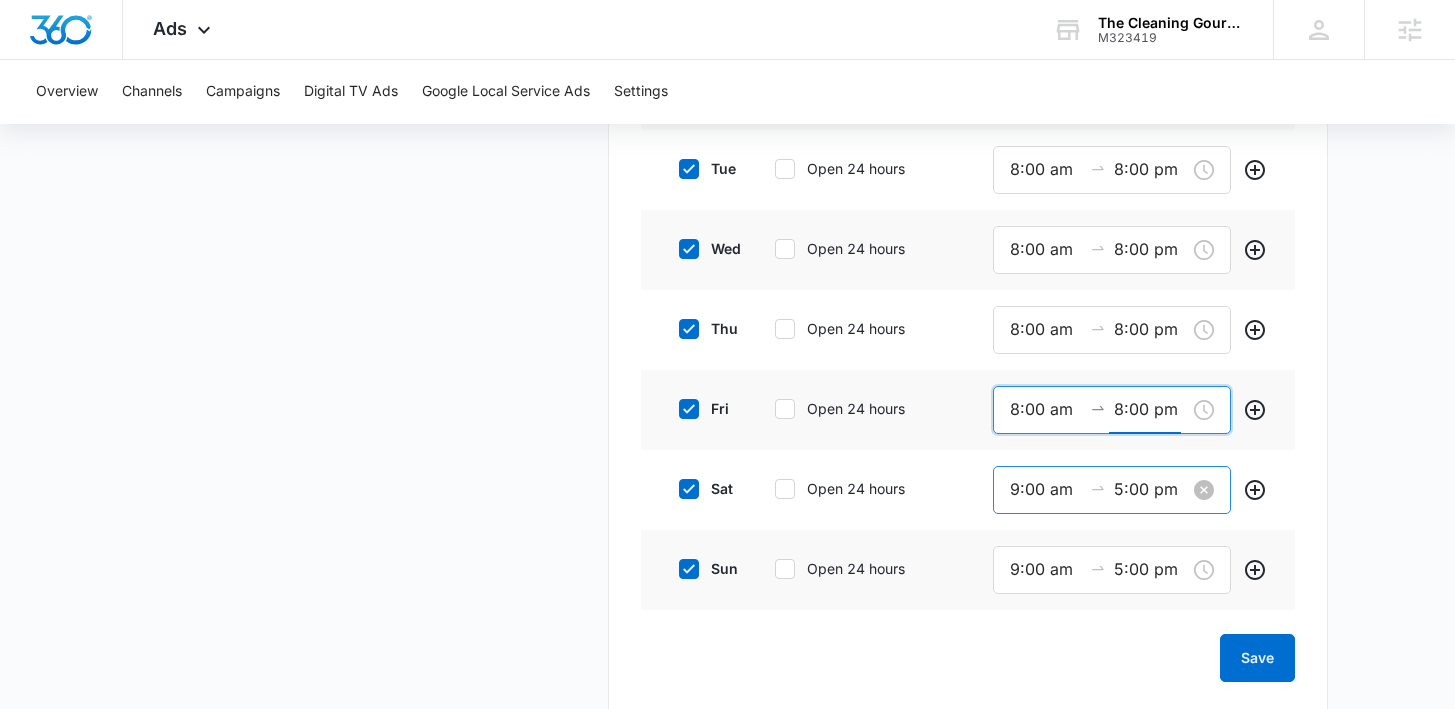 click on "9:00 am" at bounding box center [1046, 489] 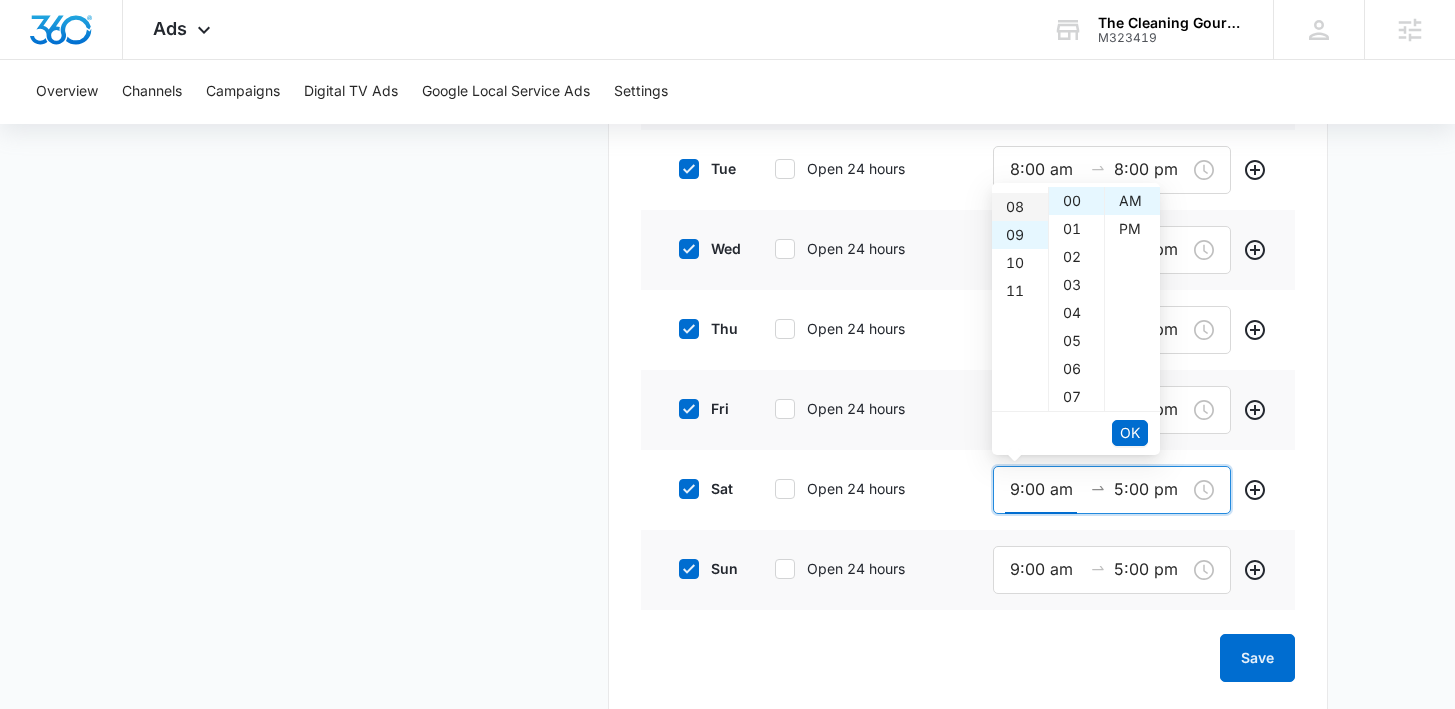 click on "08" at bounding box center (1020, 207) 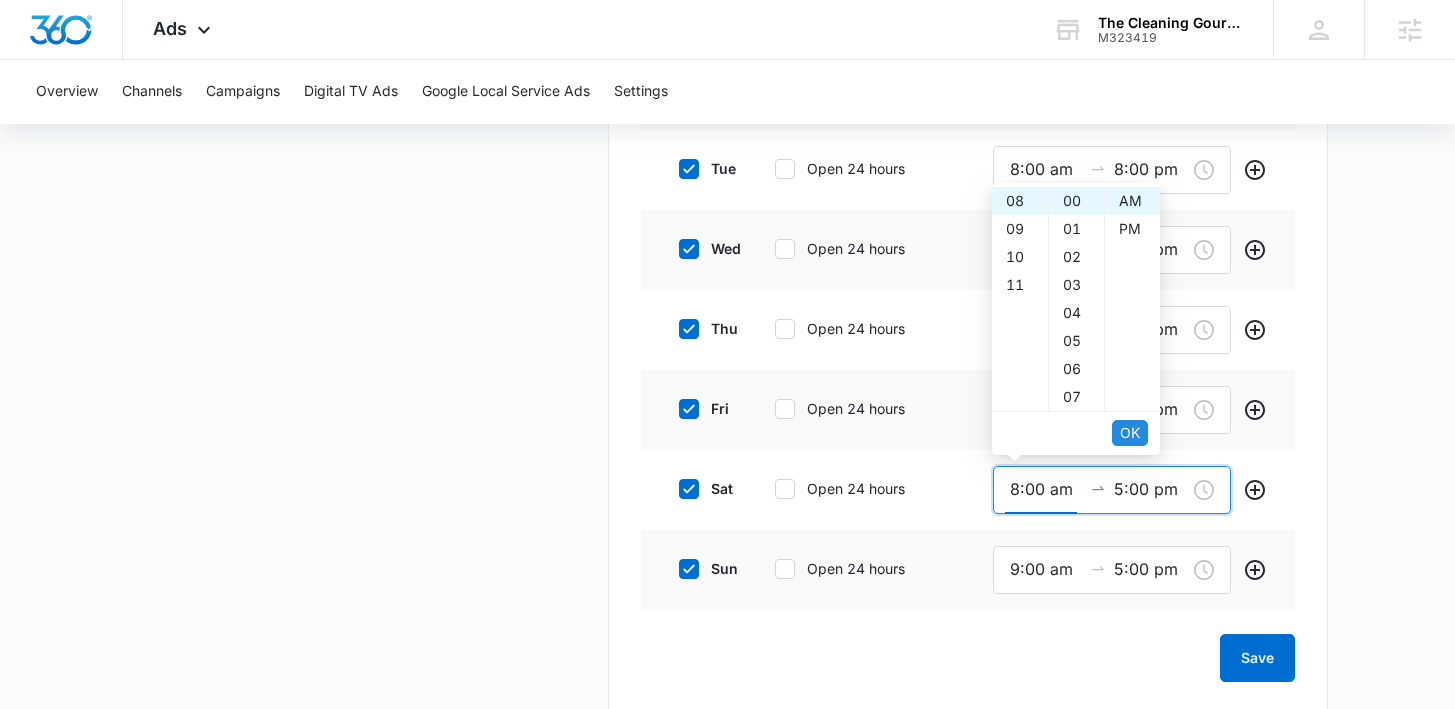 click on "OK" at bounding box center (1130, 433) 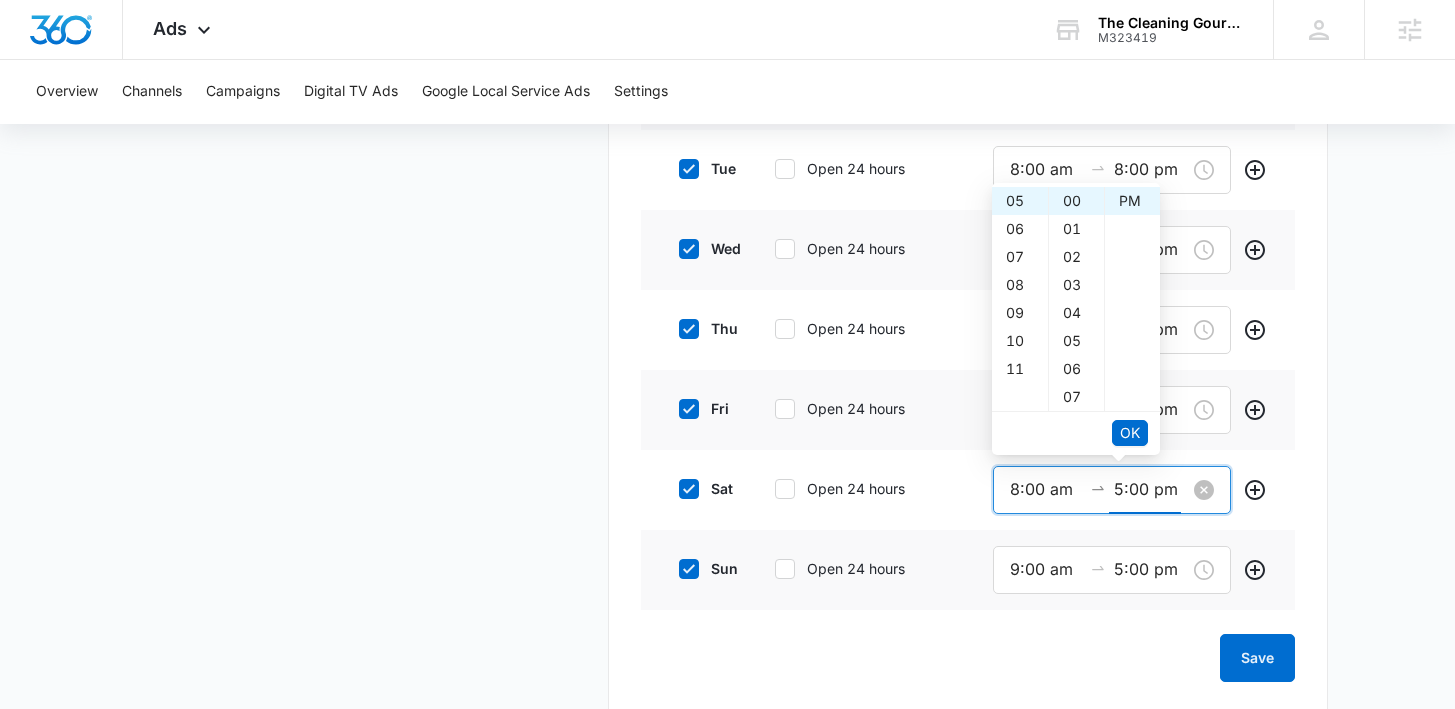click on "5:00 pm" at bounding box center (1150, 489) 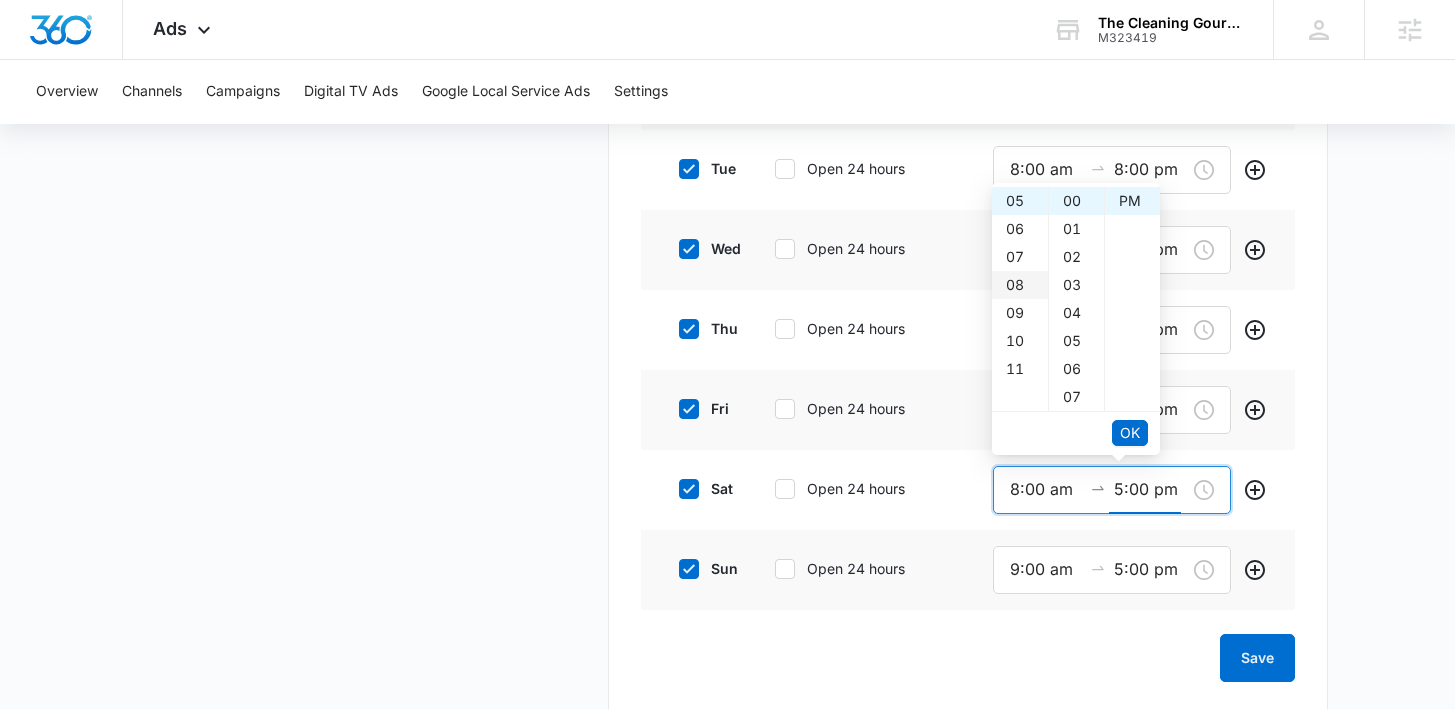 click on "08" at bounding box center [1020, 285] 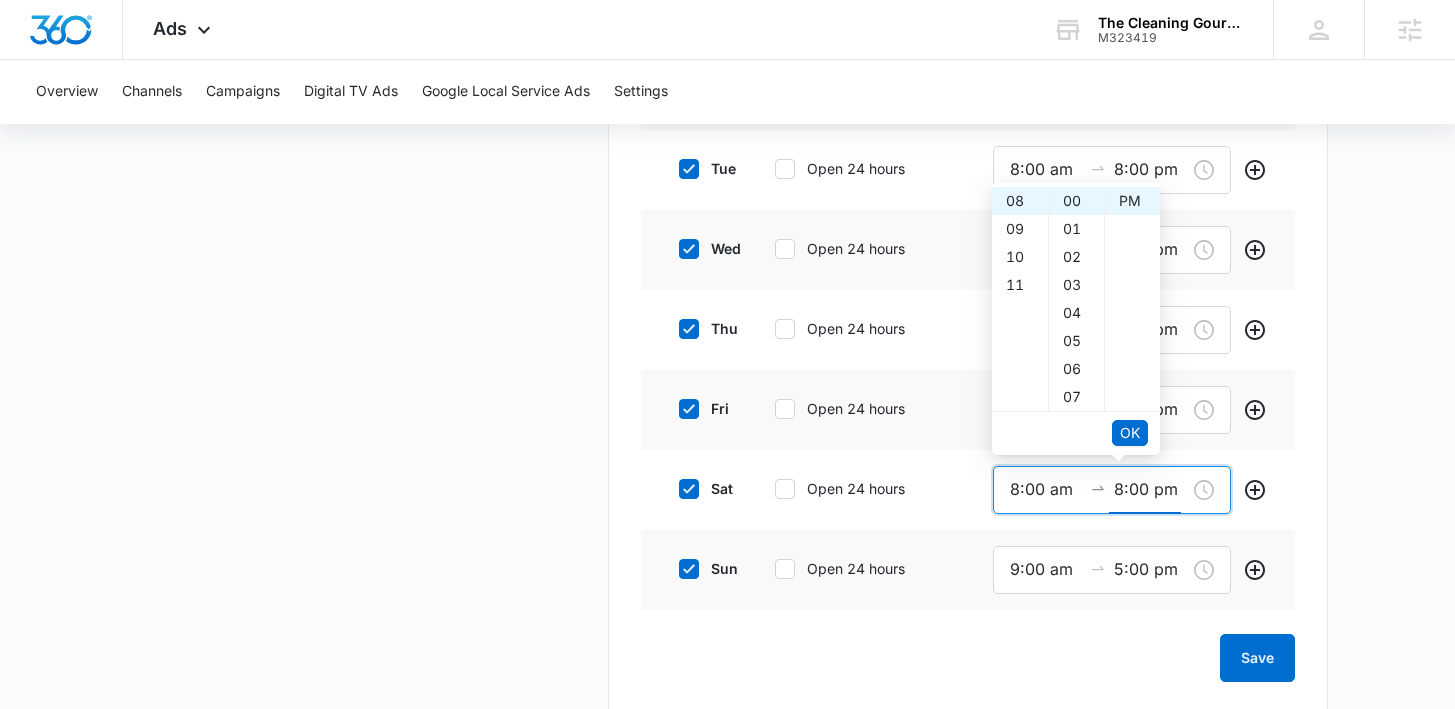 type on "5:00 pm" 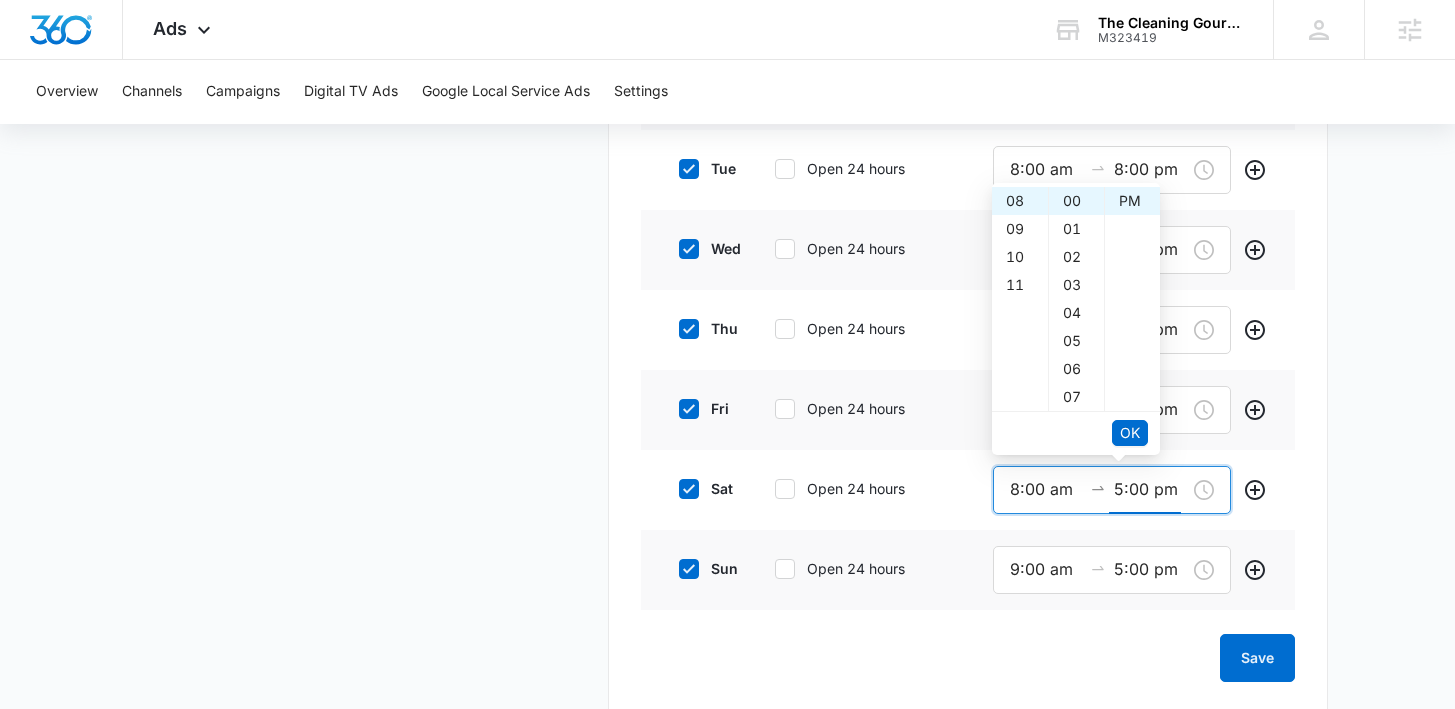 click 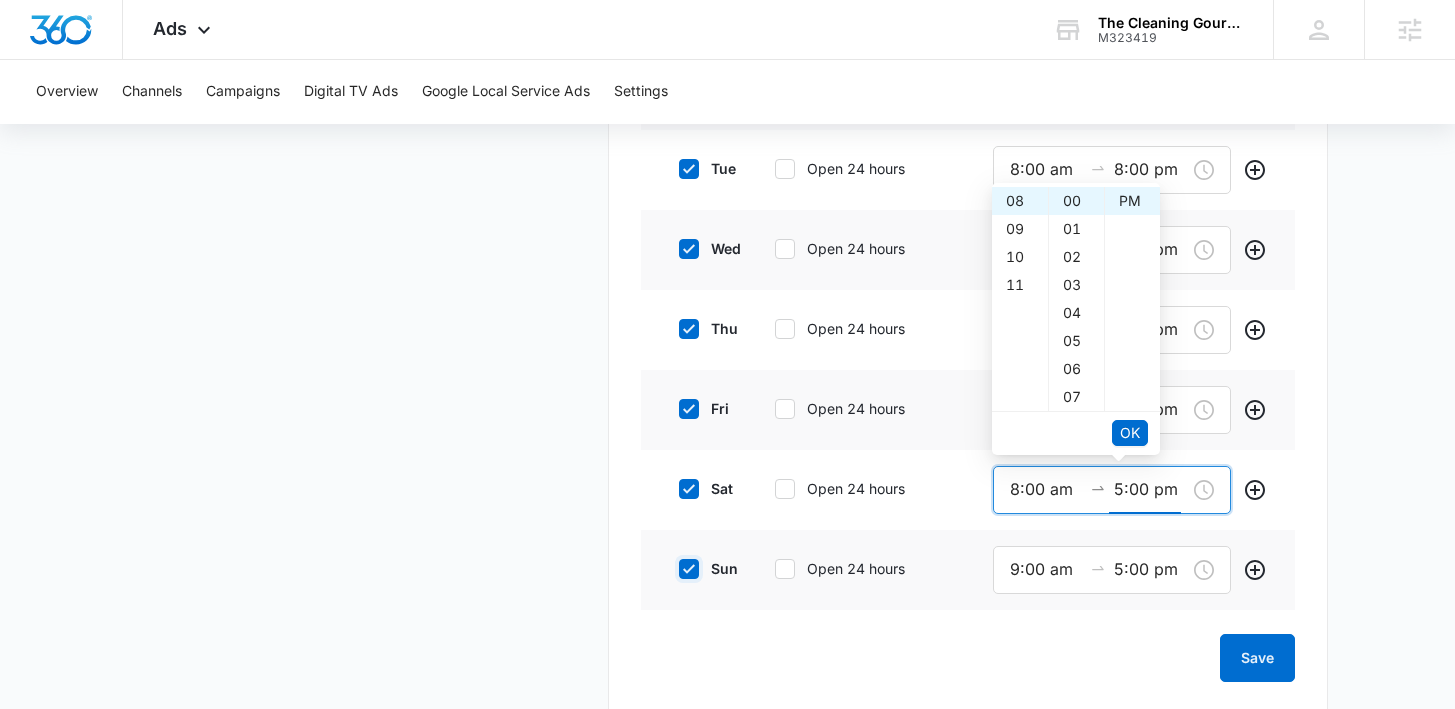 click on "sun" at bounding box center [672, 569] 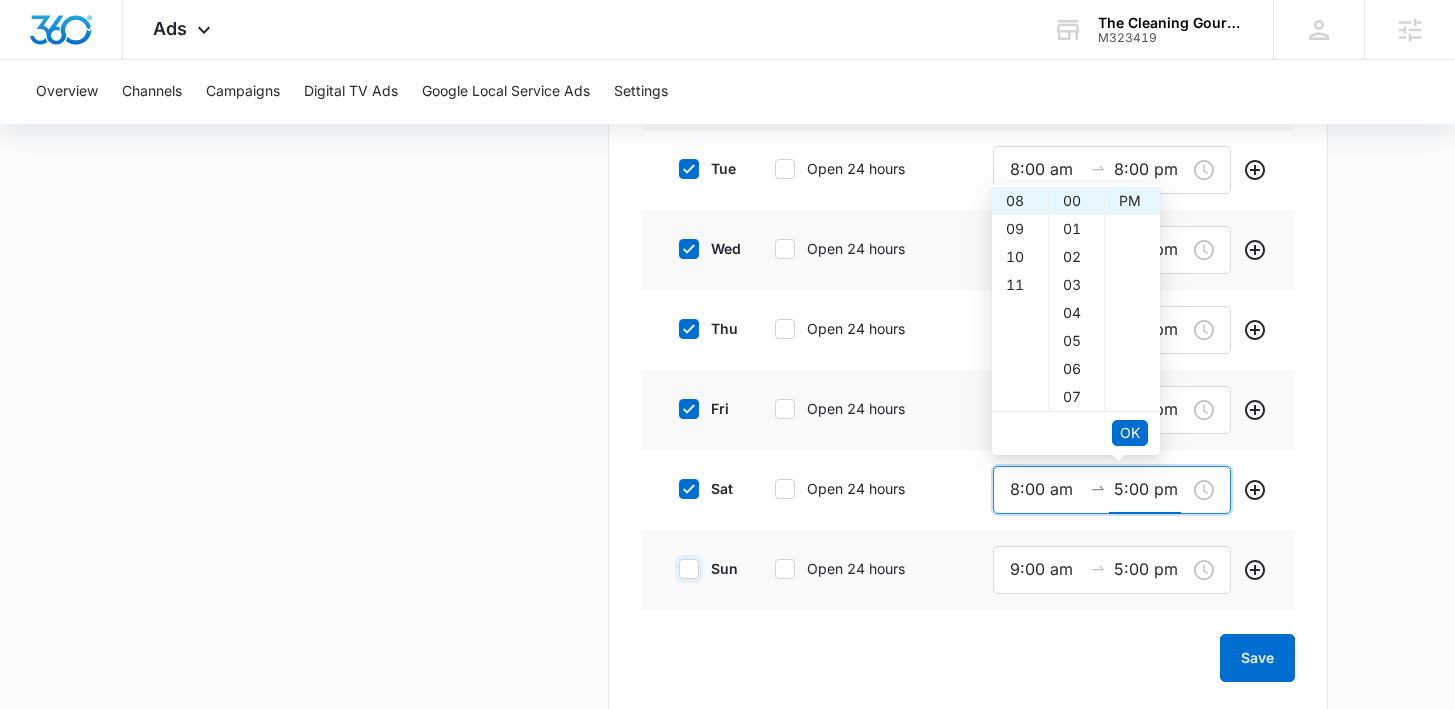 checkbox on "false" 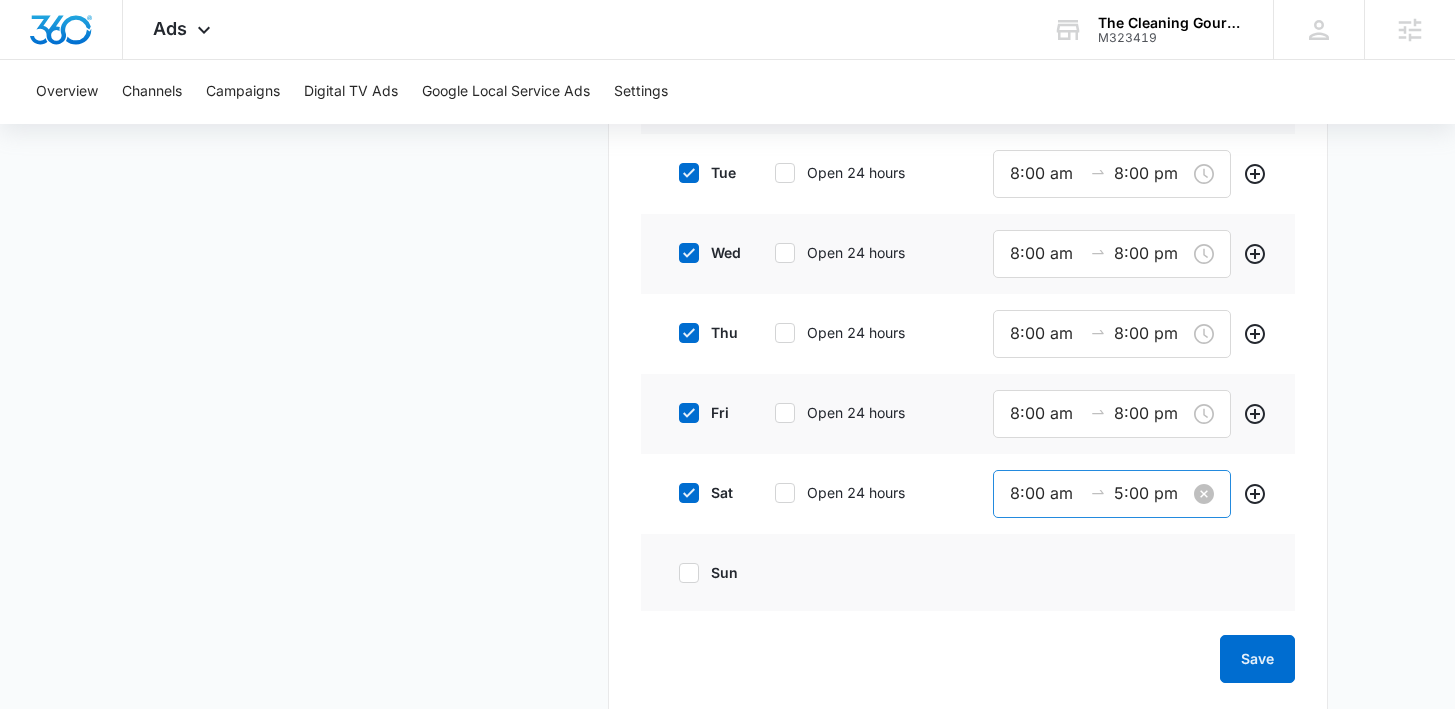 click on "5:00 pm" at bounding box center (1150, 493) 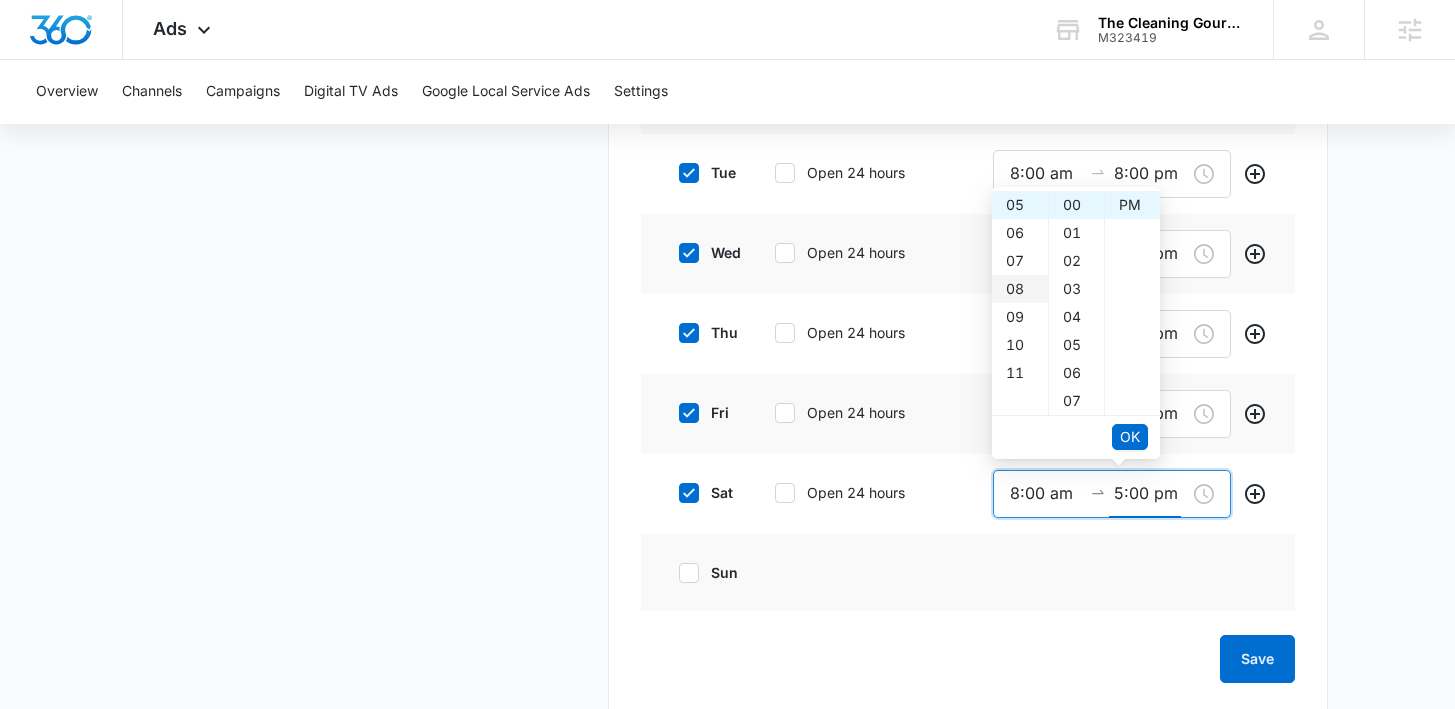 click on "08" at bounding box center [1020, 289] 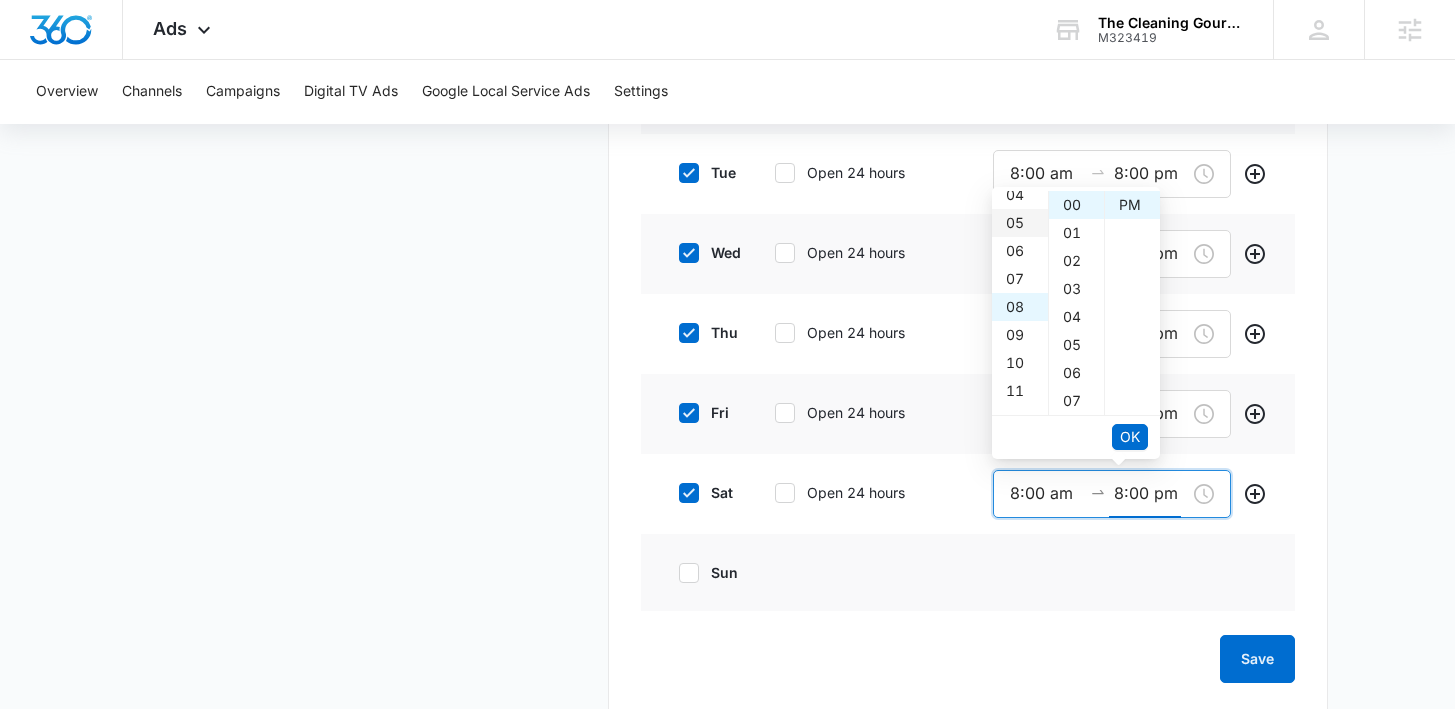 click on "05" at bounding box center (1020, 223) 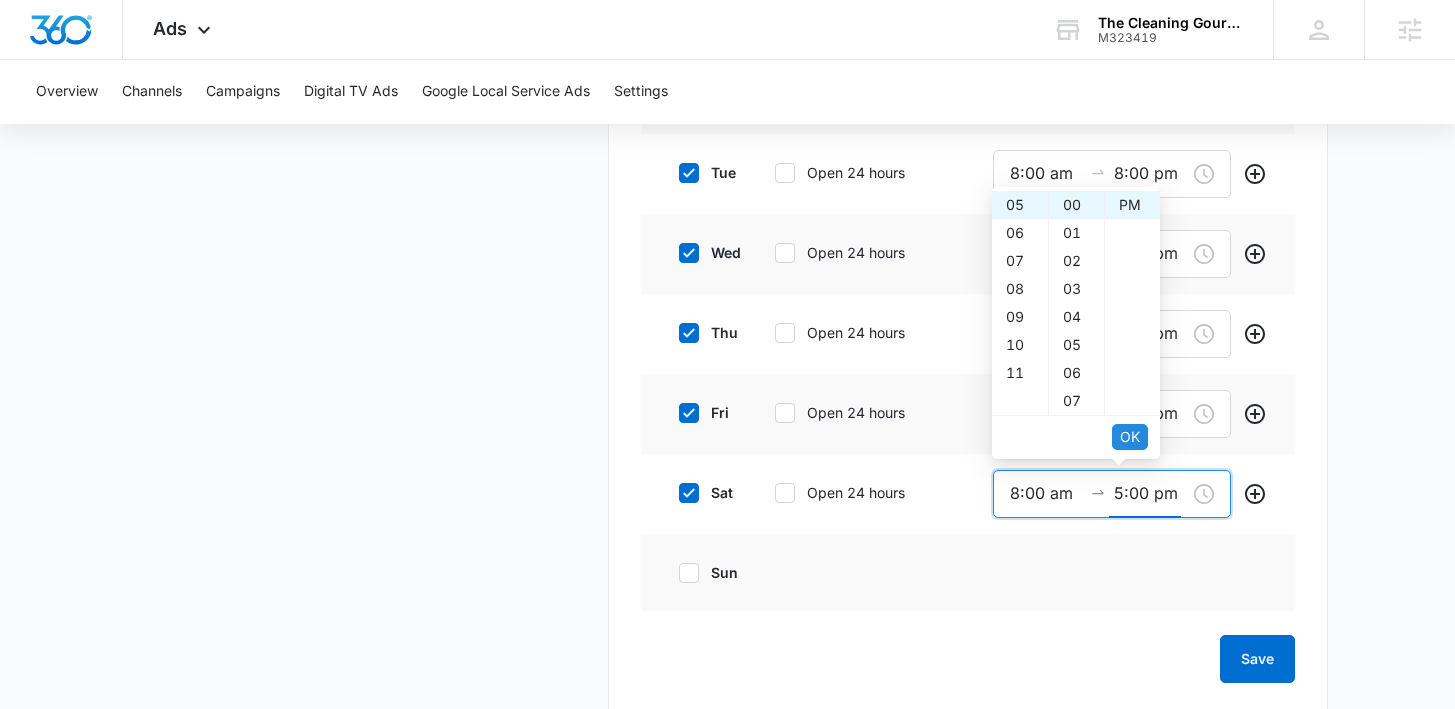click on "OK" at bounding box center [1130, 437] 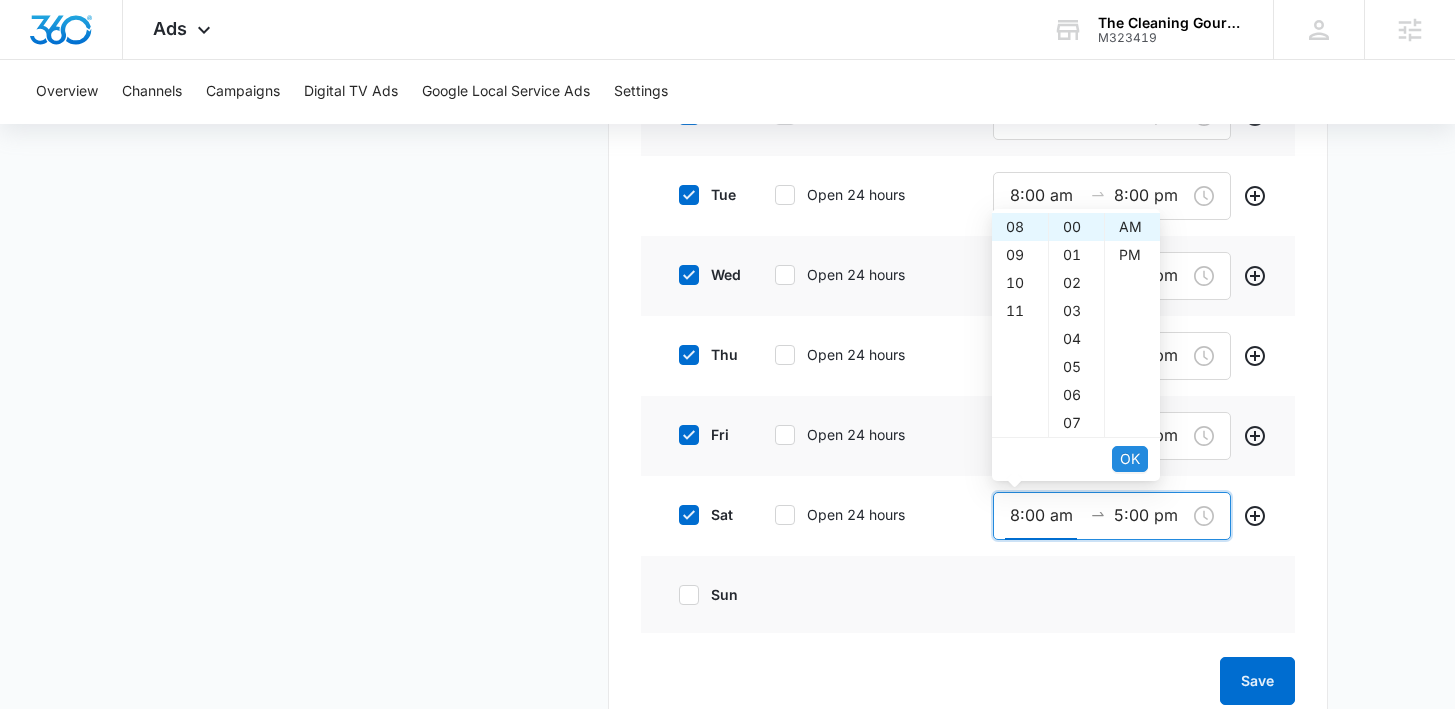 click on "OK" at bounding box center (1130, 459) 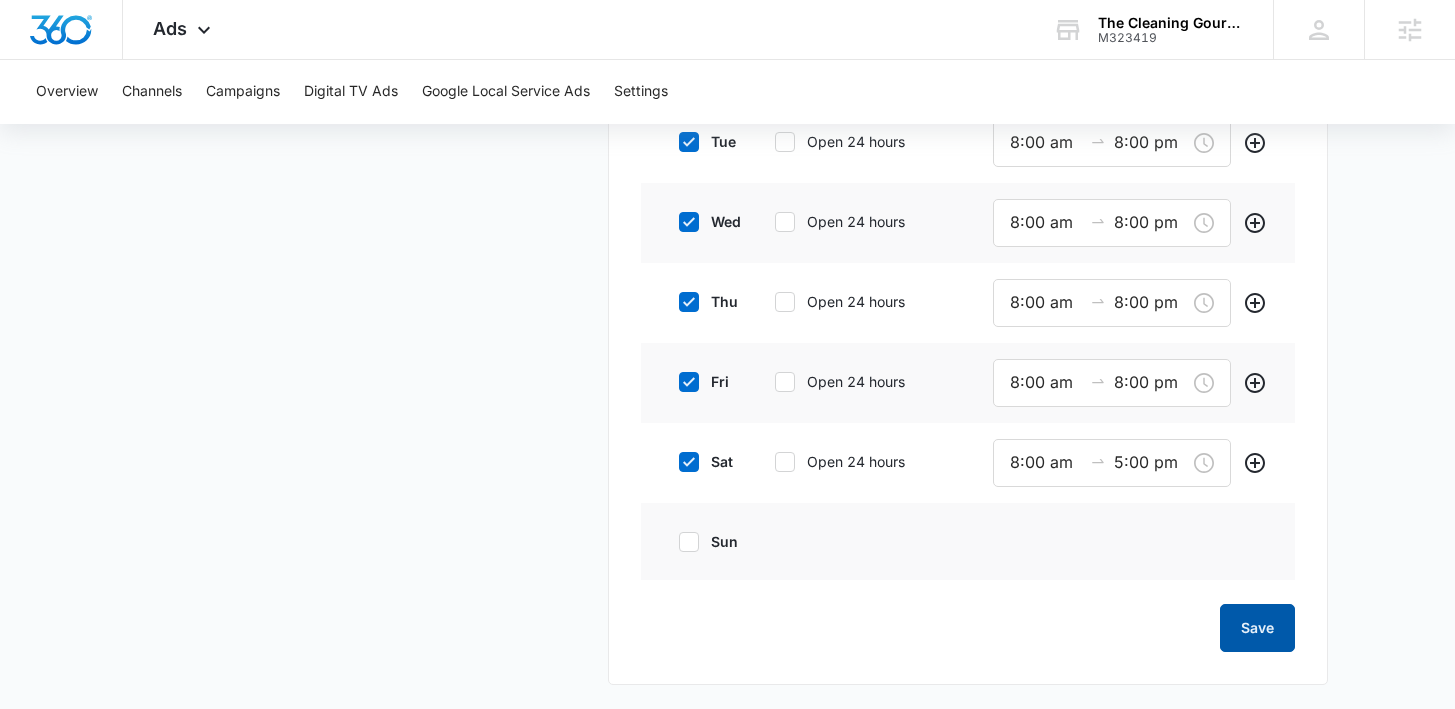 click on "Save" at bounding box center [1257, 628] 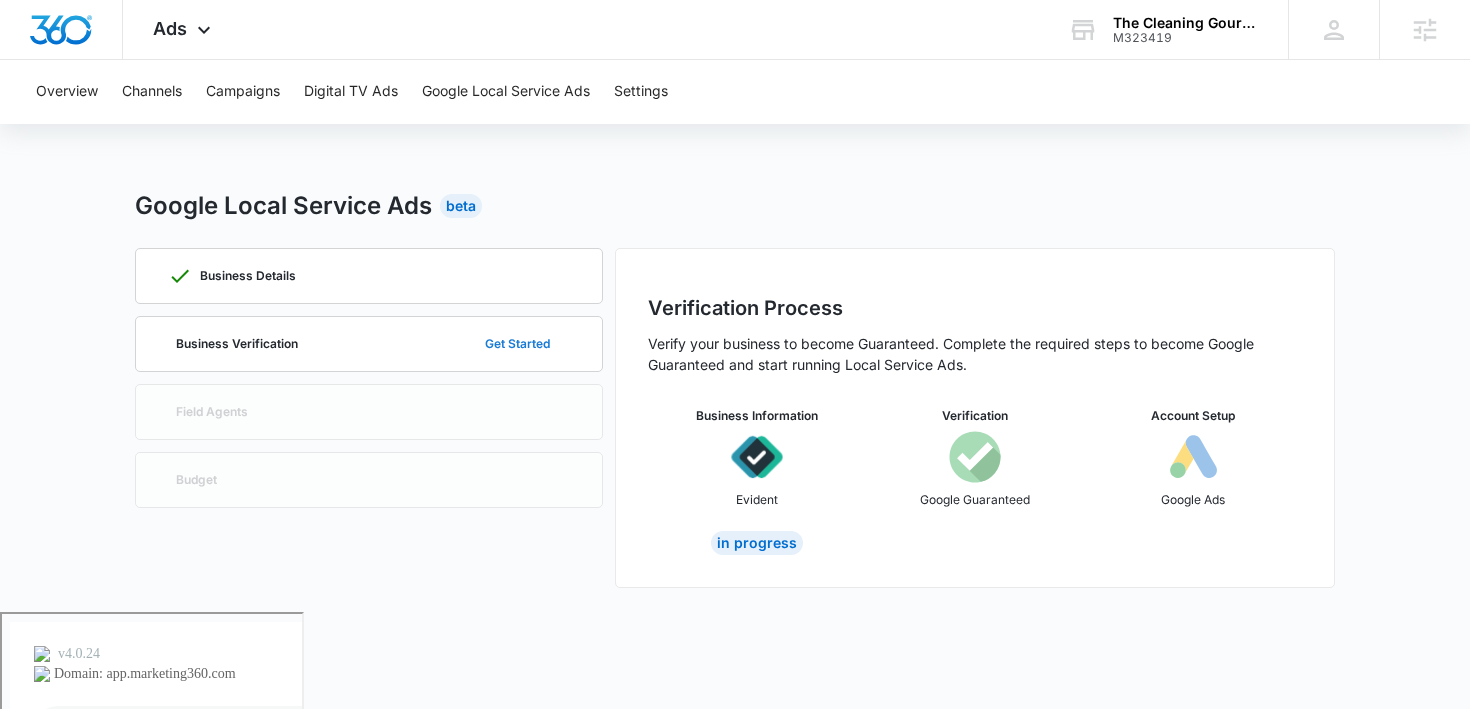 click on "Get Started" at bounding box center (517, 344) 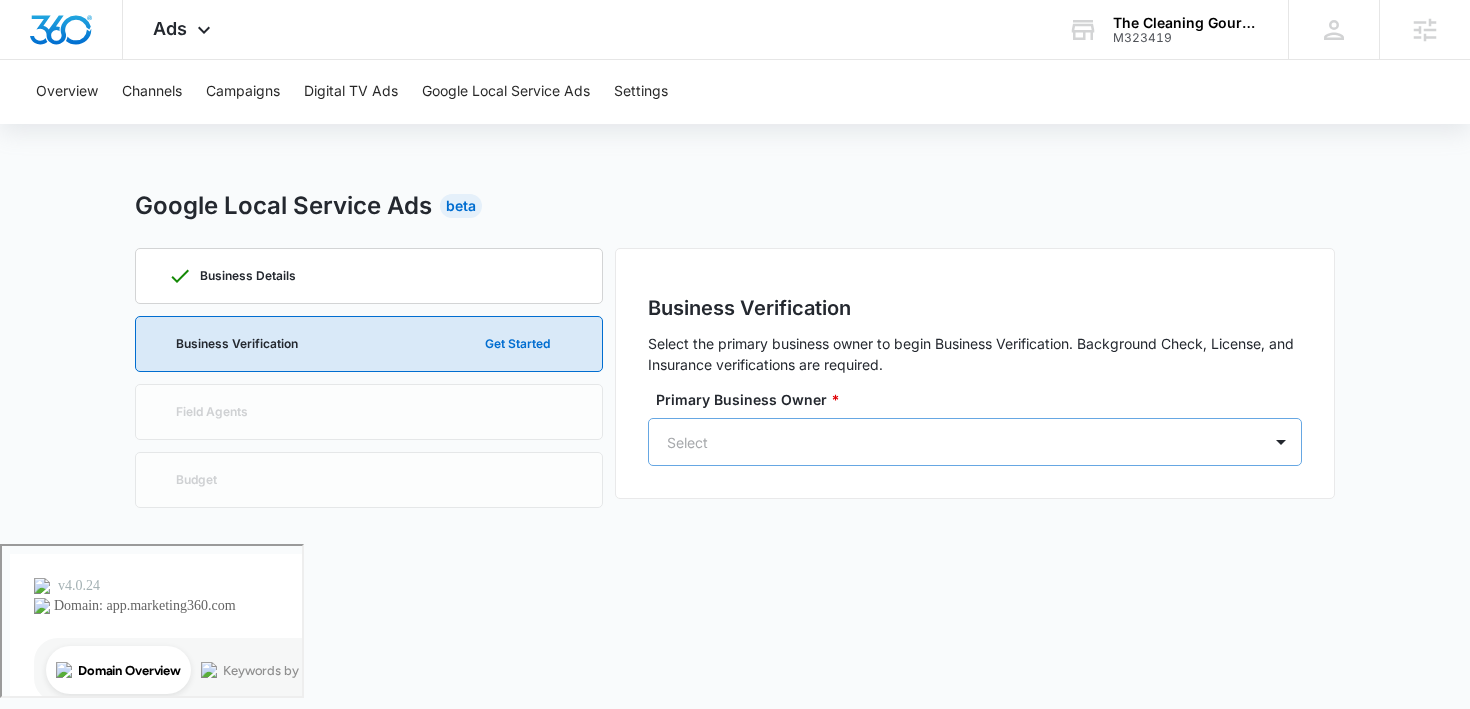 click at bounding box center [951, 442] 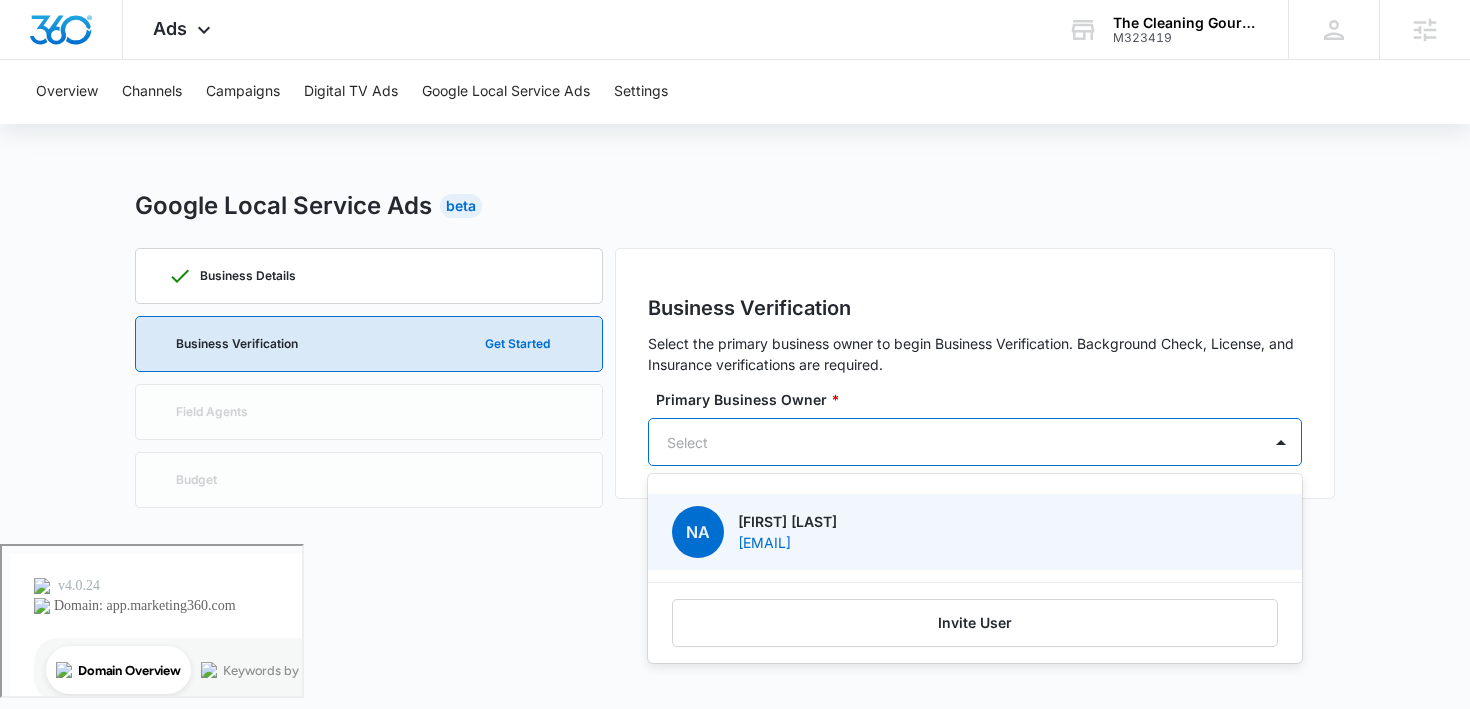 click on "NA" at bounding box center (698, 532) 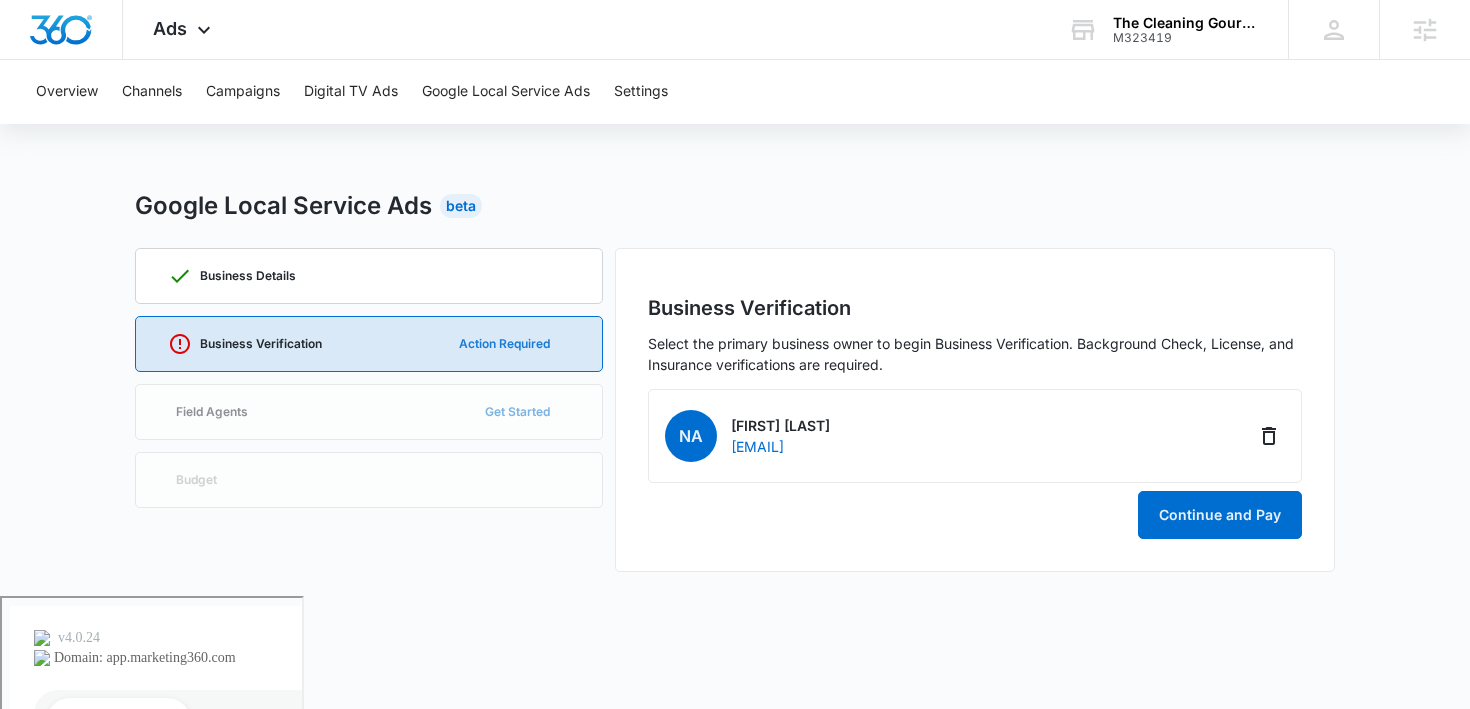 click on "Action Required" at bounding box center (504, 344) 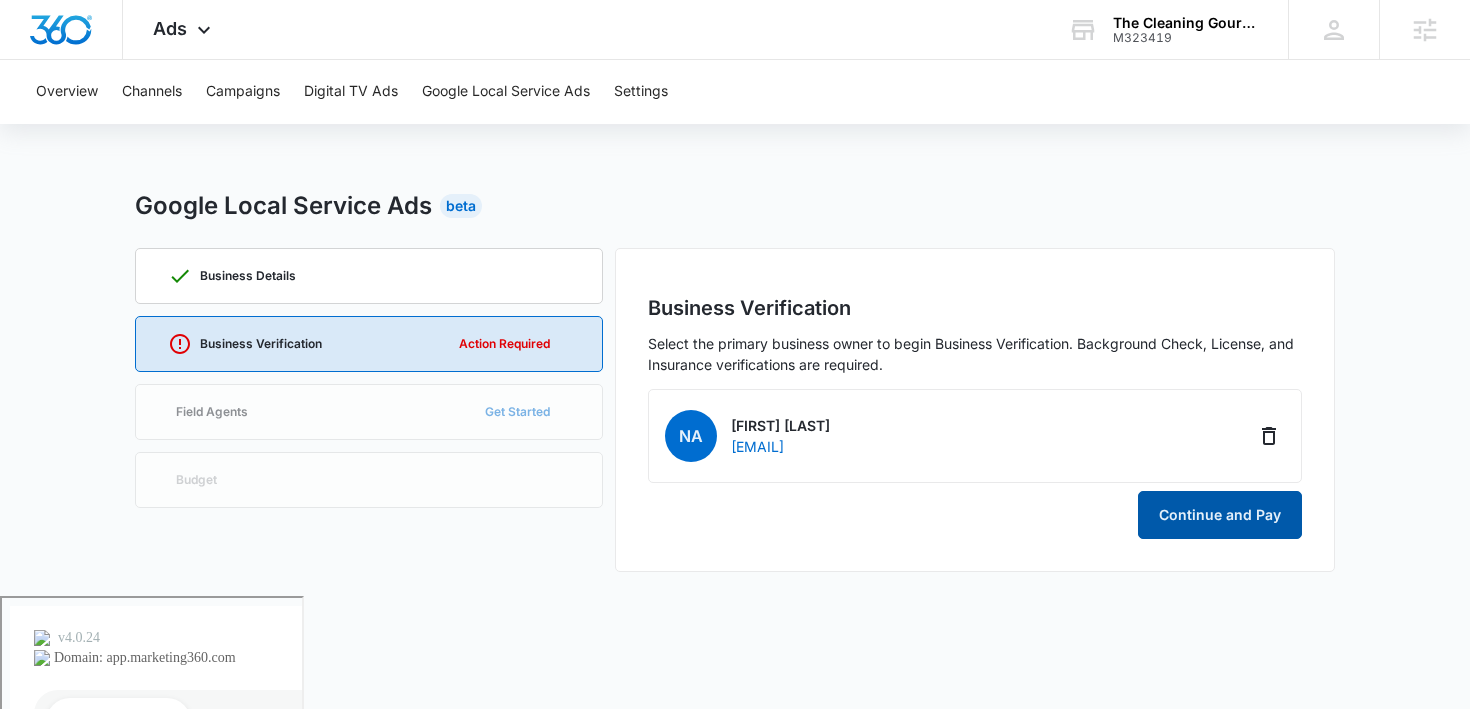 click on "Continue and Pay" at bounding box center (1220, 515) 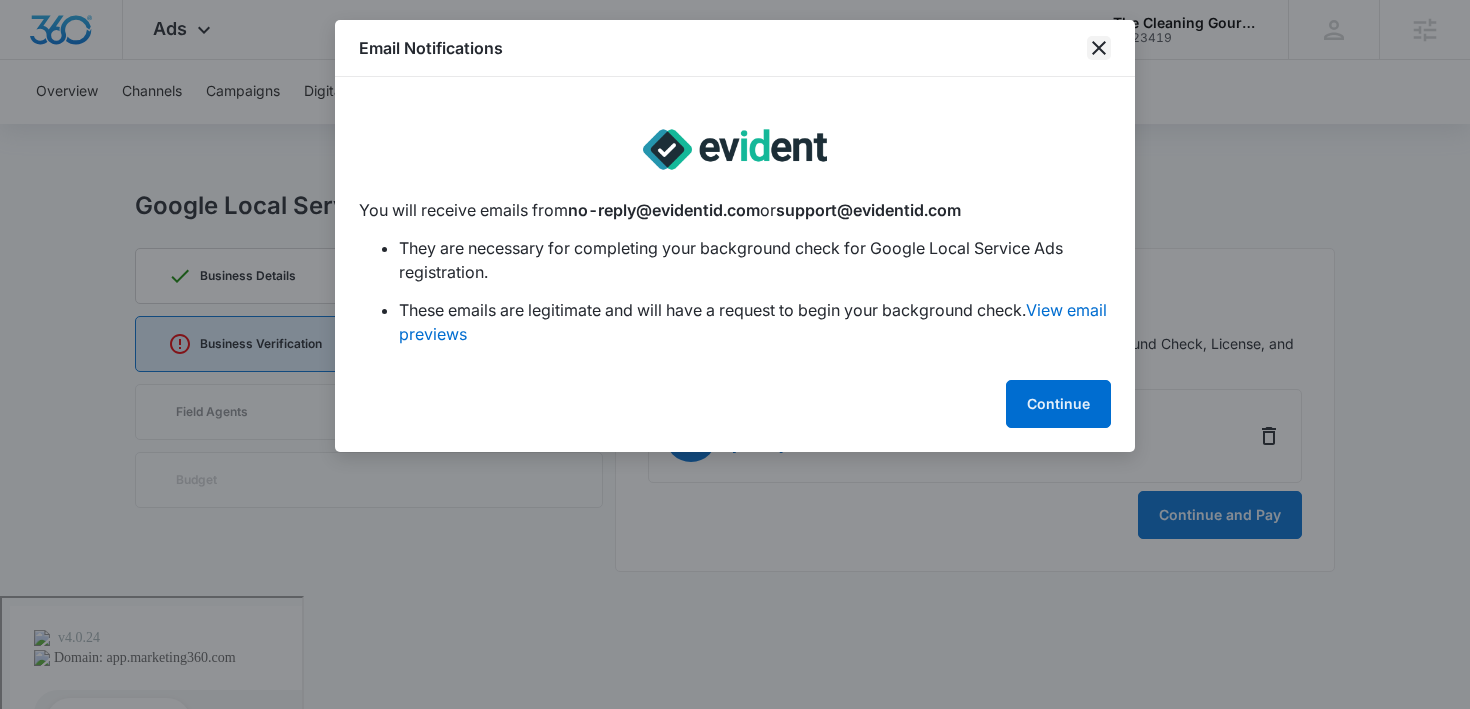 click 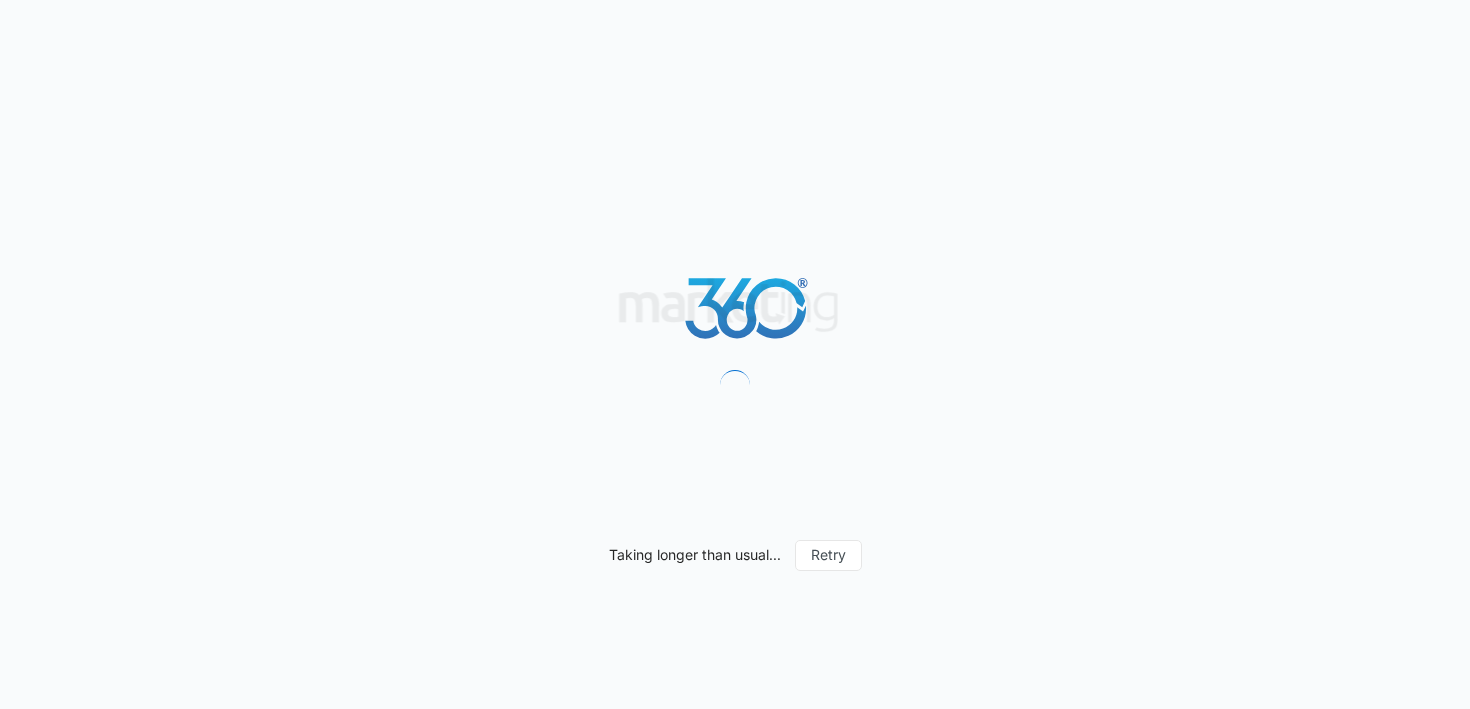 scroll, scrollTop: 0, scrollLeft: 0, axis: both 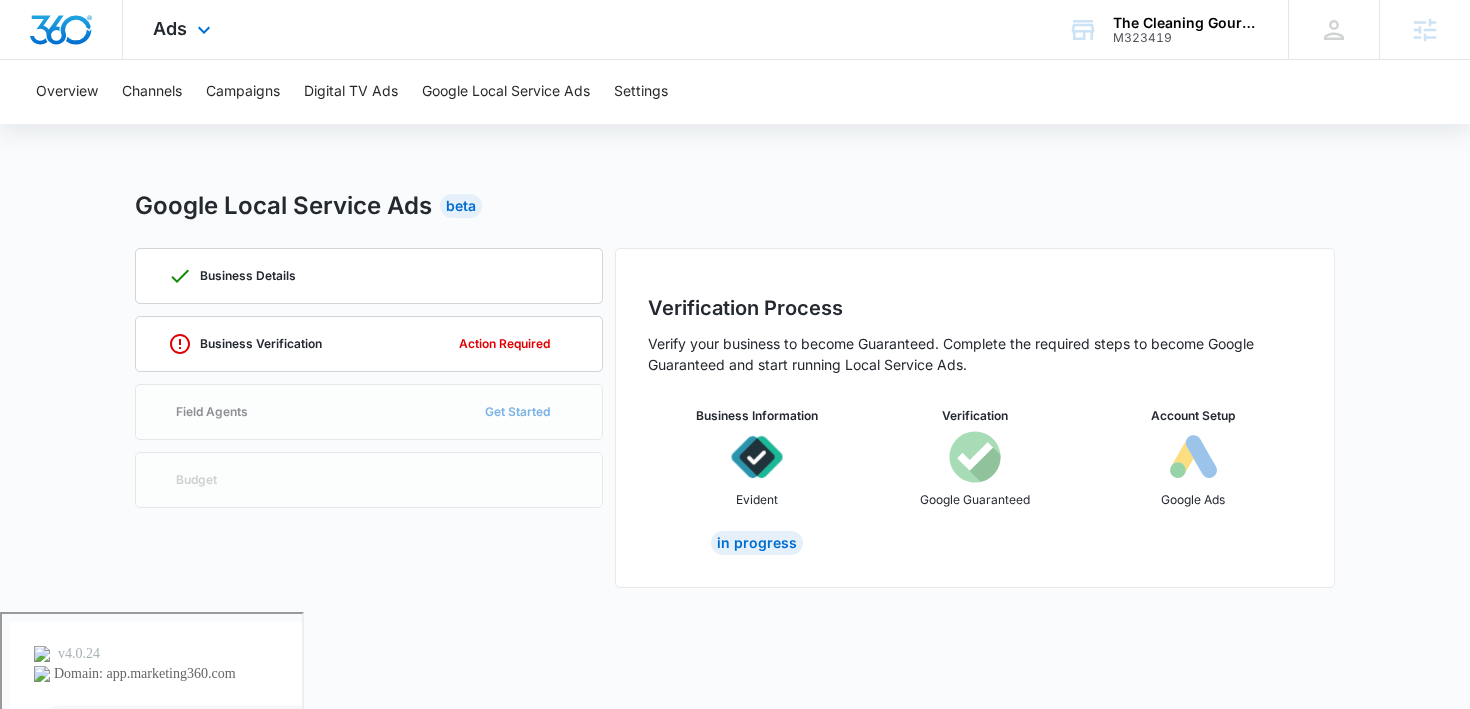 click on "Ads Apps Reputation Websites Forms CRM Email Social POS Content Ads Intelligence Files Brand Settings" at bounding box center [184, 29] 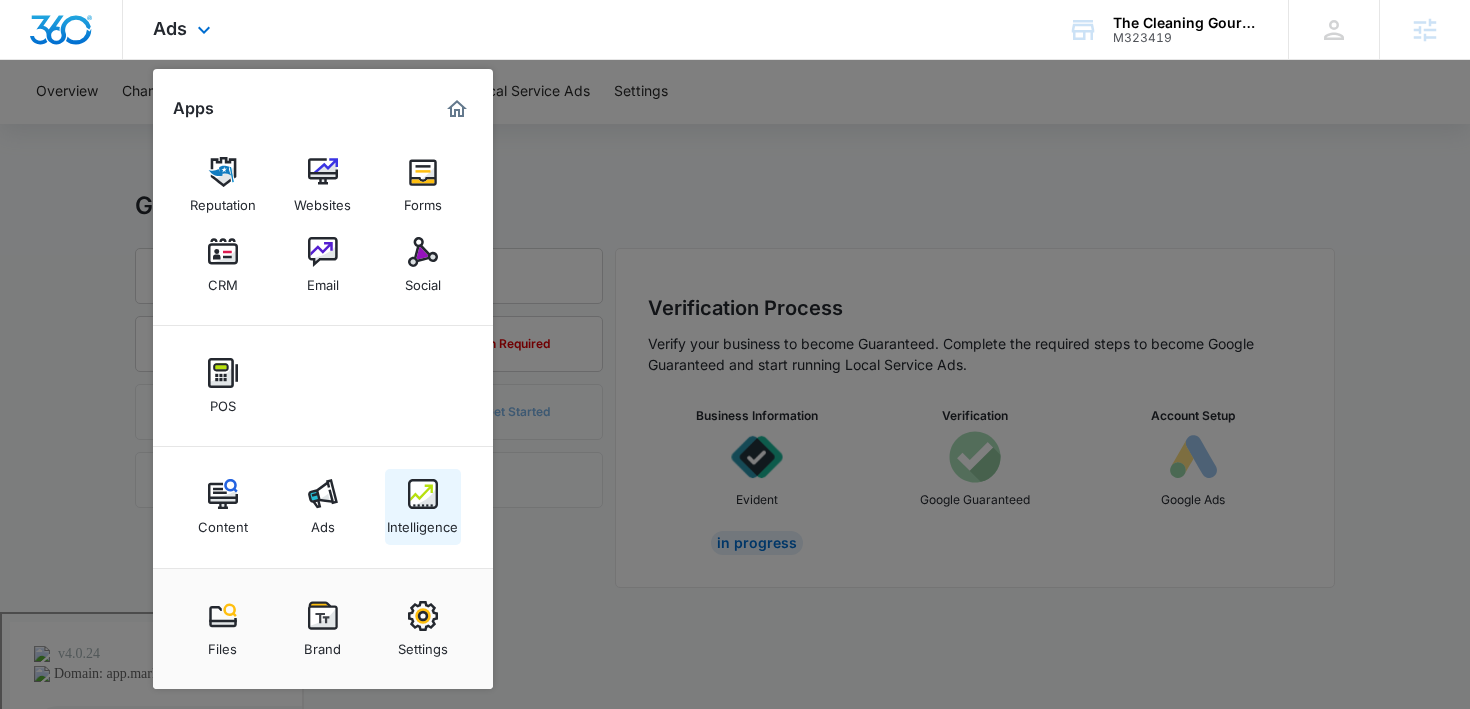 click on "Intelligence" at bounding box center [422, 522] 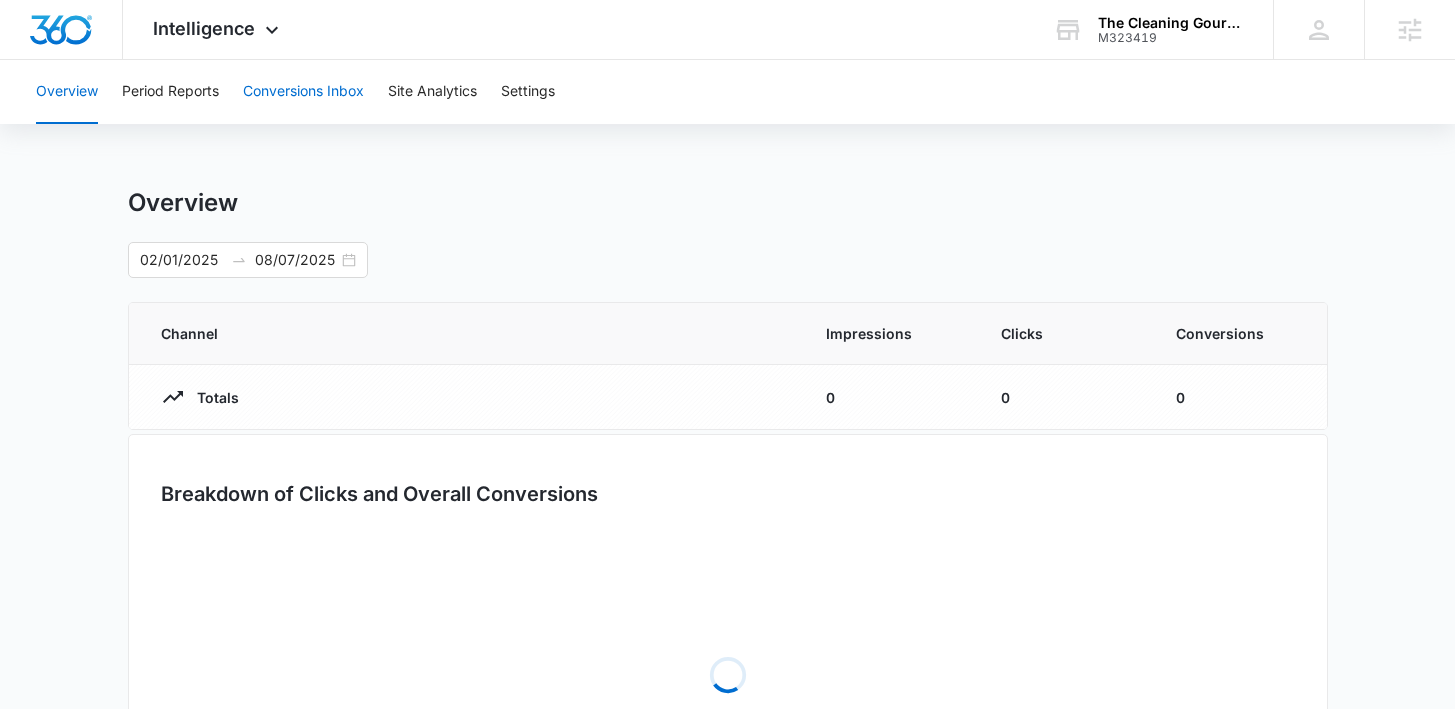 click on "Conversions Inbox" at bounding box center [303, 92] 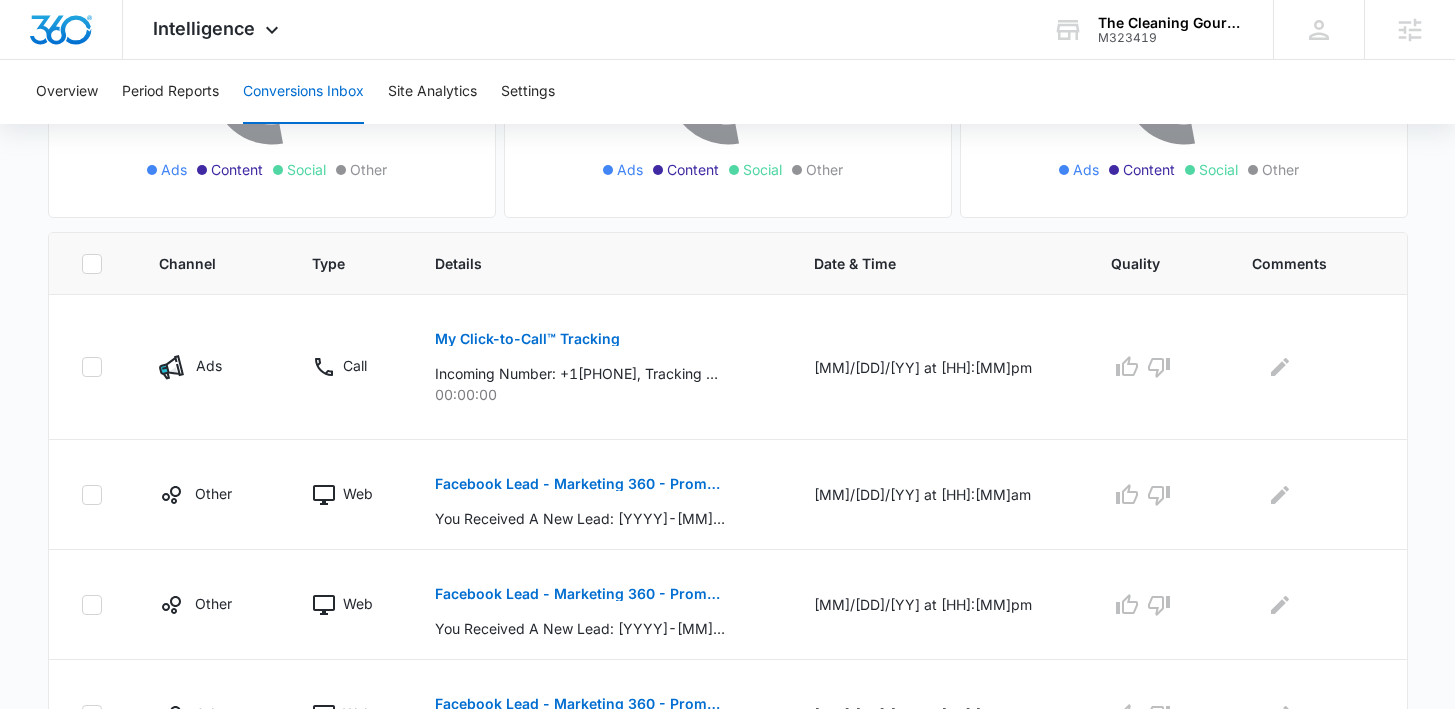scroll, scrollTop: 339, scrollLeft: 0, axis: vertical 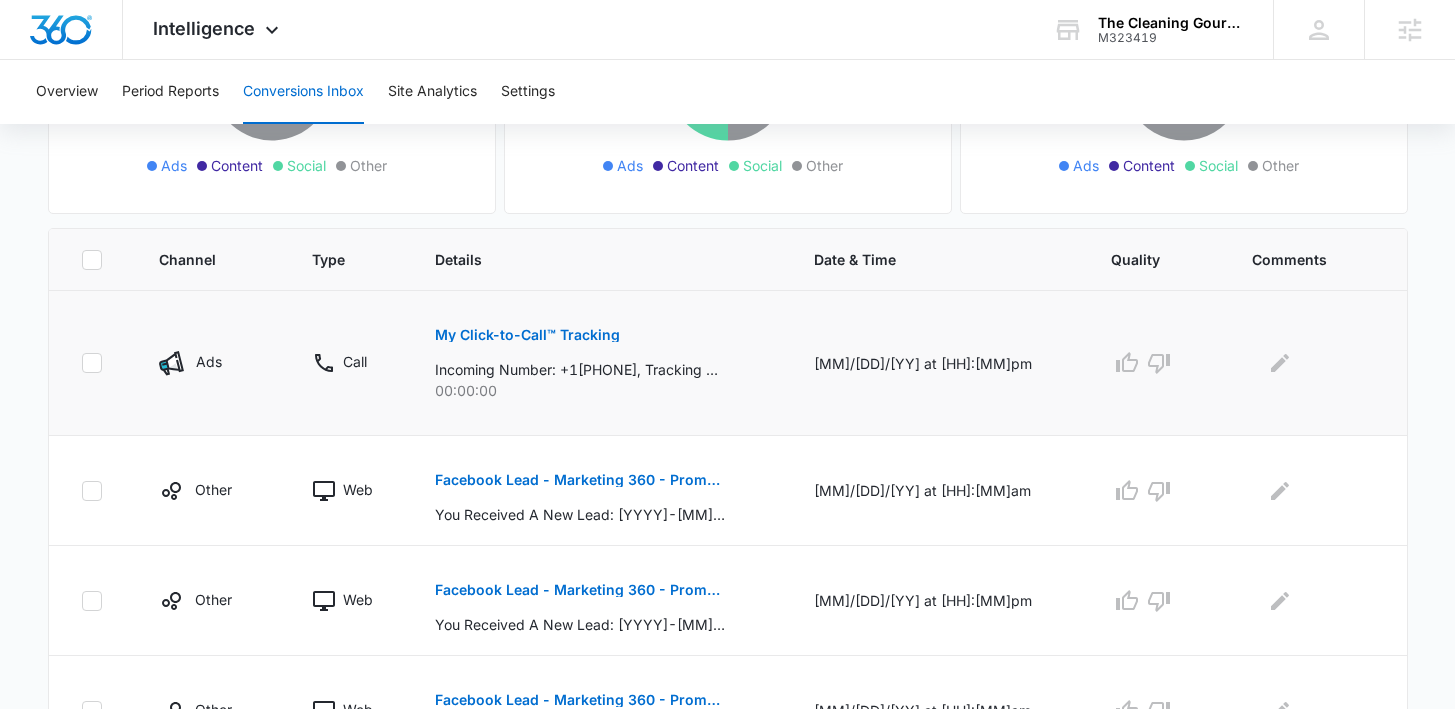 click on "My Click-to-Call™ Tracking" at bounding box center (527, 335) 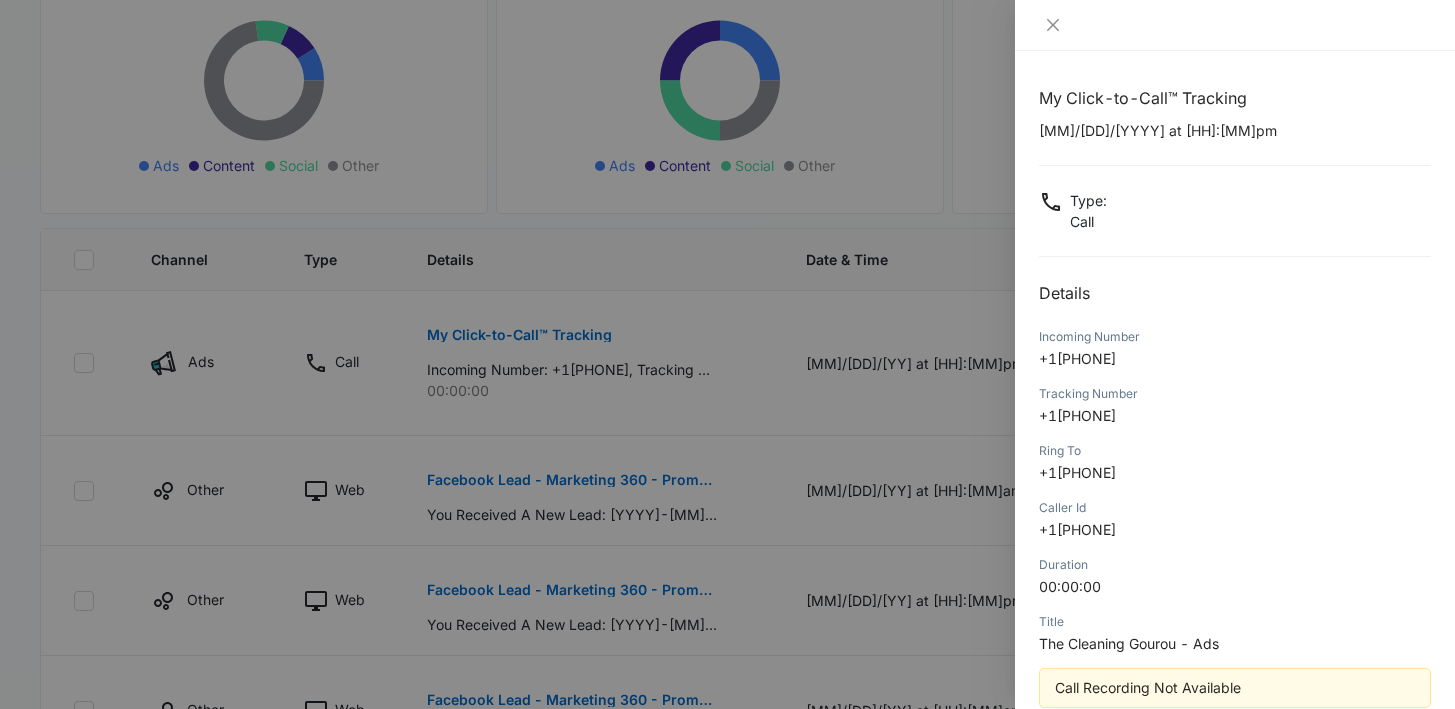 scroll, scrollTop: 111, scrollLeft: 0, axis: vertical 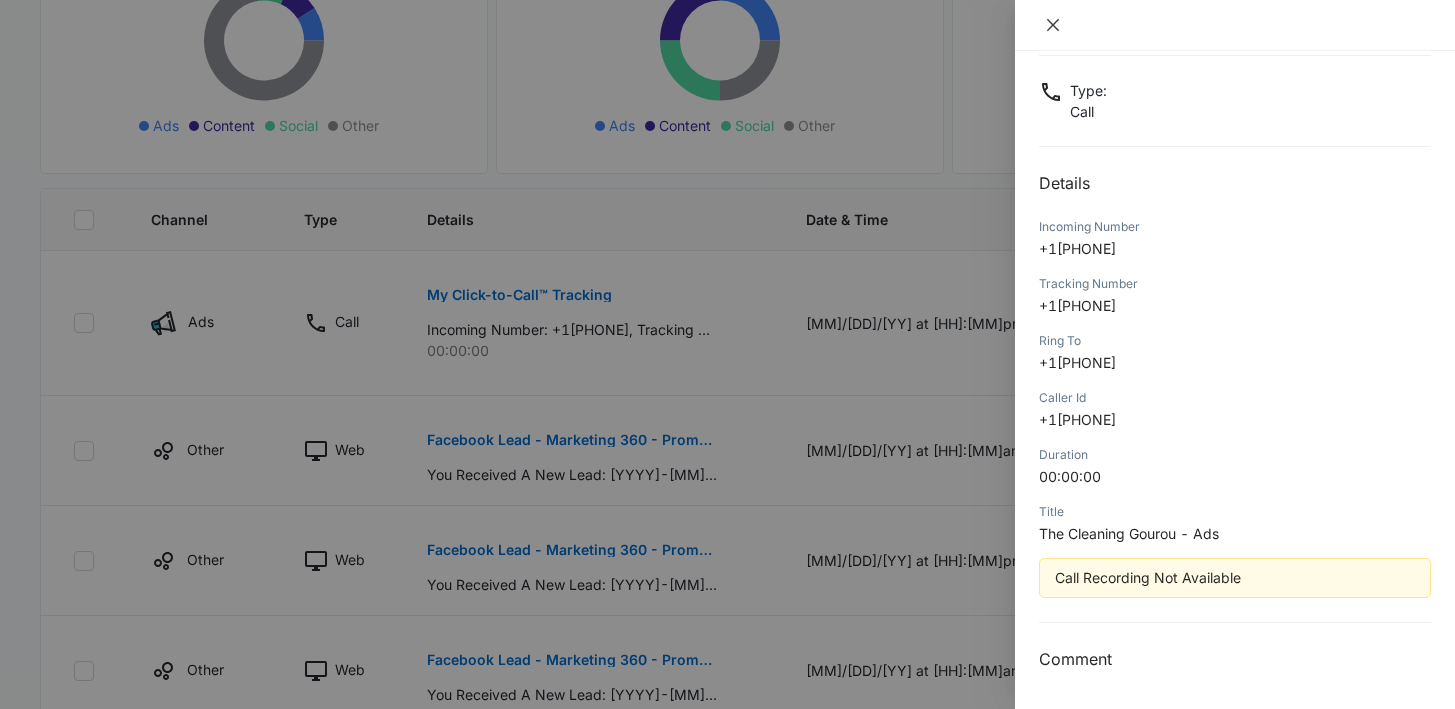 click 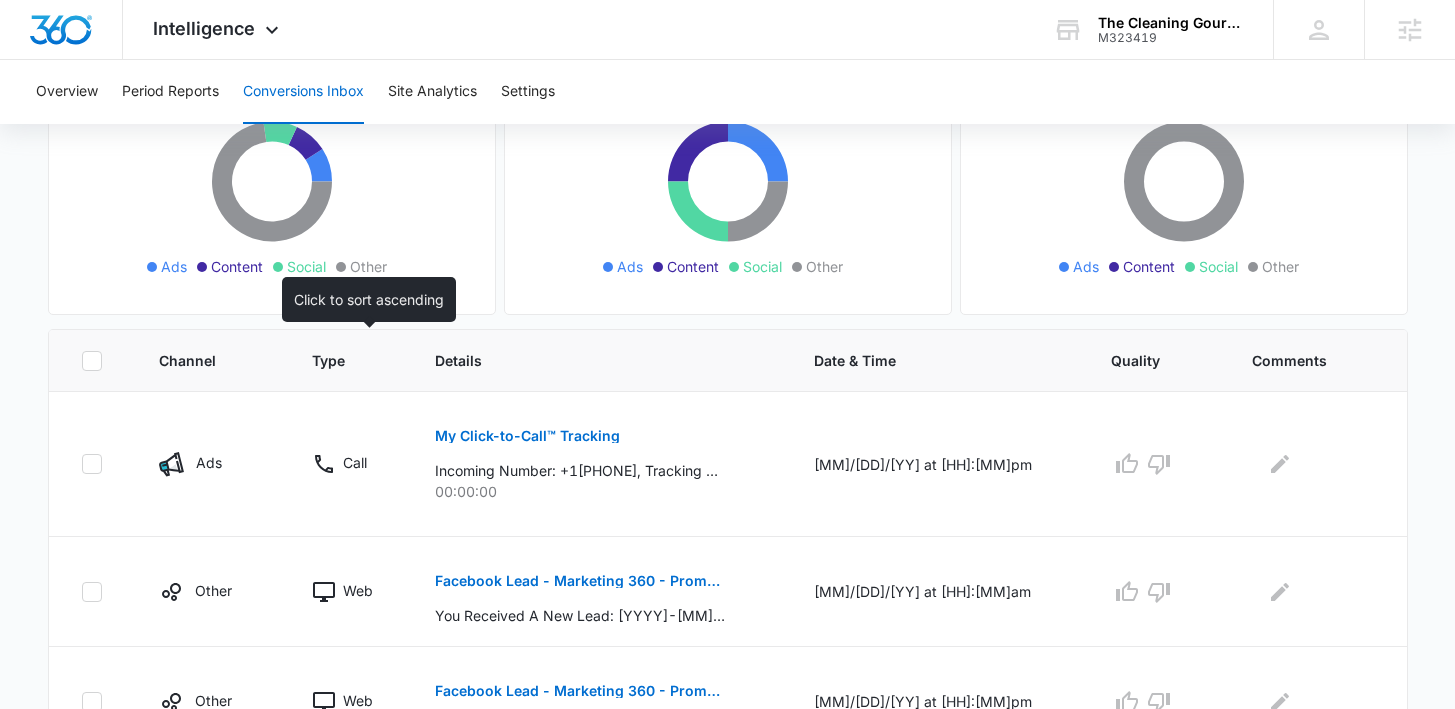 scroll, scrollTop: 0, scrollLeft: 0, axis: both 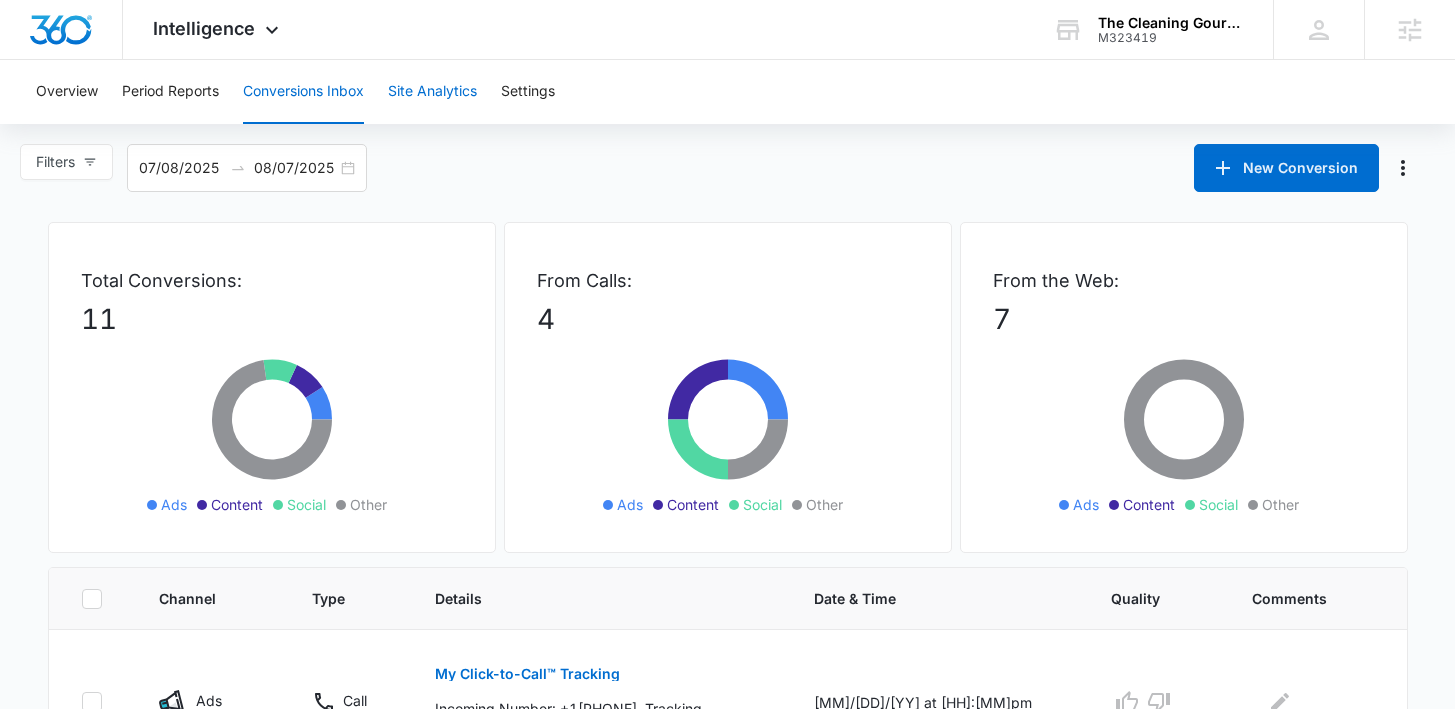 click on "Site Analytics" at bounding box center (432, 92) 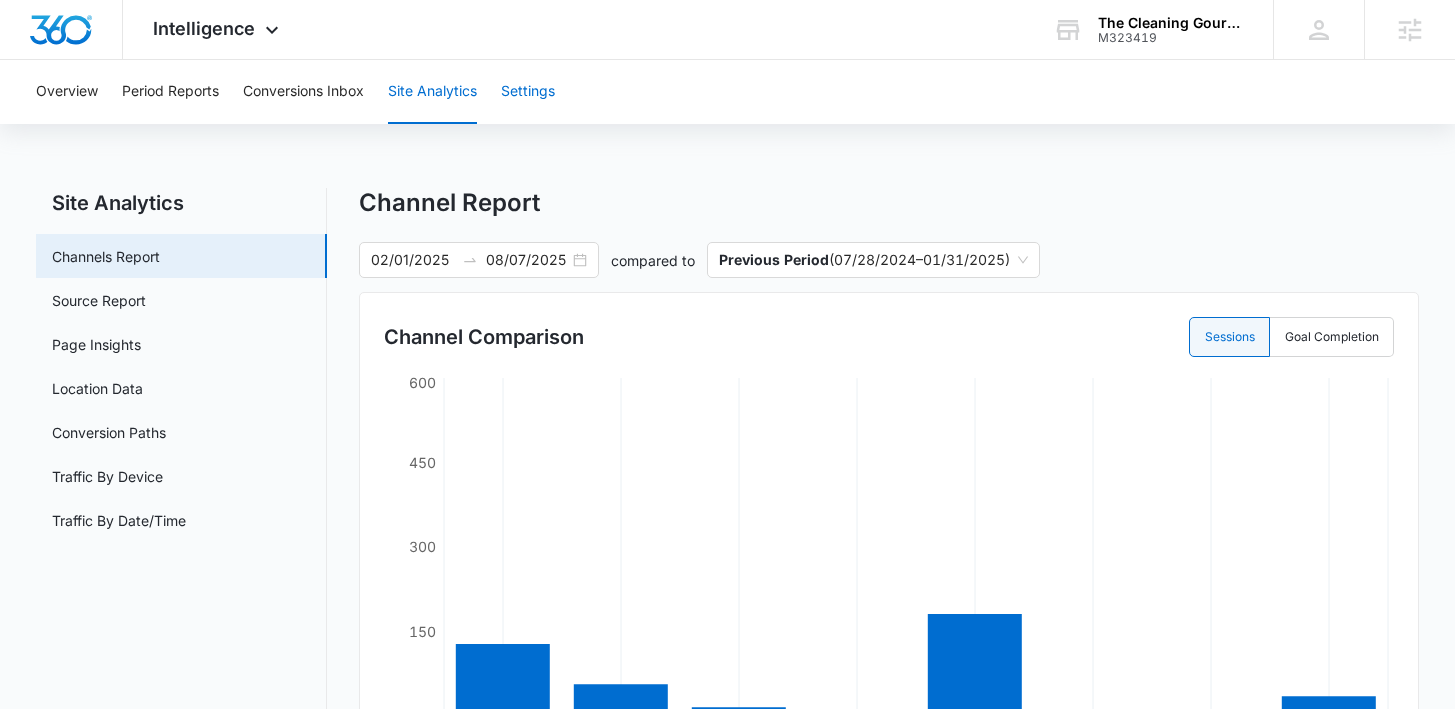 click on "Settings" at bounding box center (528, 92) 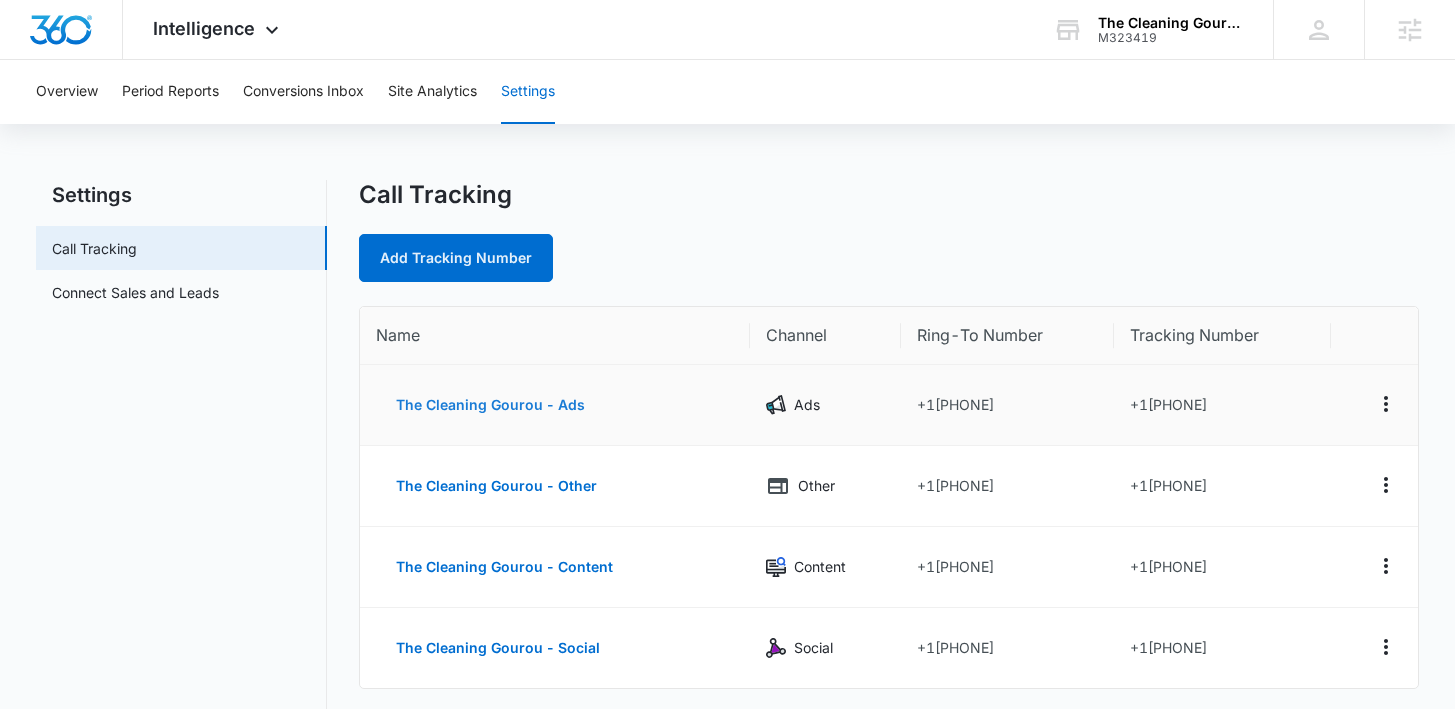 scroll, scrollTop: 0, scrollLeft: 0, axis: both 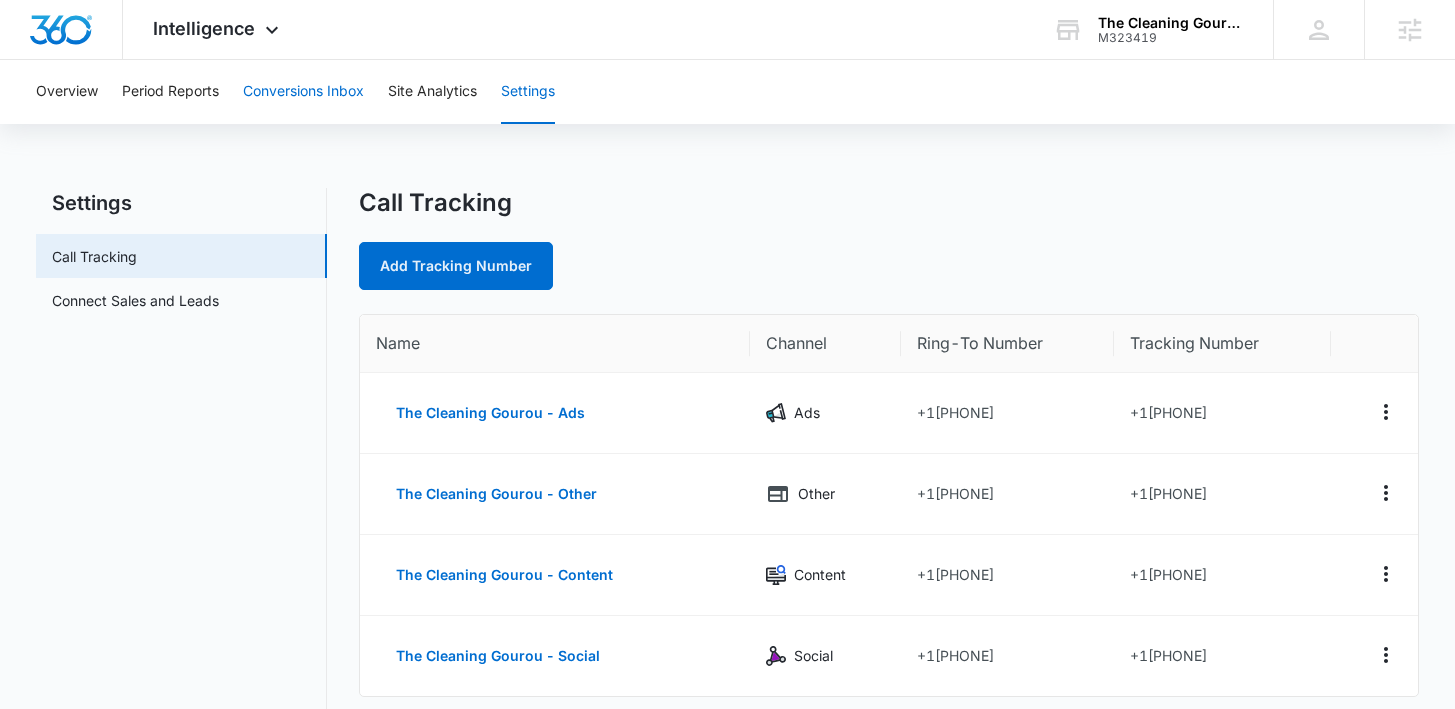 click on "Conversions Inbox" at bounding box center (303, 92) 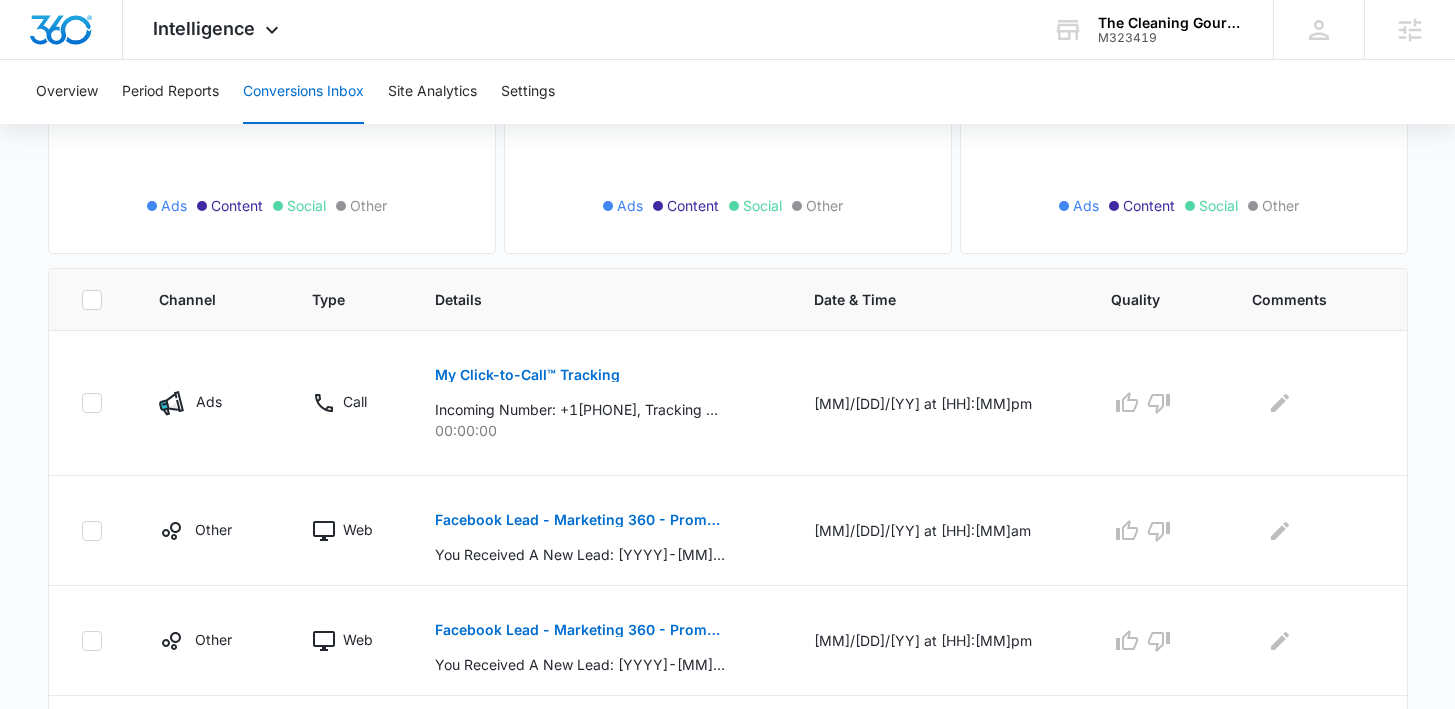 scroll, scrollTop: 315, scrollLeft: 0, axis: vertical 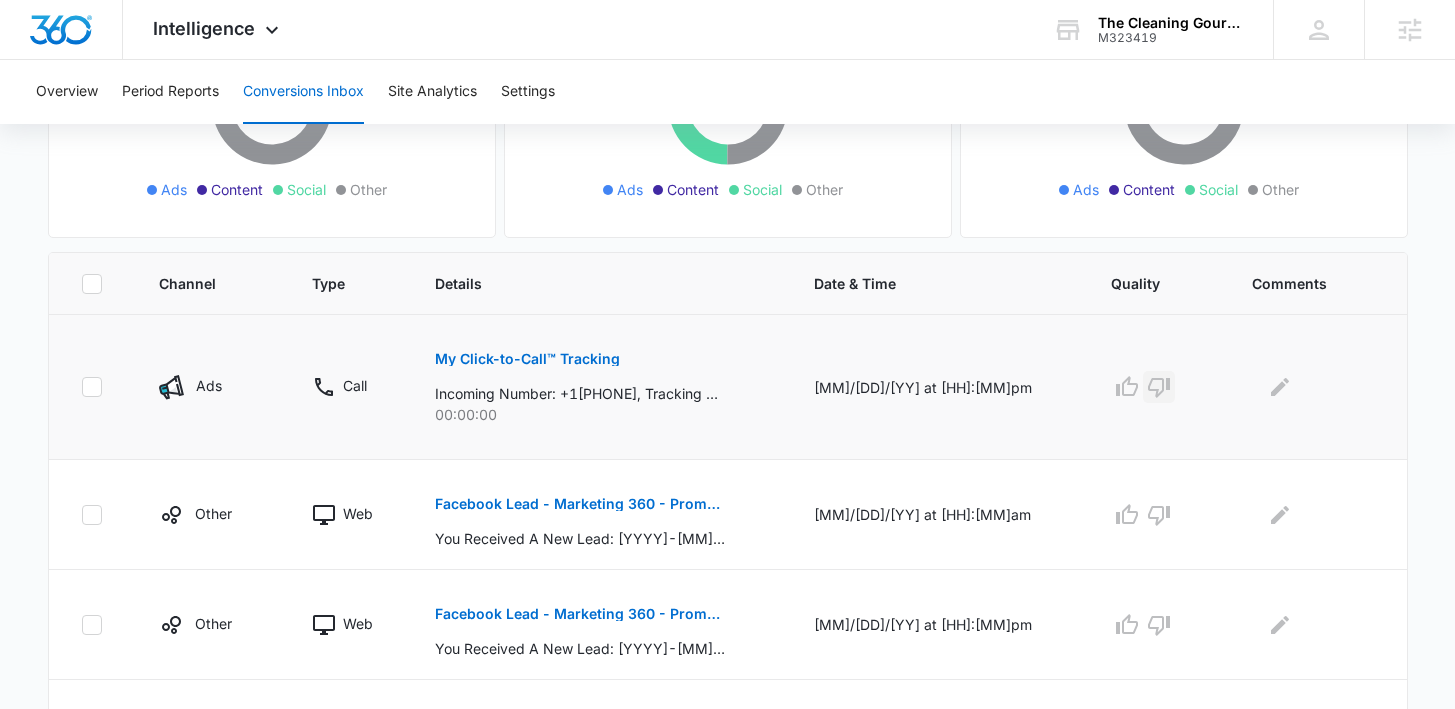 click 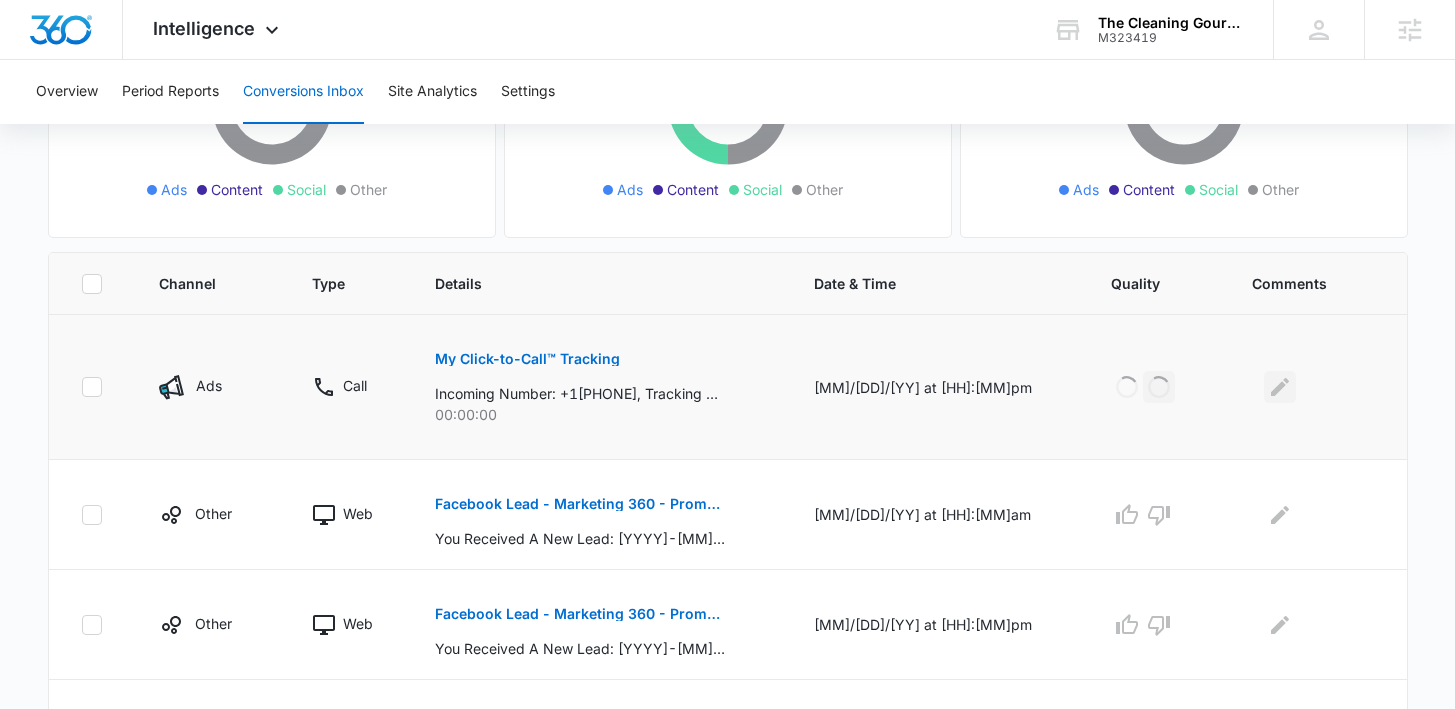 click 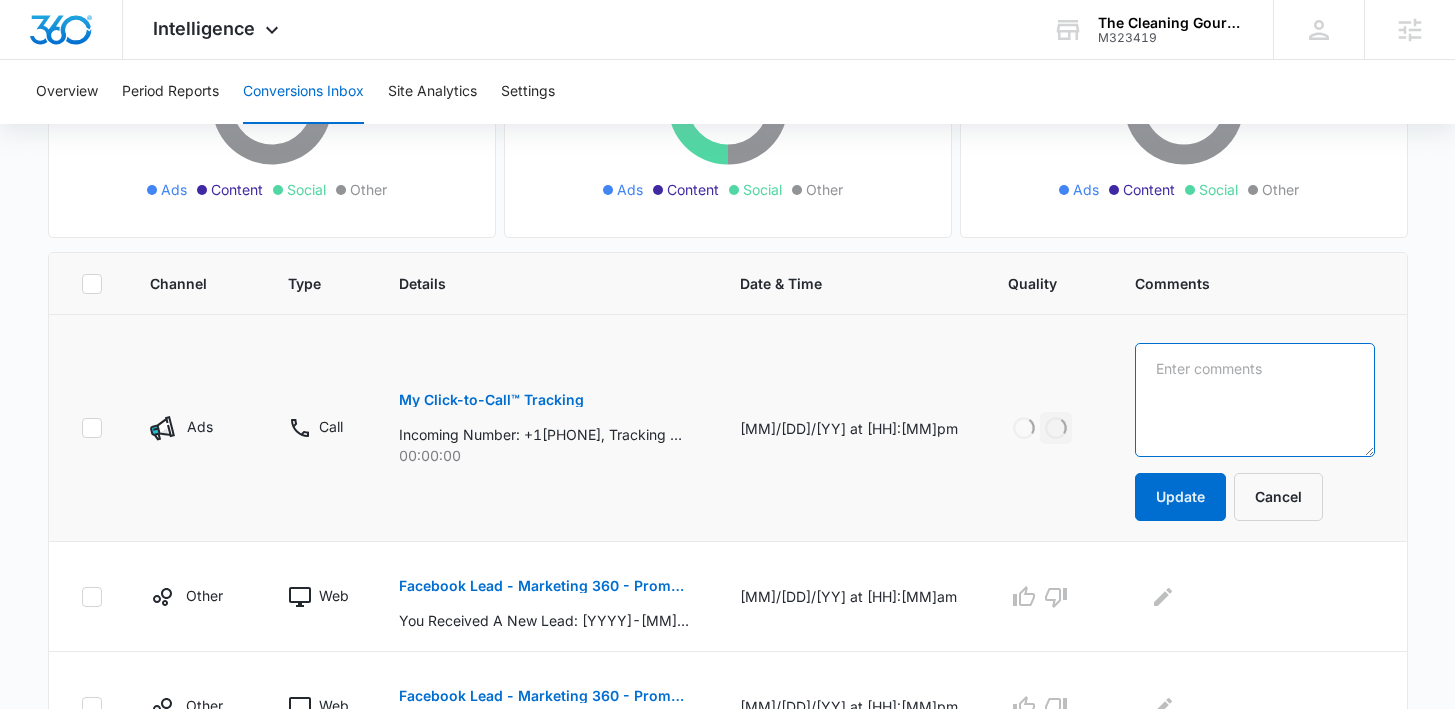 click at bounding box center [1254, 400] 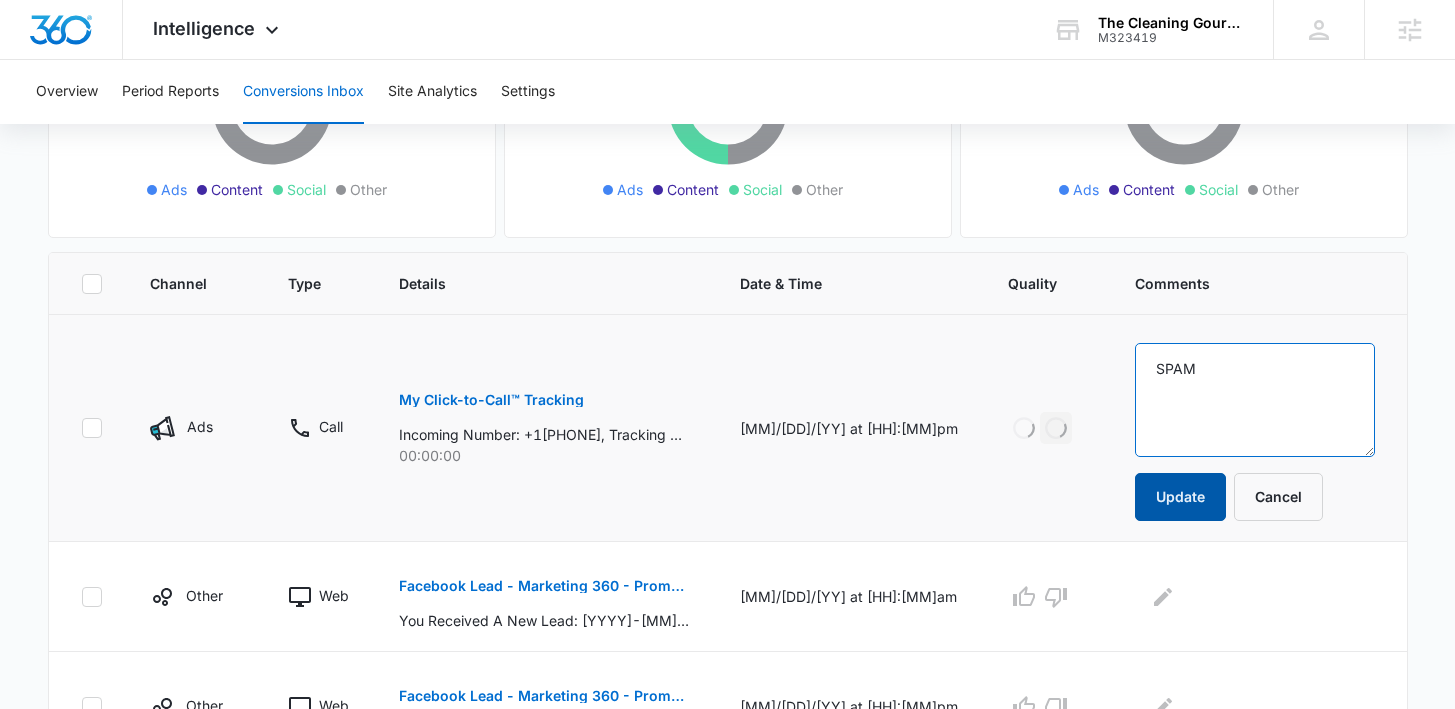 type on "SPAM" 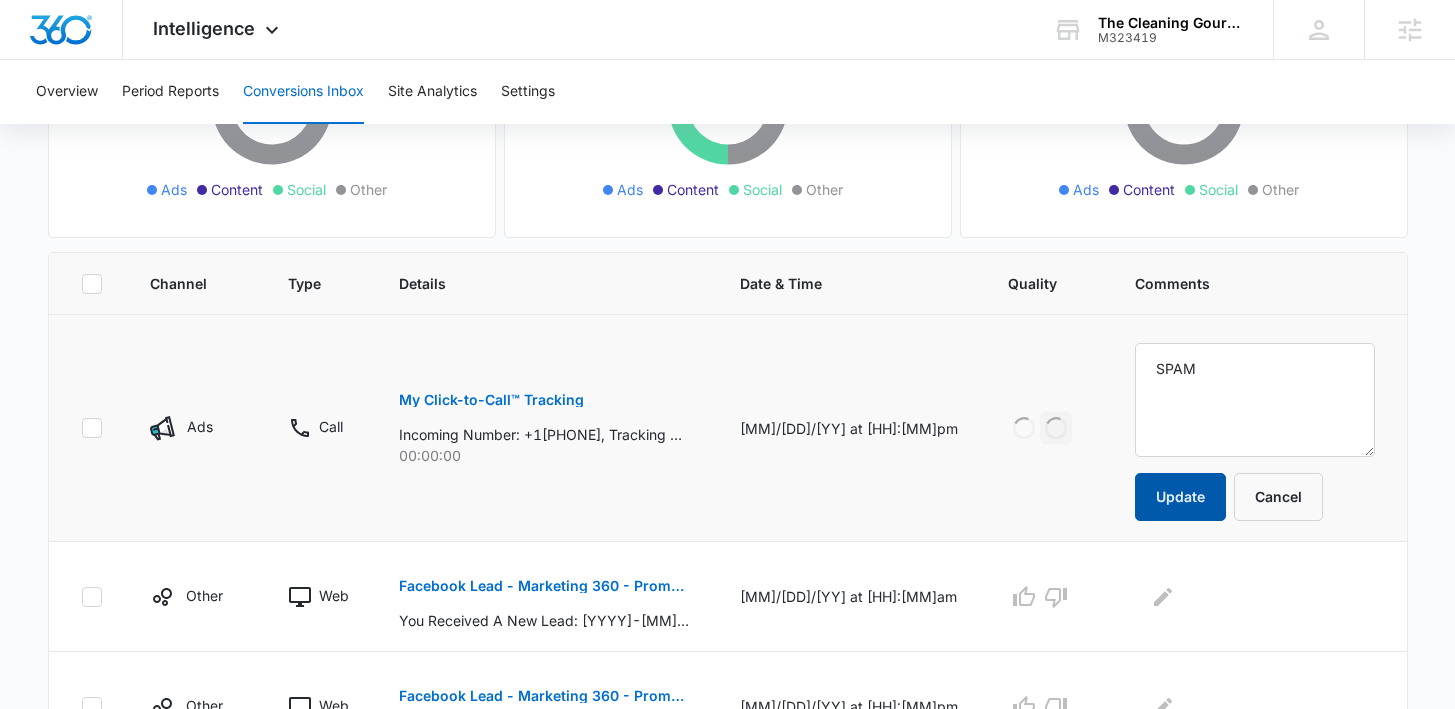 click on "Update" at bounding box center (1180, 497) 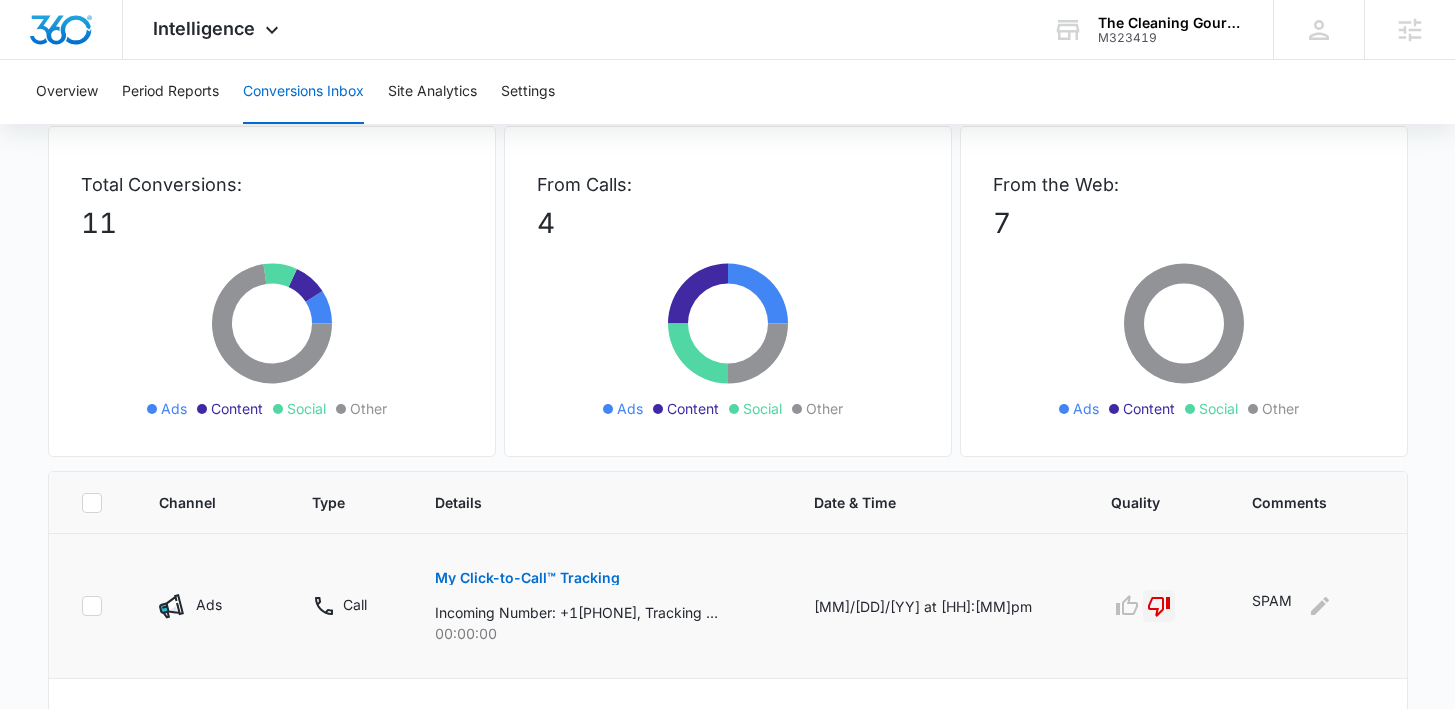 scroll, scrollTop: 0, scrollLeft: 0, axis: both 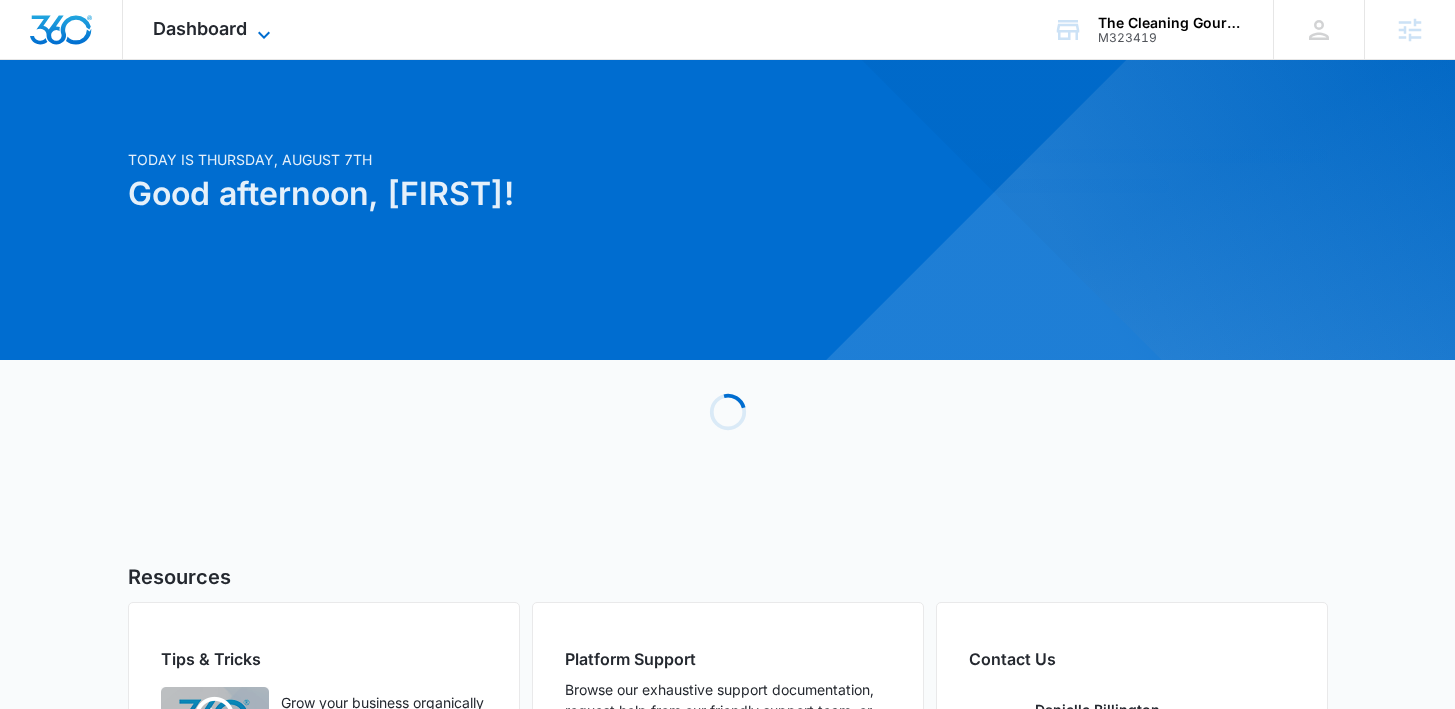 click on "Dashboard" at bounding box center [200, 28] 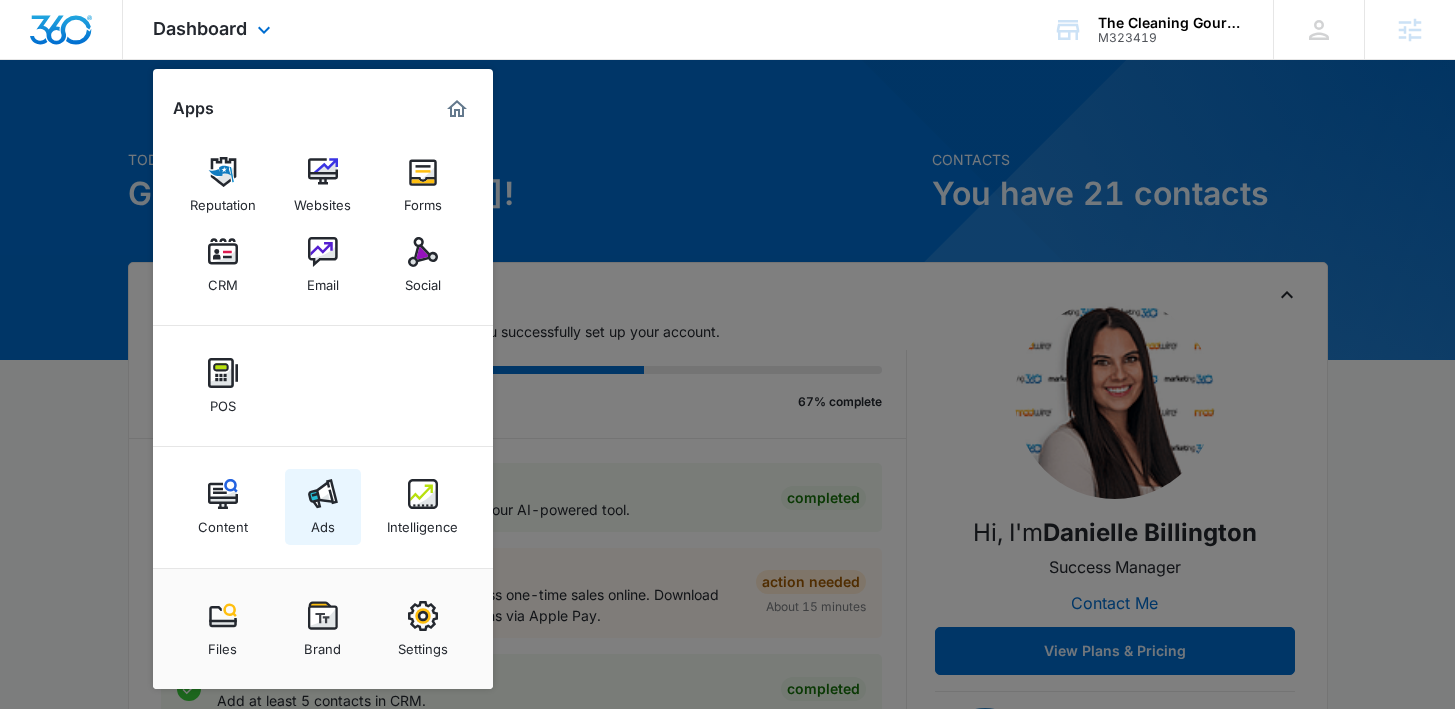 click on "Ads" at bounding box center [323, 507] 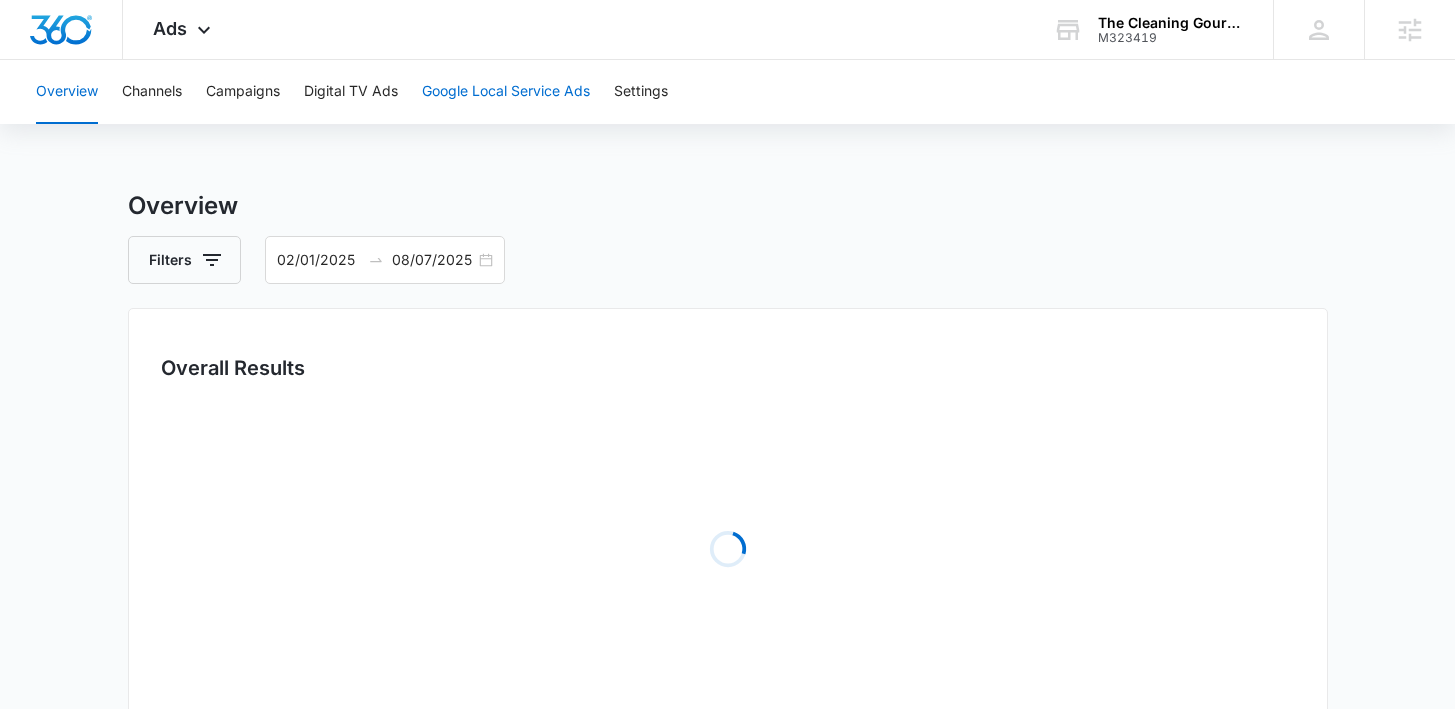 click on "Google Local Service Ads" at bounding box center (506, 92) 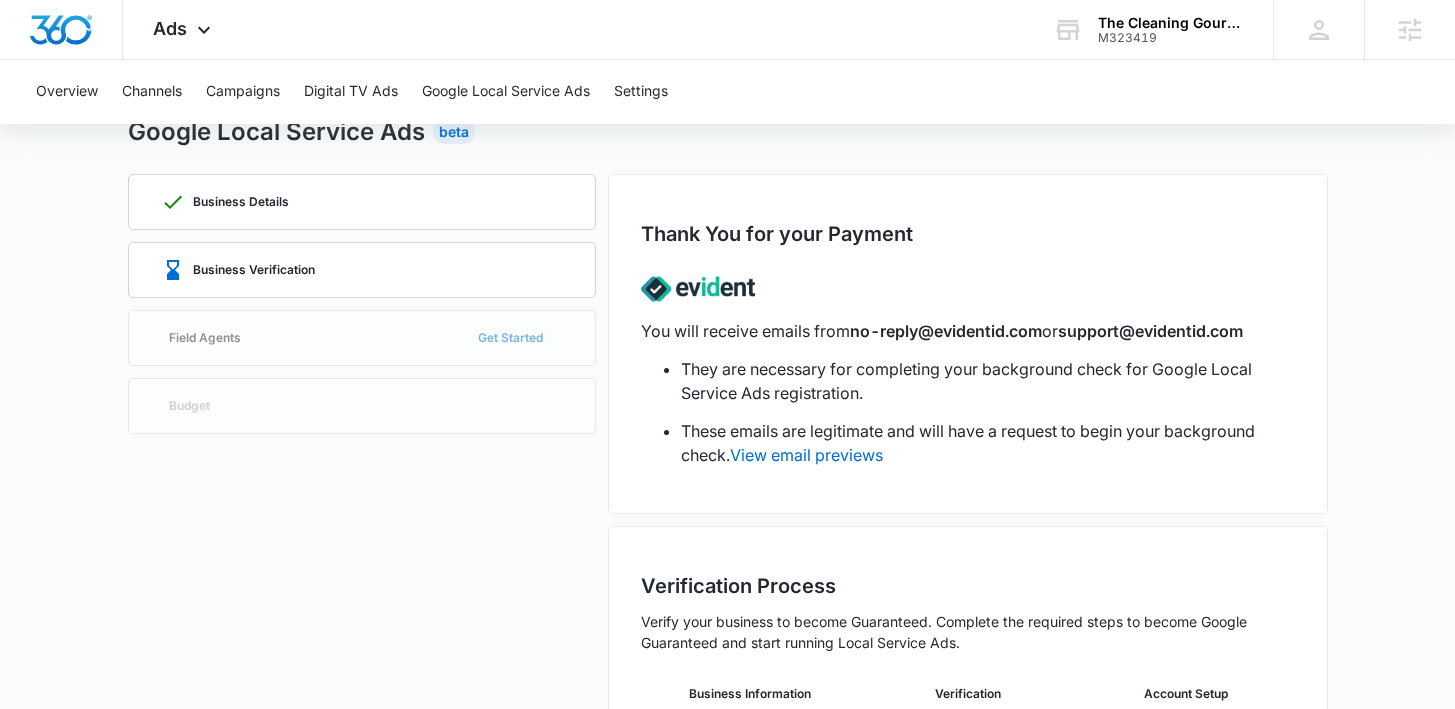 scroll, scrollTop: 1, scrollLeft: 0, axis: vertical 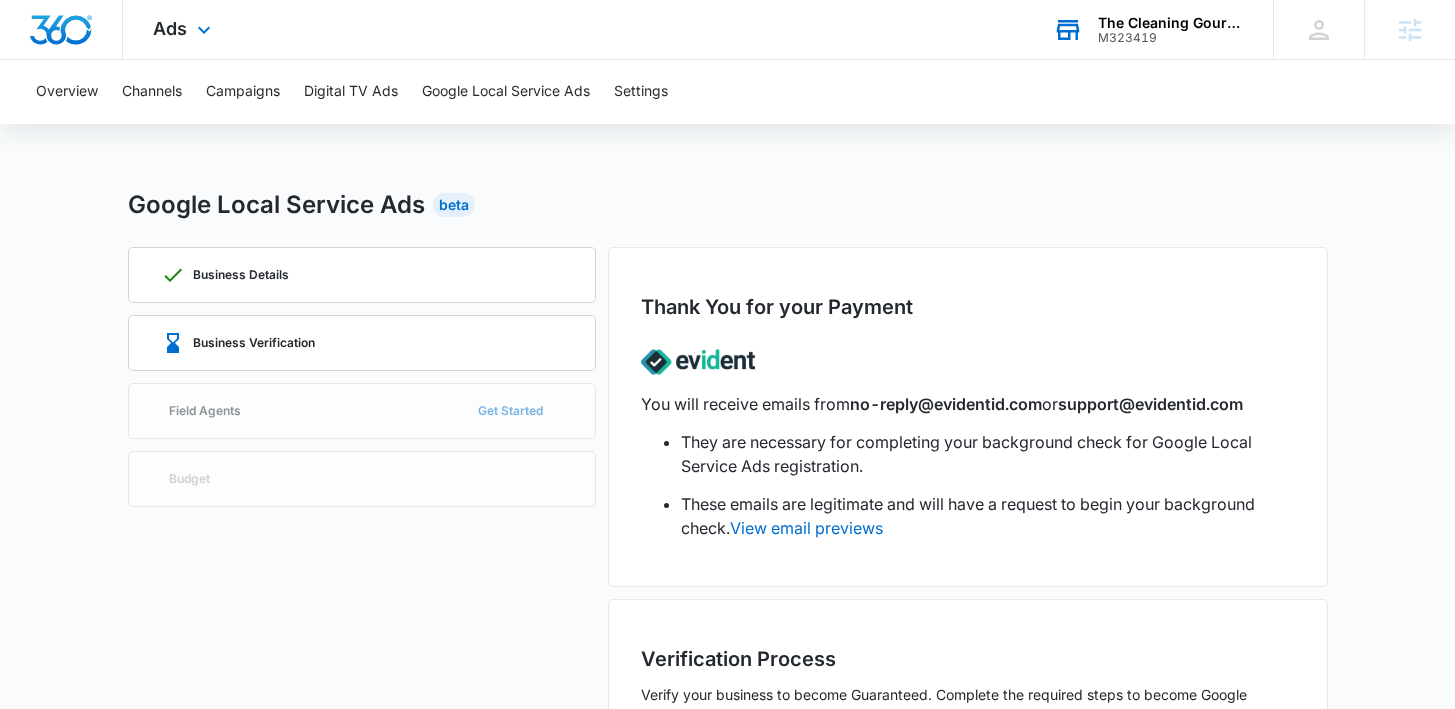 click on "M323419" at bounding box center (1171, 38) 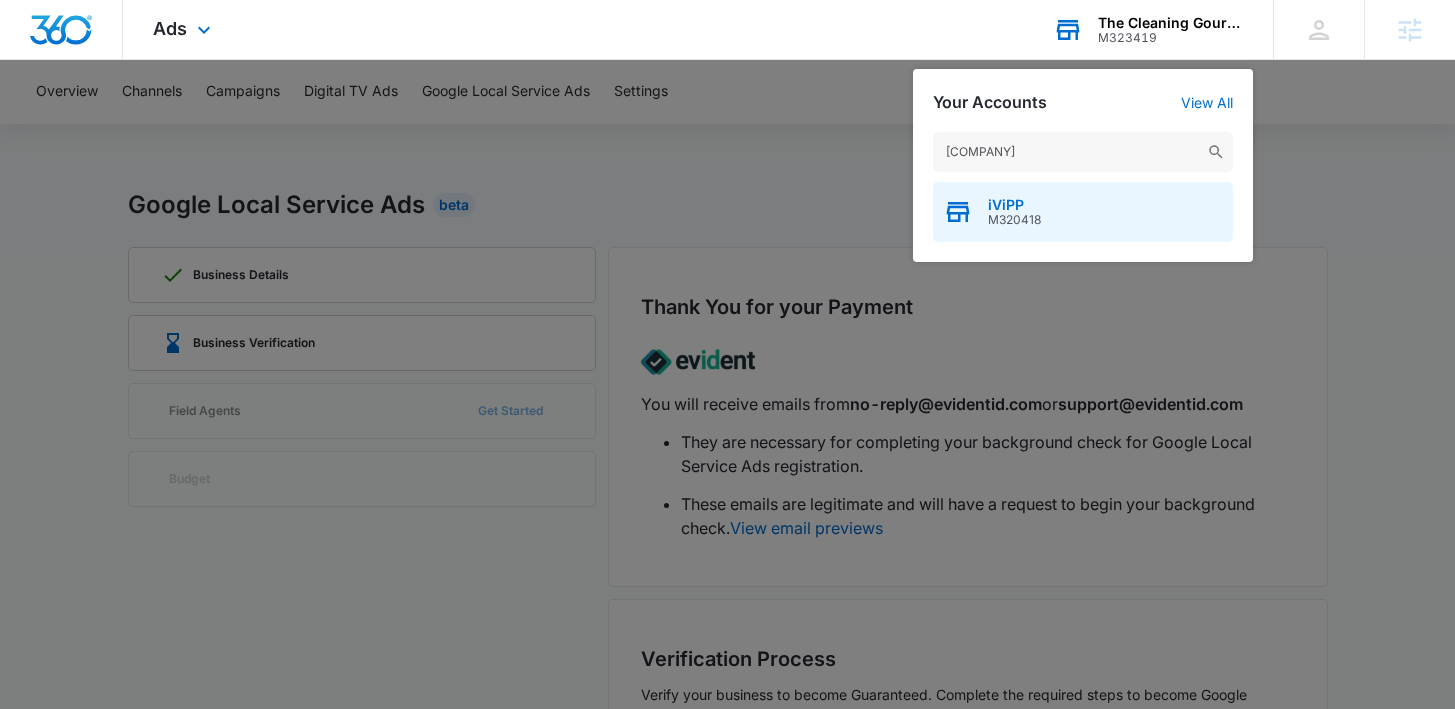 type on "[COMPANY]" 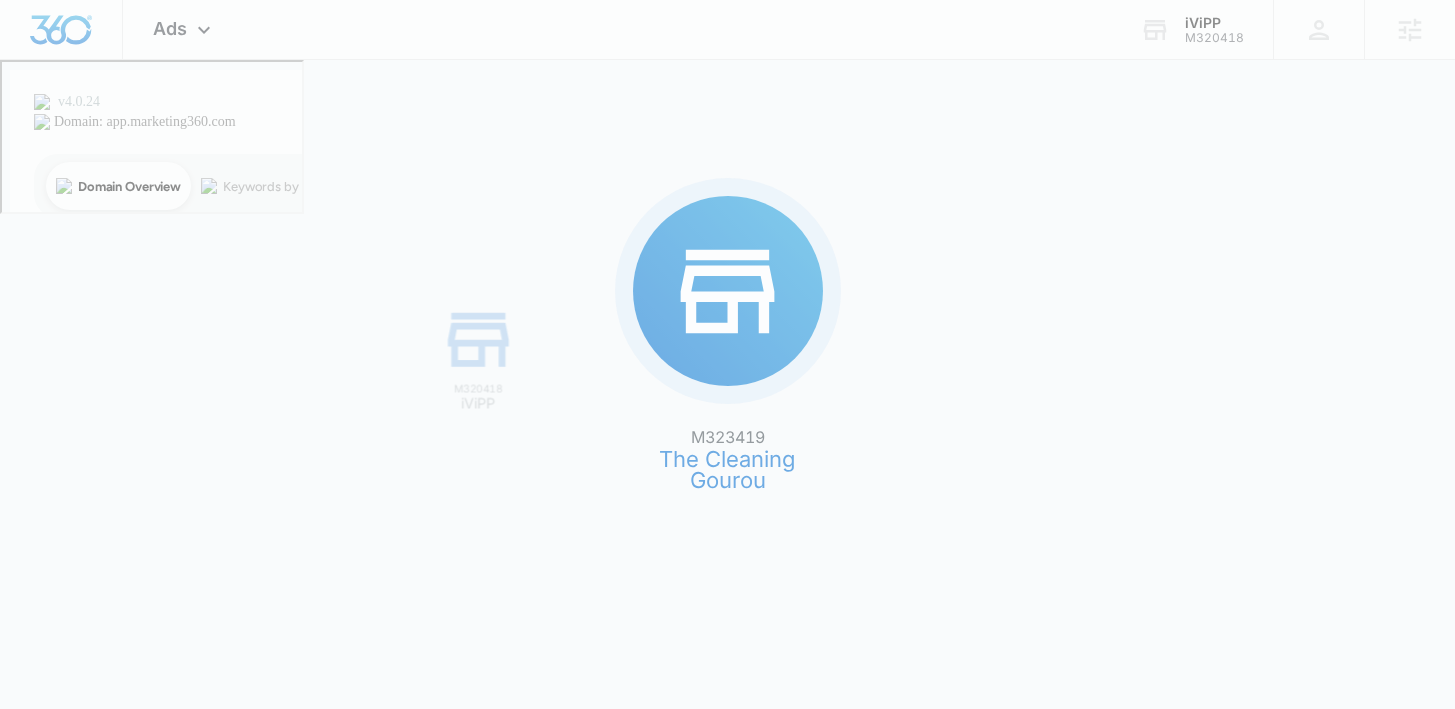 scroll, scrollTop: 0, scrollLeft: 0, axis: both 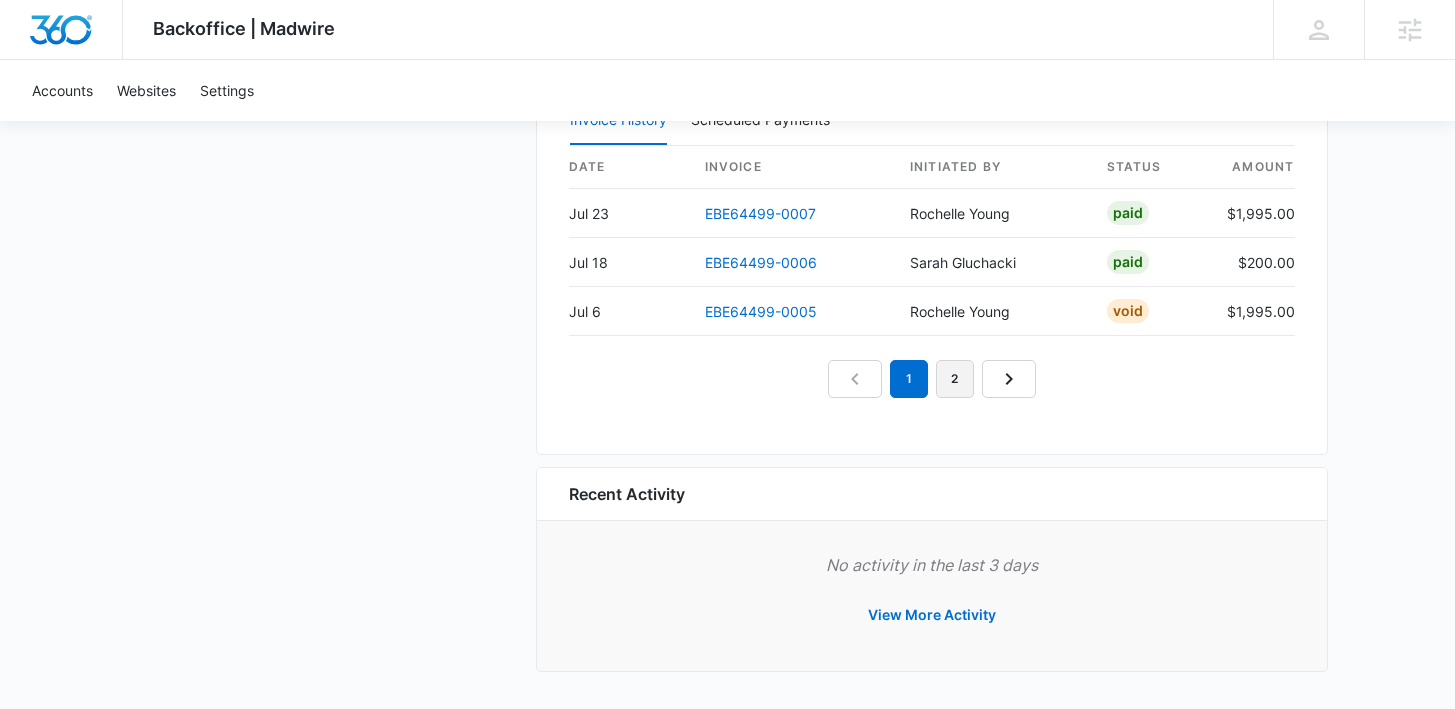 click on "2" at bounding box center [955, 379] 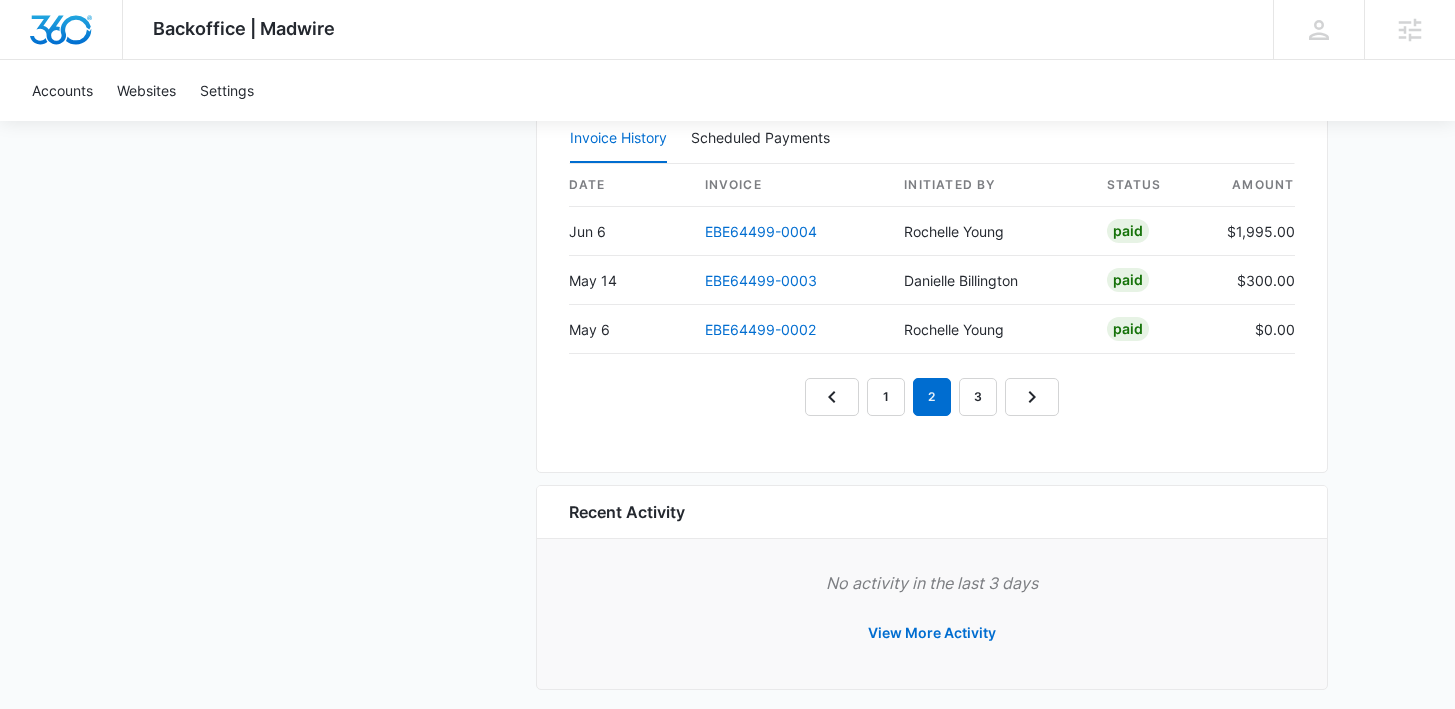 scroll, scrollTop: 2063, scrollLeft: 0, axis: vertical 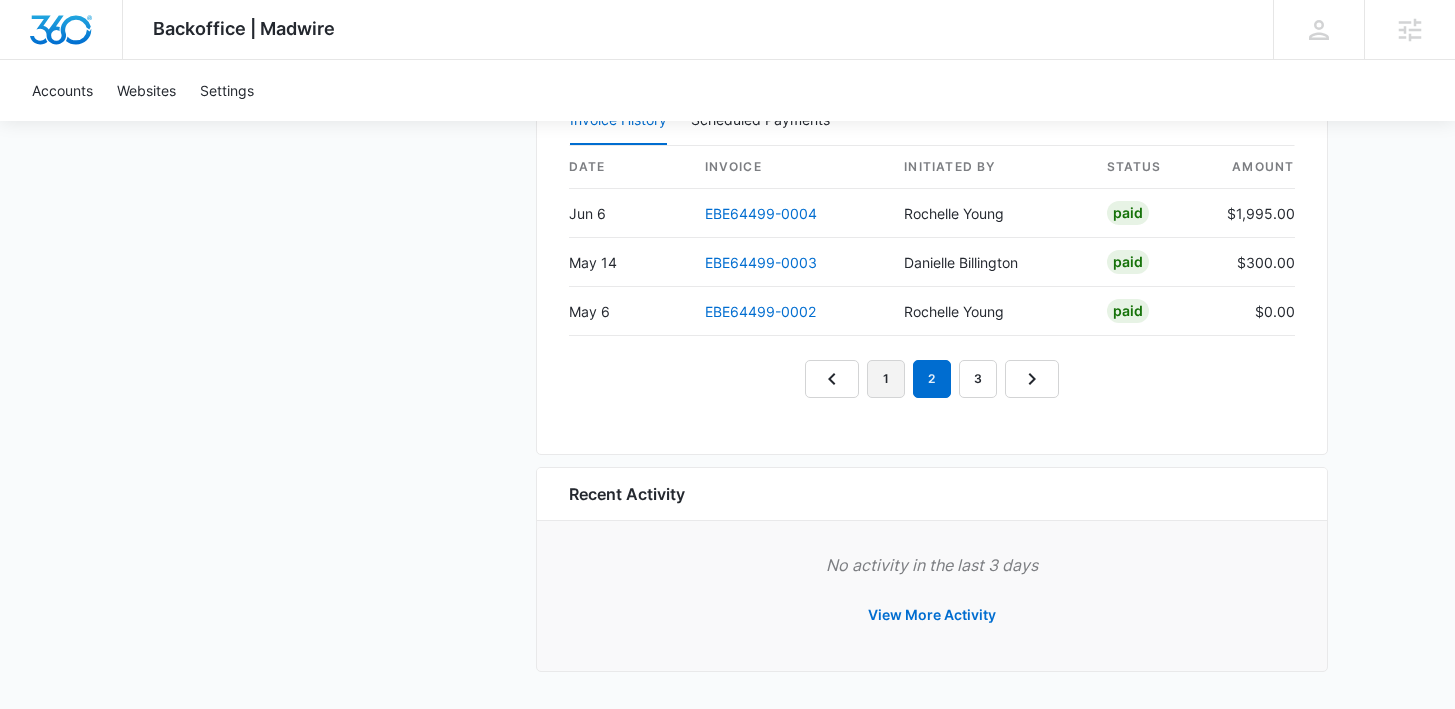 click on "1" at bounding box center (886, 379) 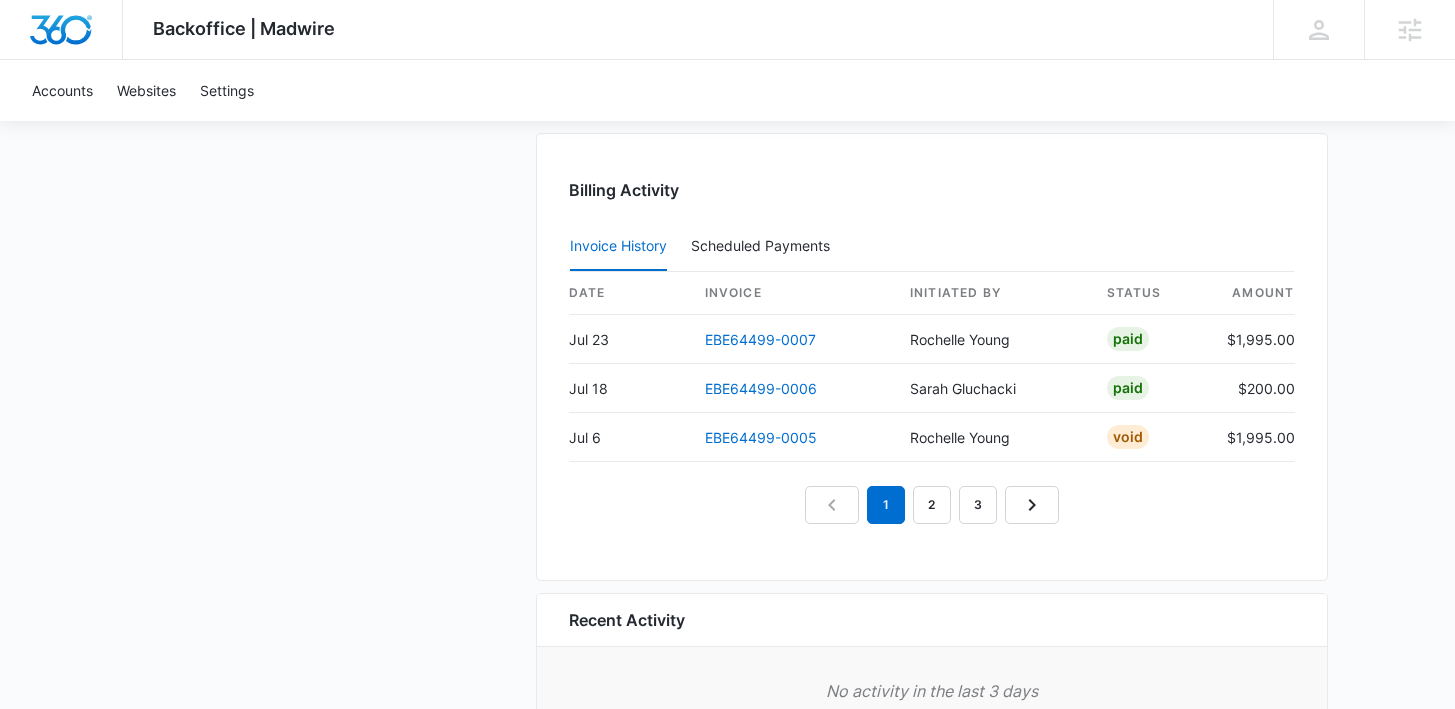 scroll, scrollTop: 1840, scrollLeft: 0, axis: vertical 